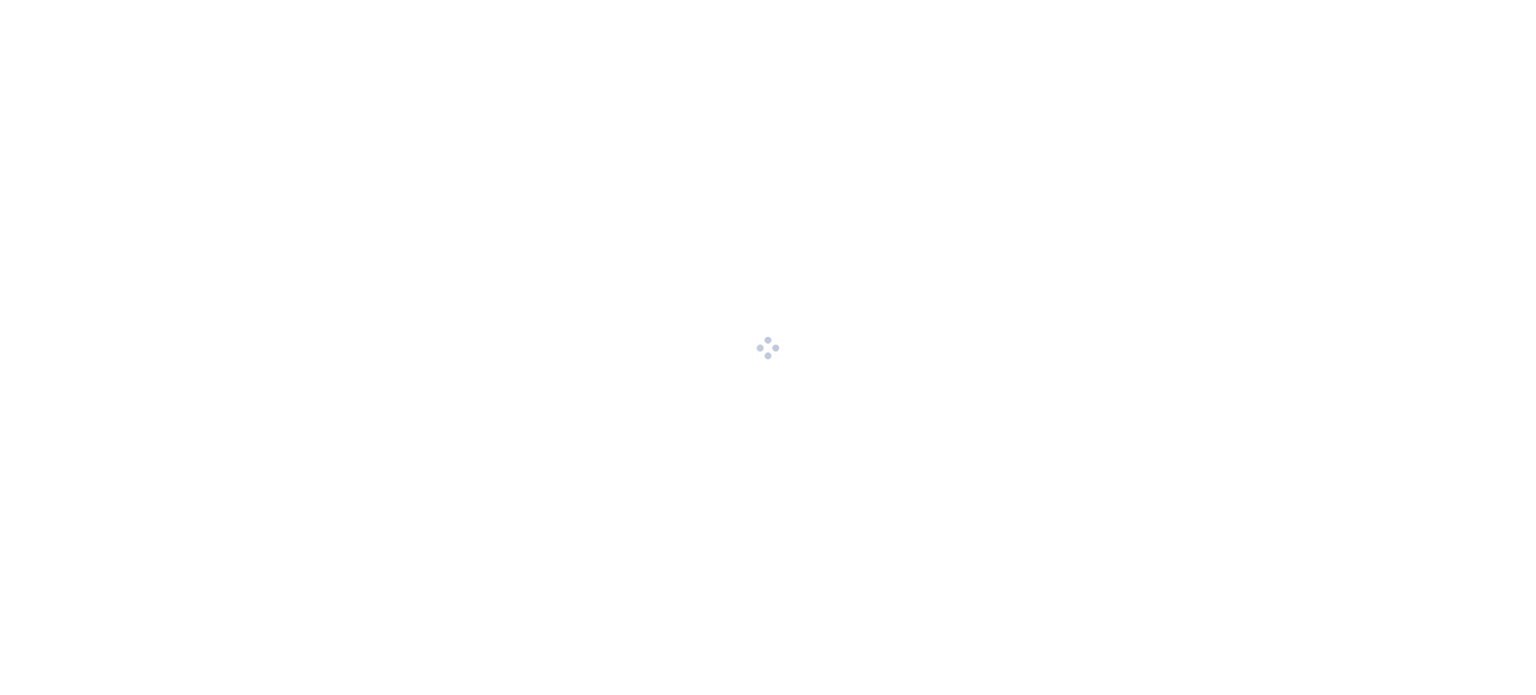 scroll, scrollTop: 0, scrollLeft: 0, axis: both 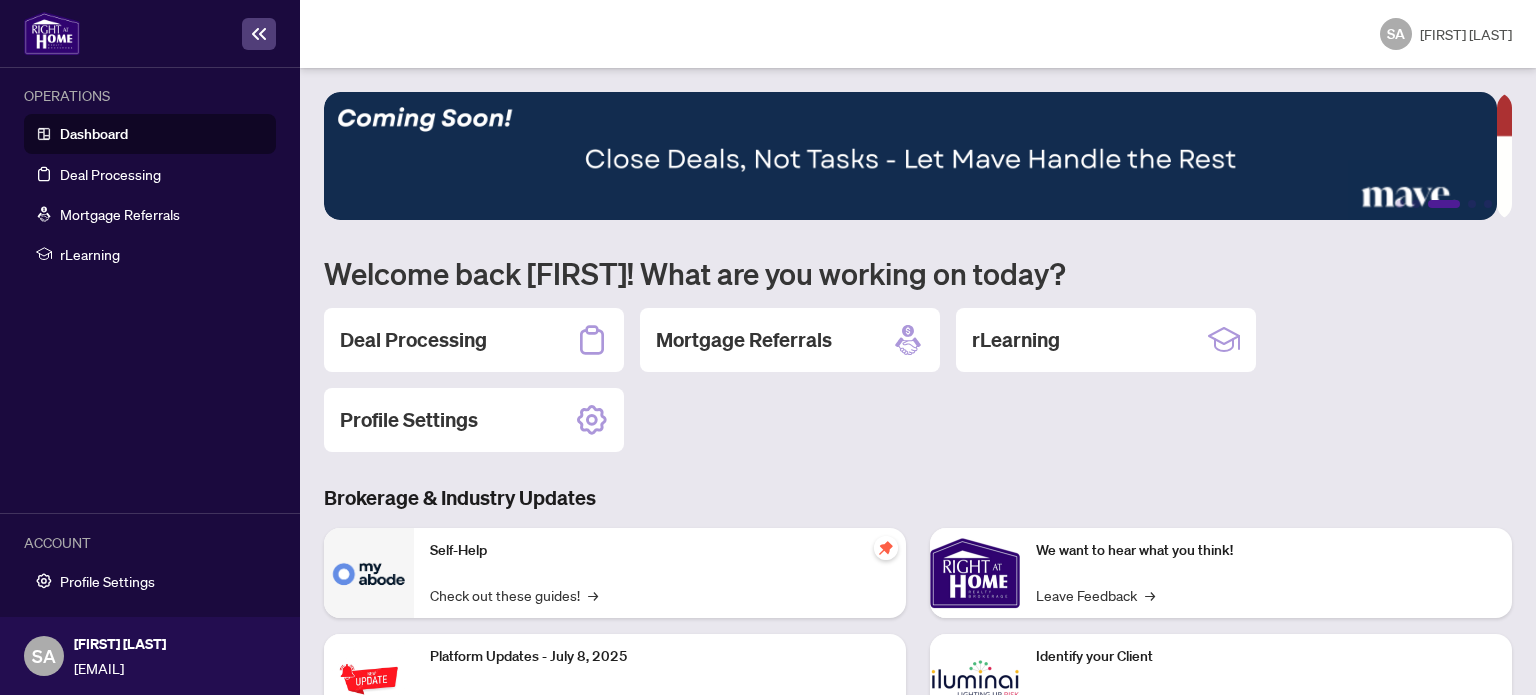 click on "Deal Processing Mortgage Referrals rLearning Profile Settings" at bounding box center [918, 380] 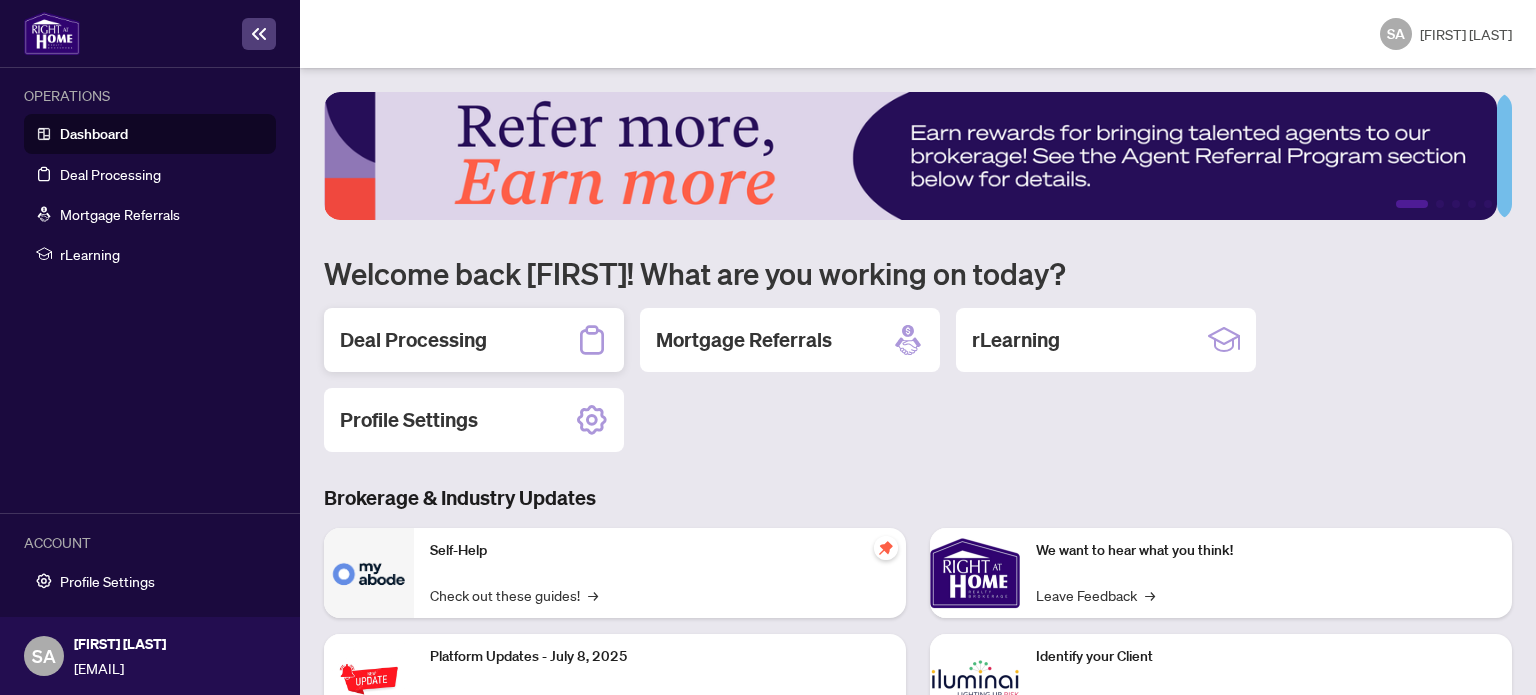 click on "Deal Processing" at bounding box center (474, 340) 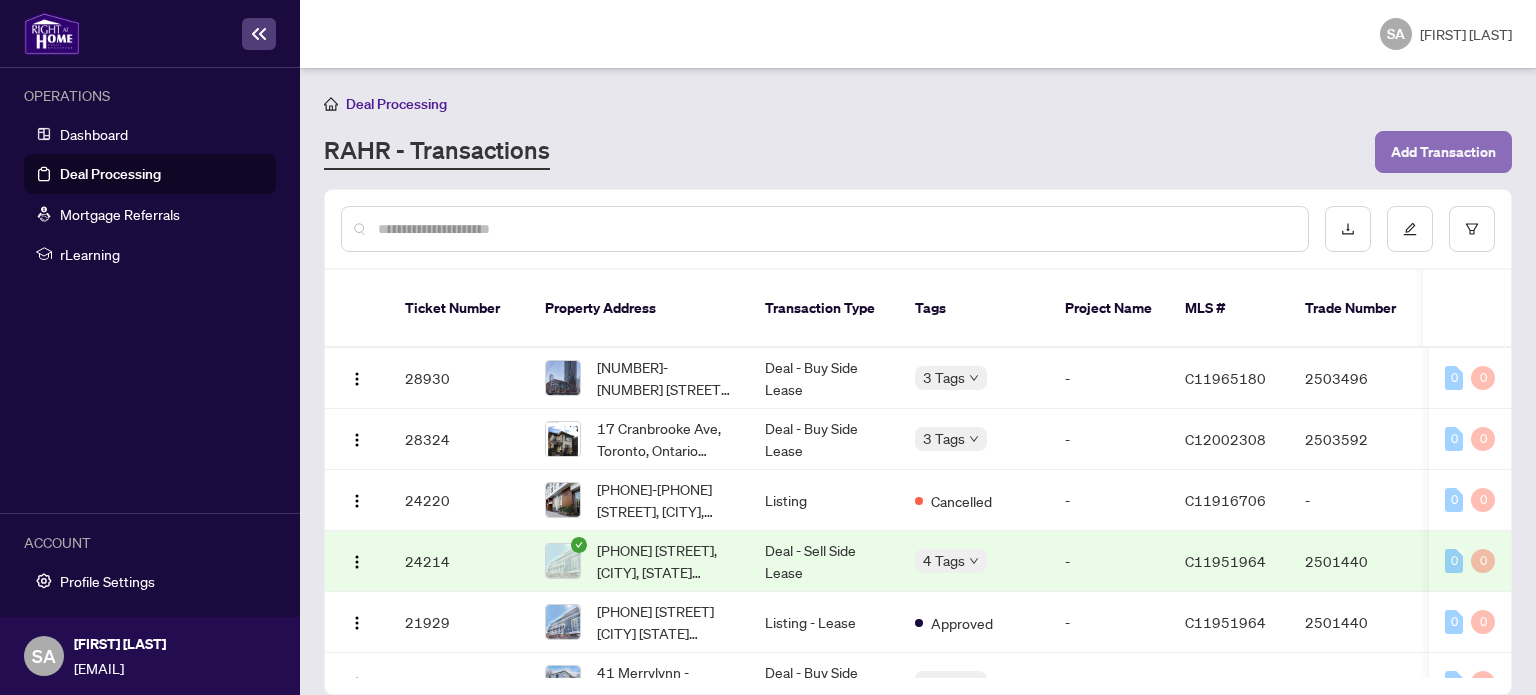 click on "Add Transaction" at bounding box center (1443, 152) 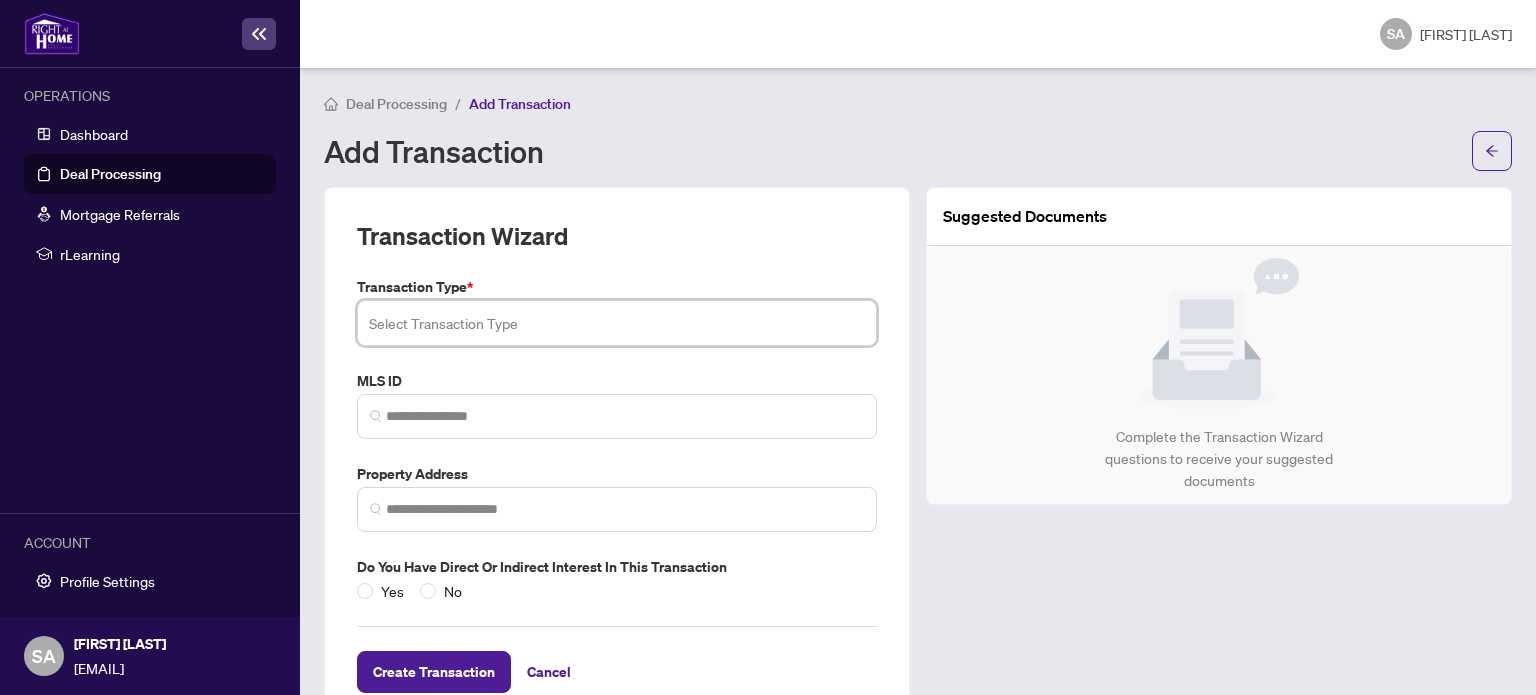 click at bounding box center (617, 323) 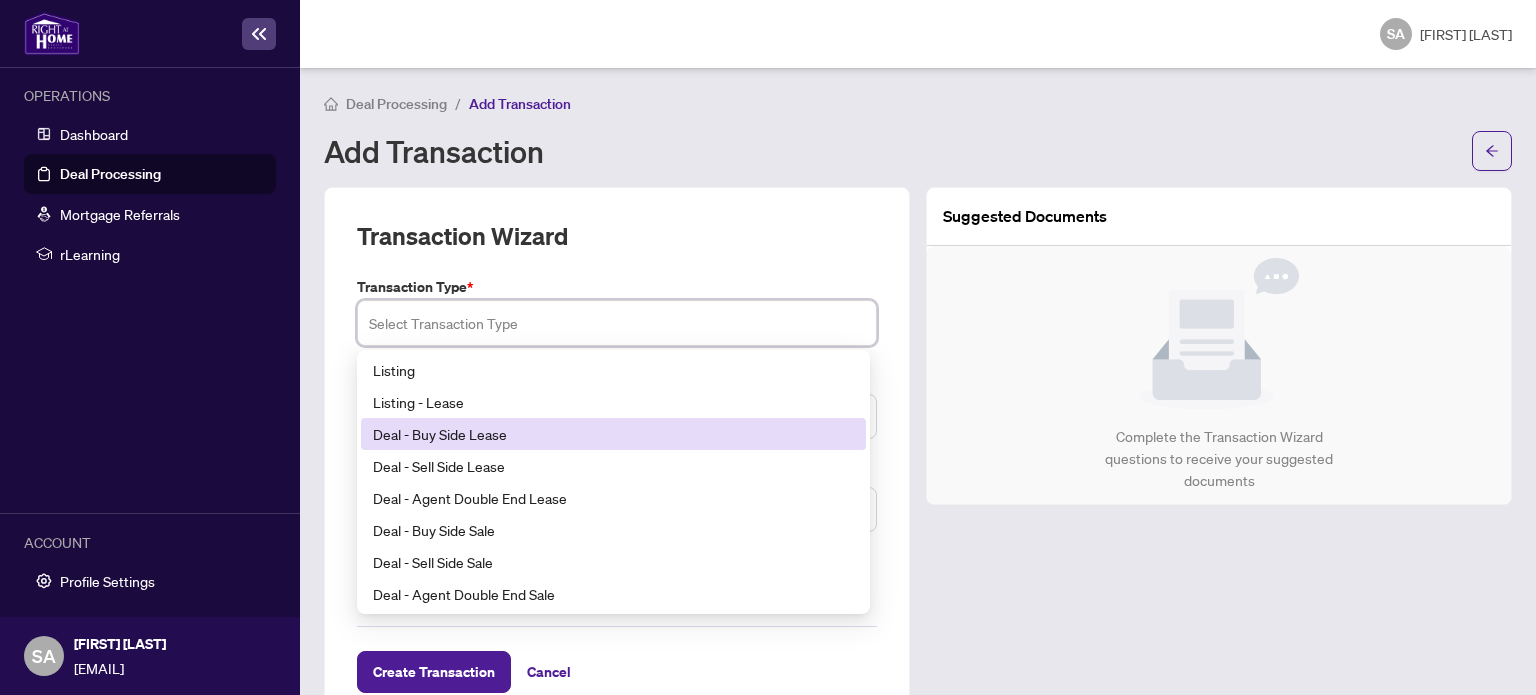 click on "Deal - Buy Side Lease" at bounding box center (613, 434) 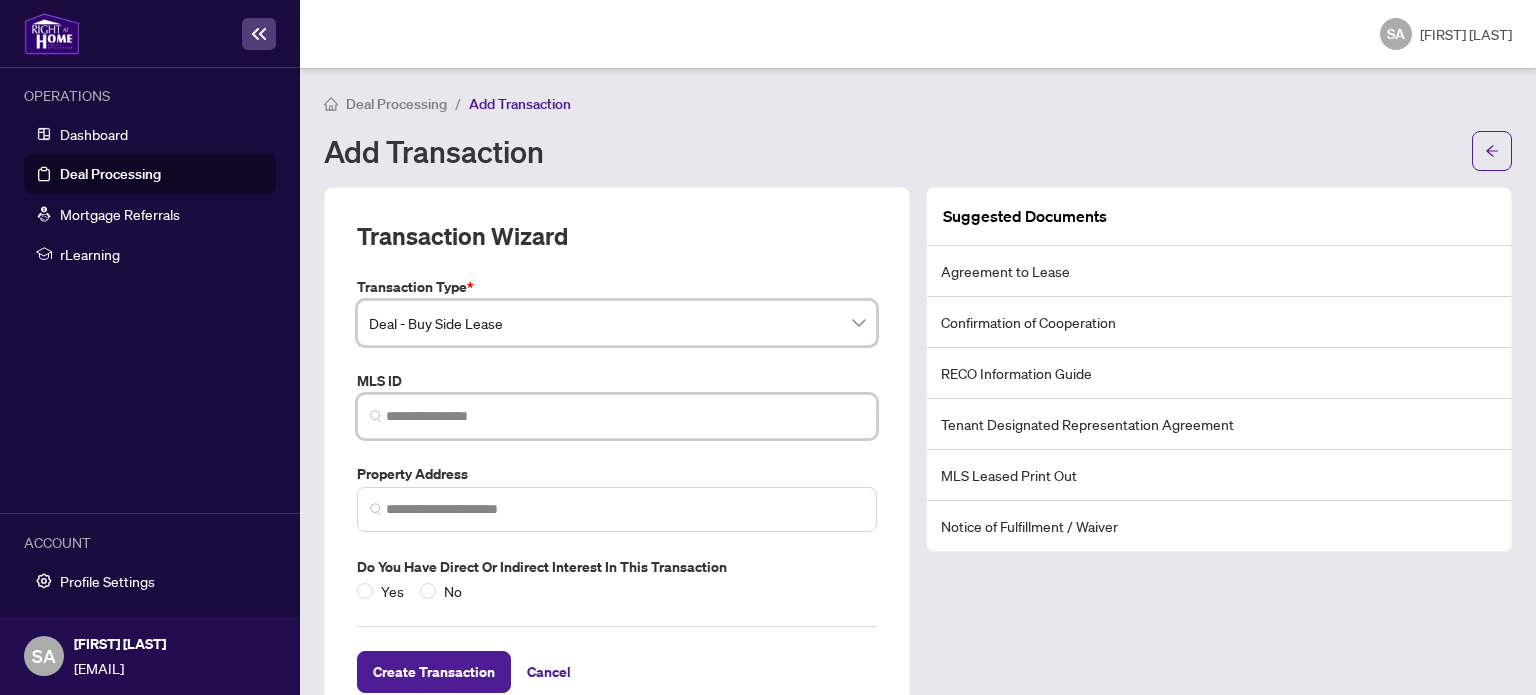 click at bounding box center [625, 416] 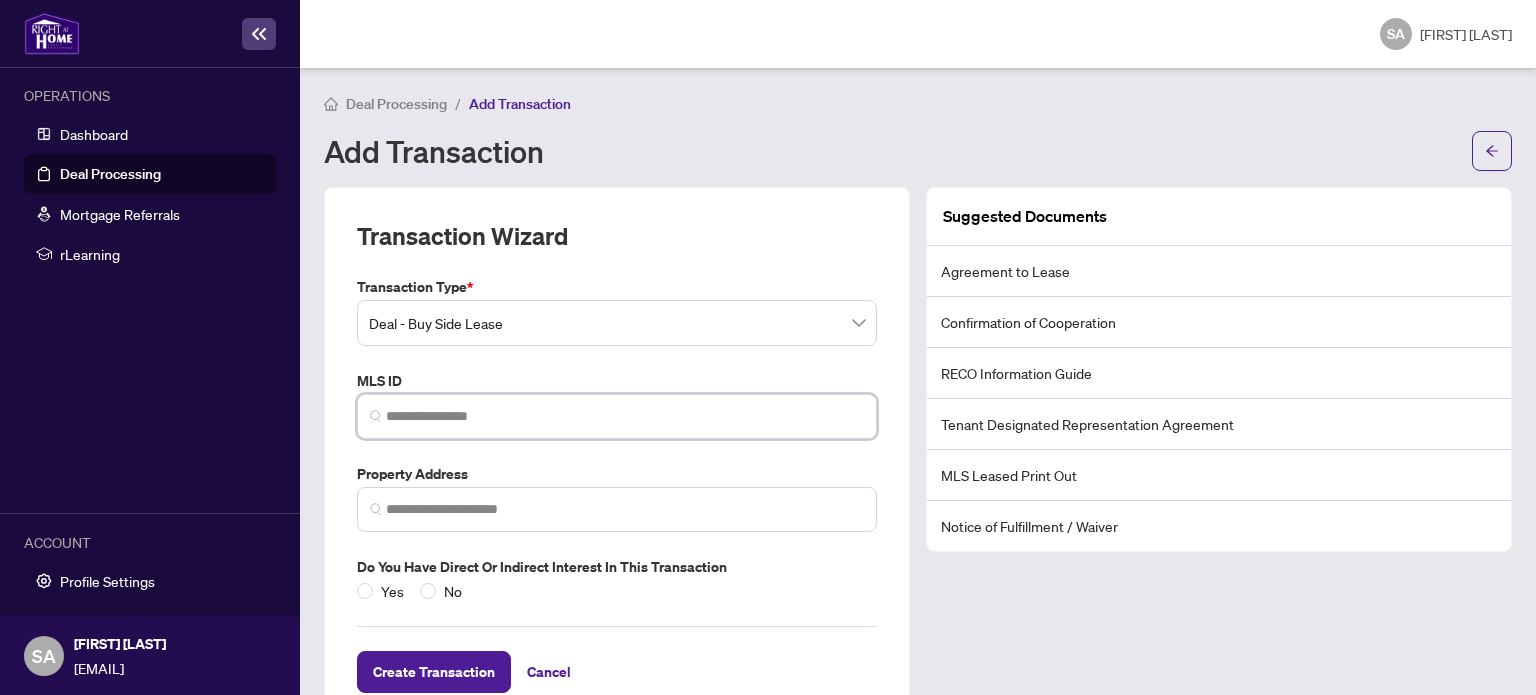 paste on "*********" 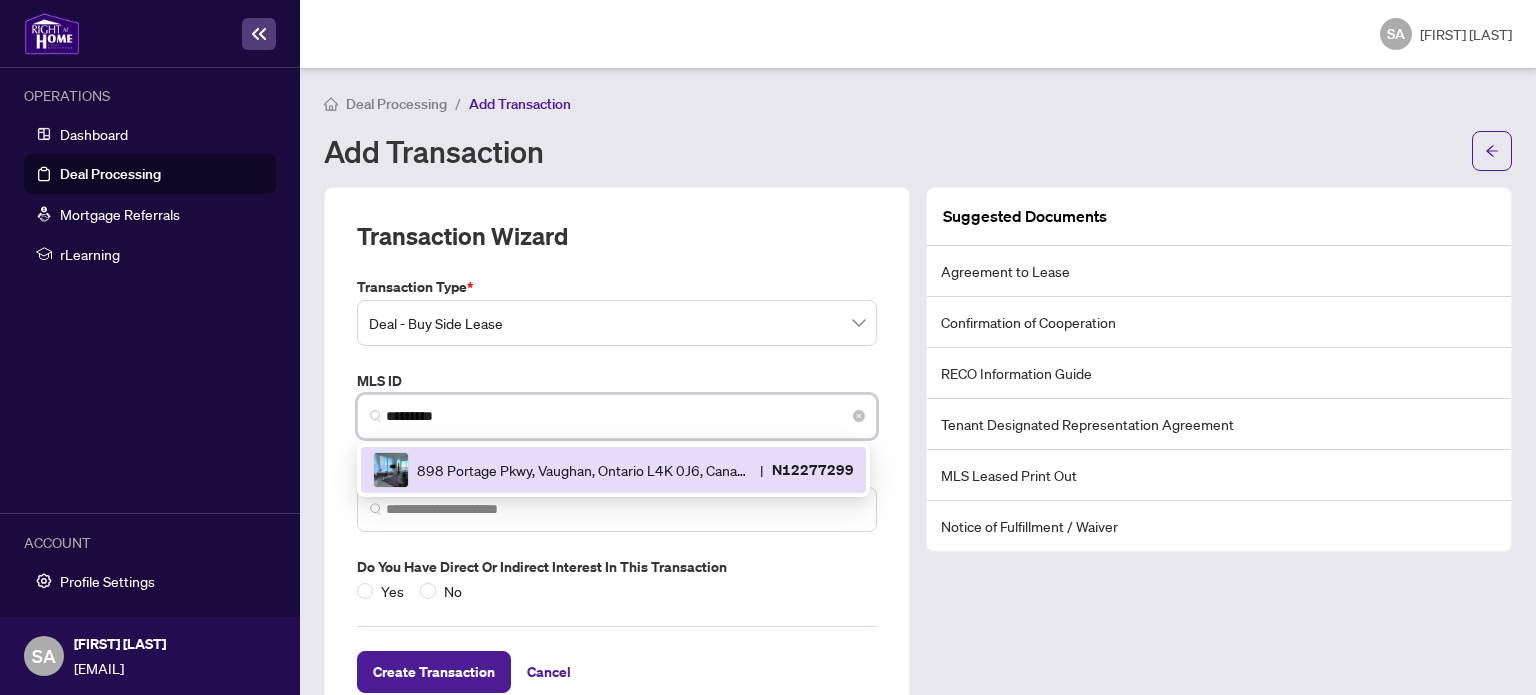click on "898 Portage Pkwy, Vaughan, Ontario L4K 0J6, Canada | N12277299" at bounding box center (613, 470) 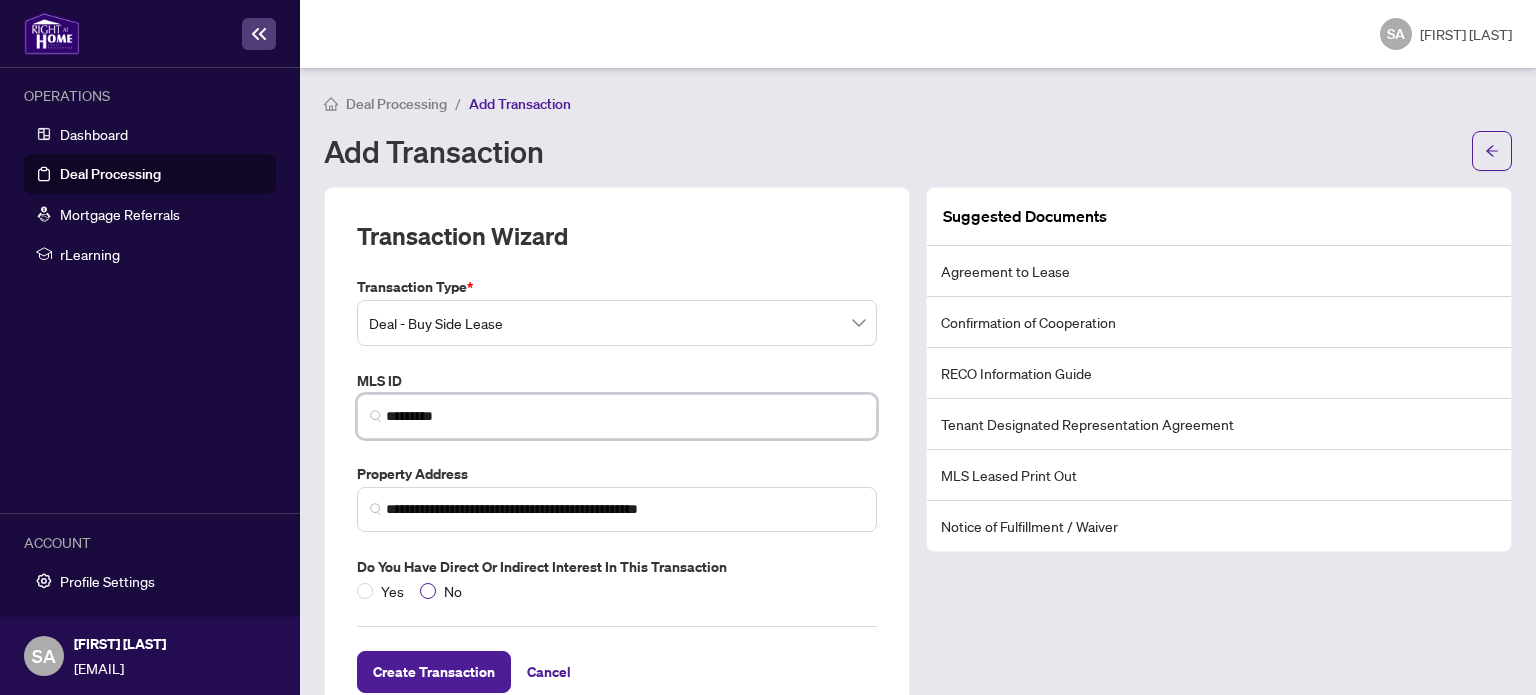 type on "*********" 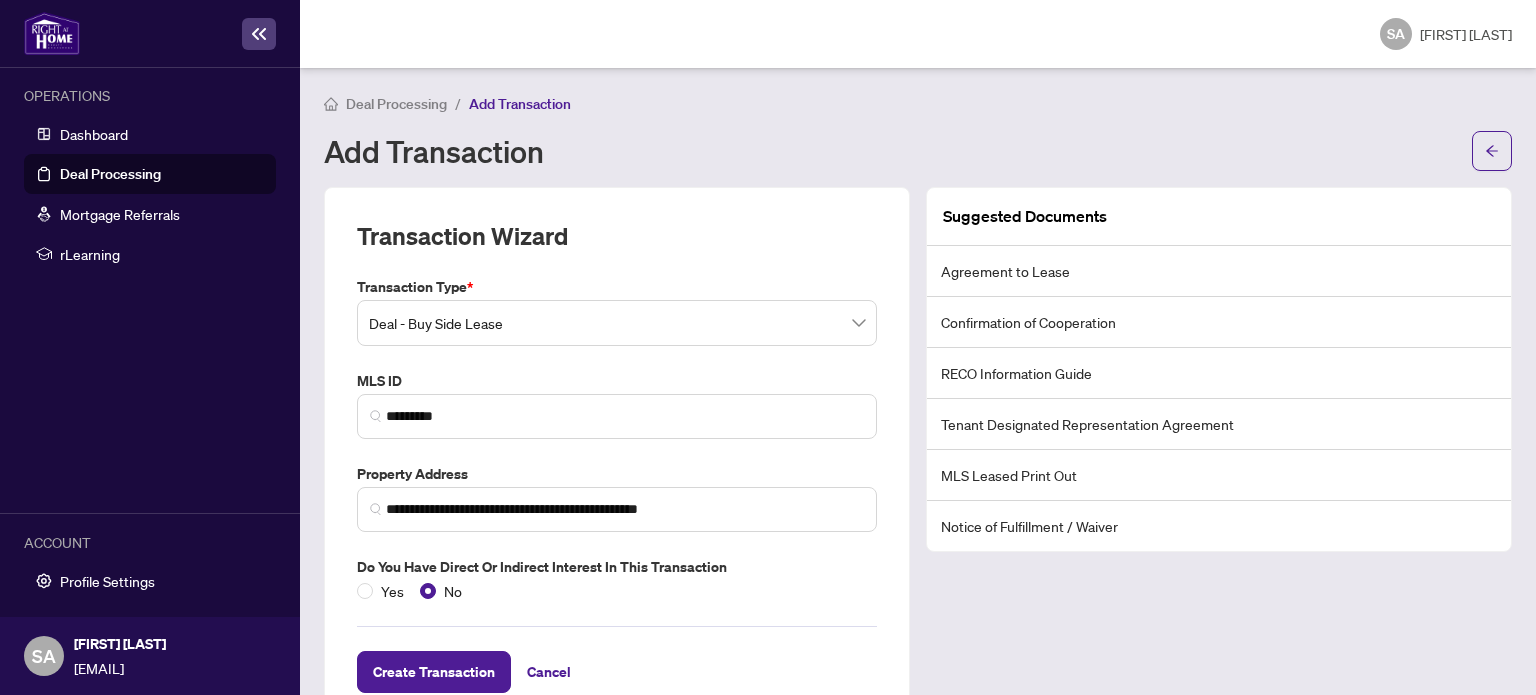scroll, scrollTop: 52, scrollLeft: 0, axis: vertical 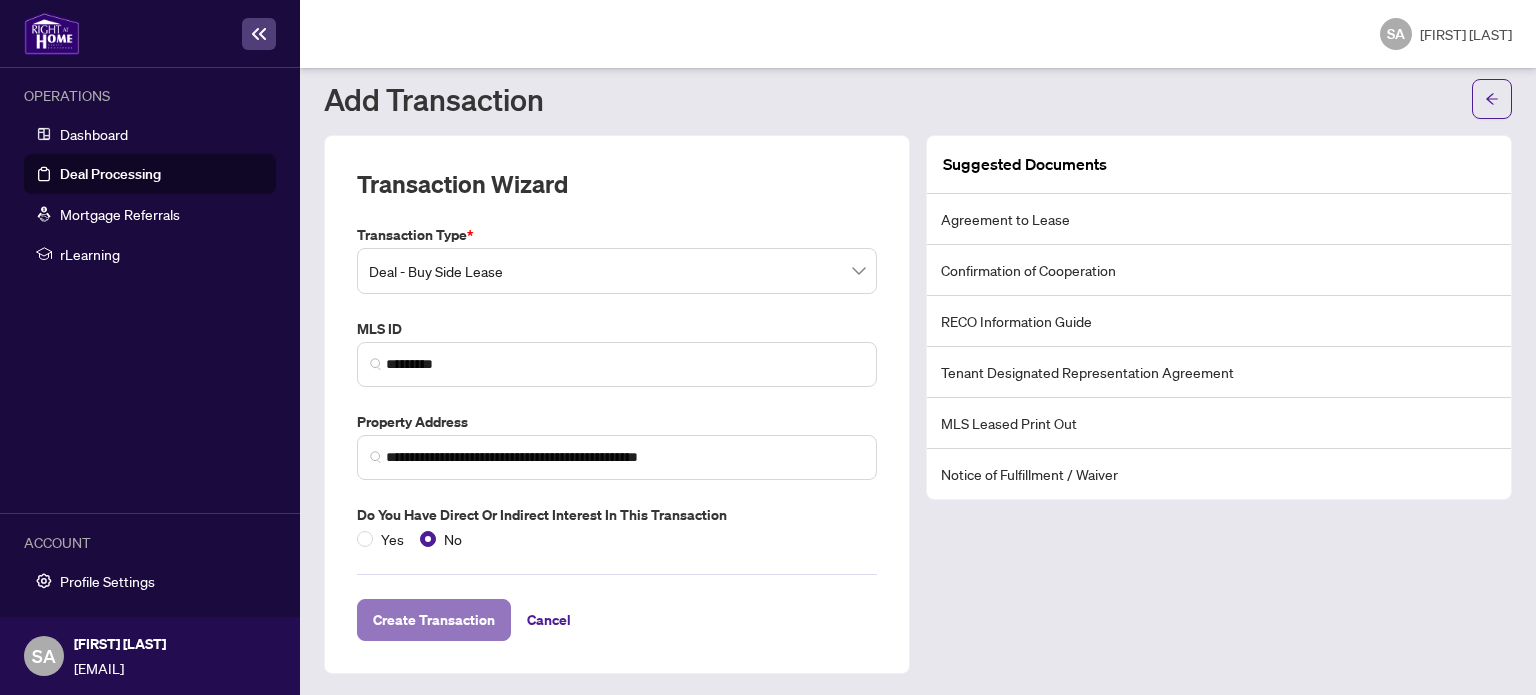 click on "Create Transaction" at bounding box center [434, 620] 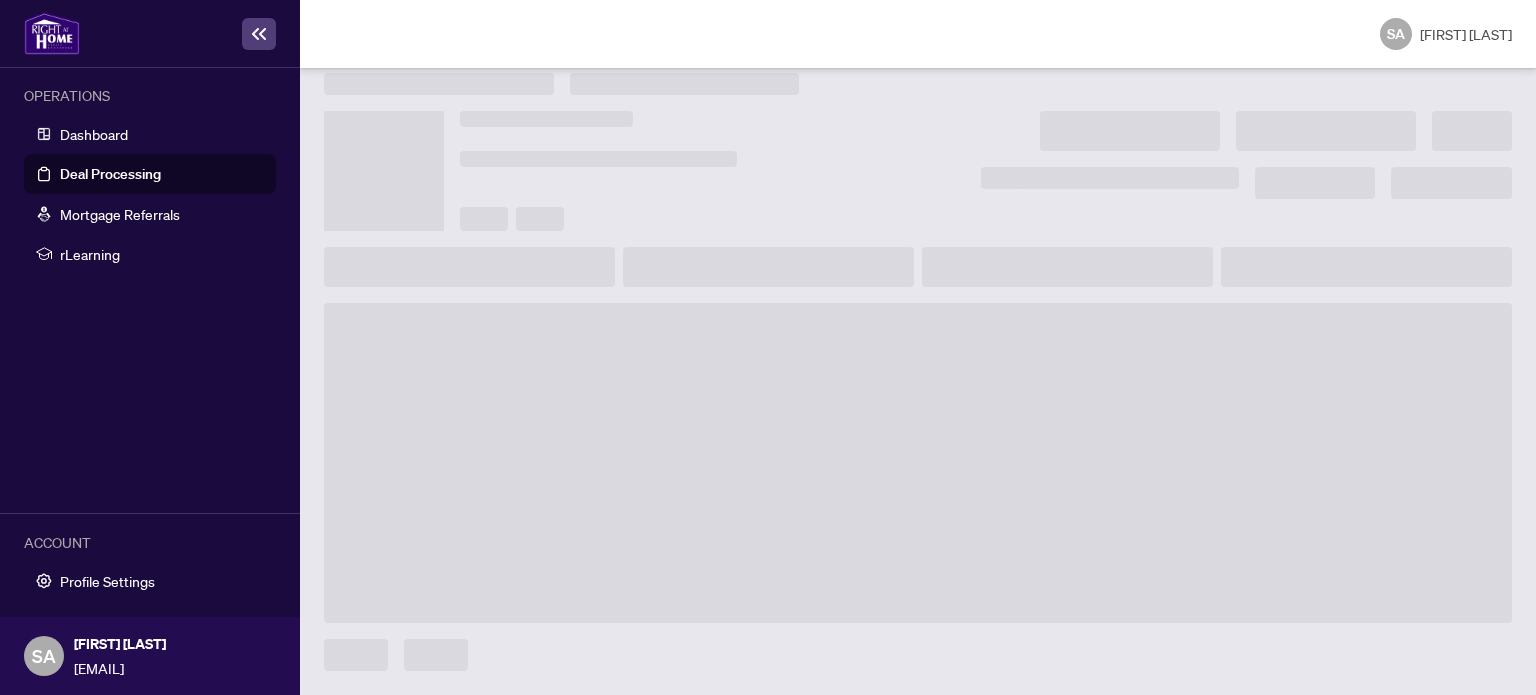 scroll, scrollTop: 19, scrollLeft: 0, axis: vertical 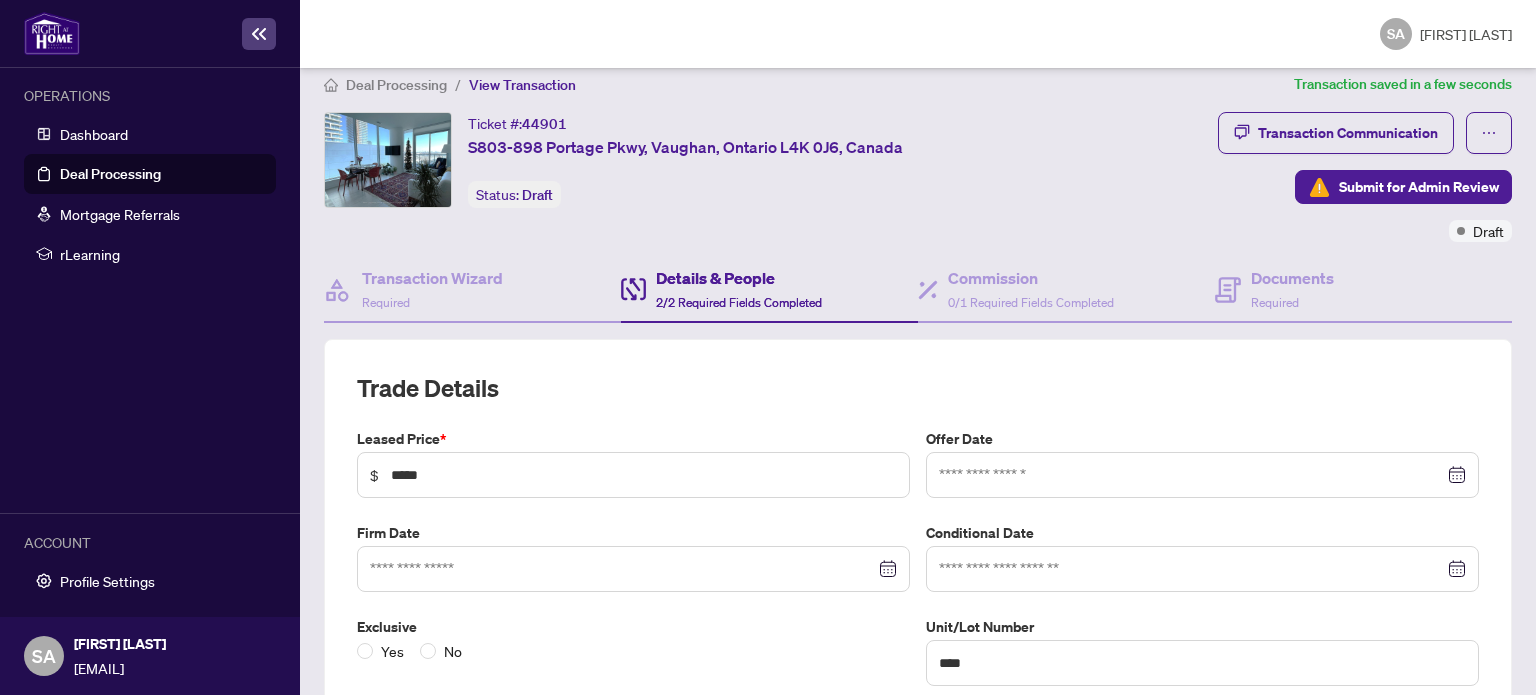 type on "**********" 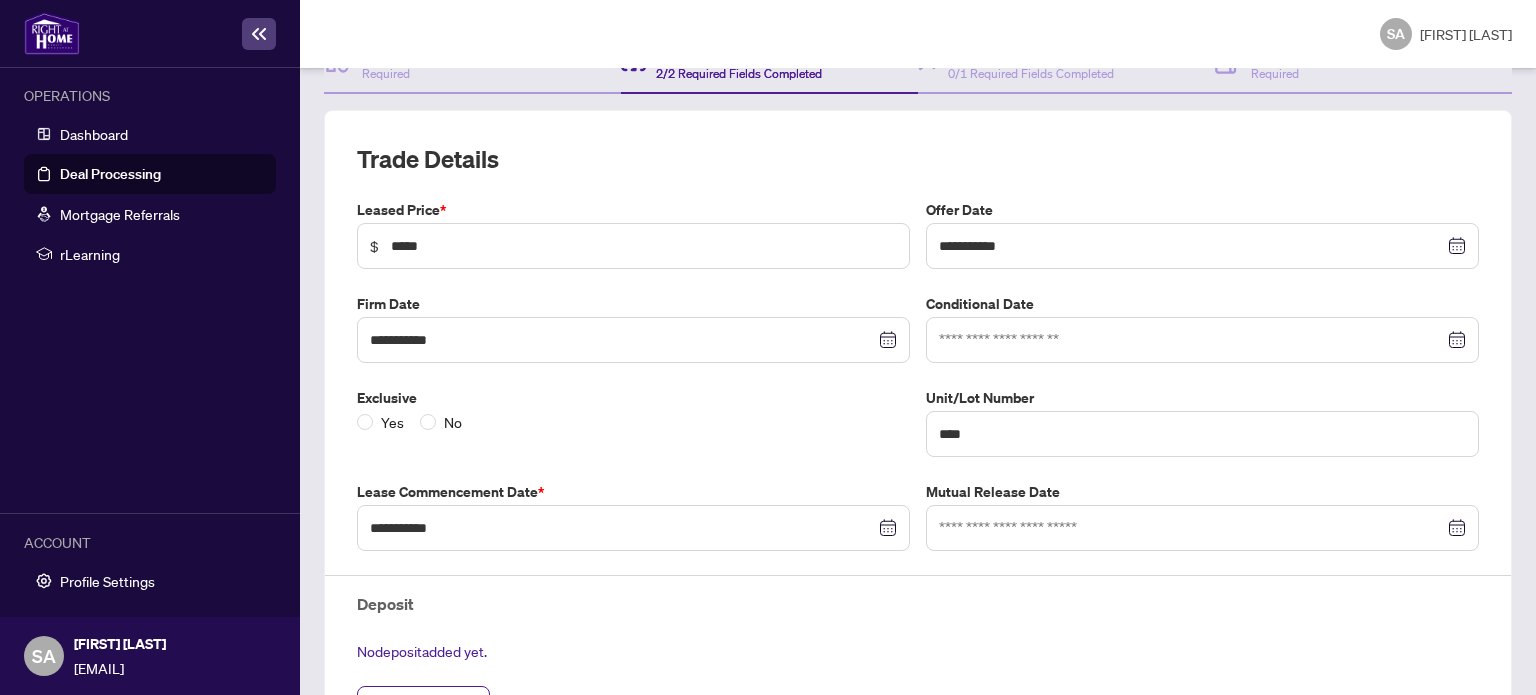 scroll, scrollTop: 262, scrollLeft: 0, axis: vertical 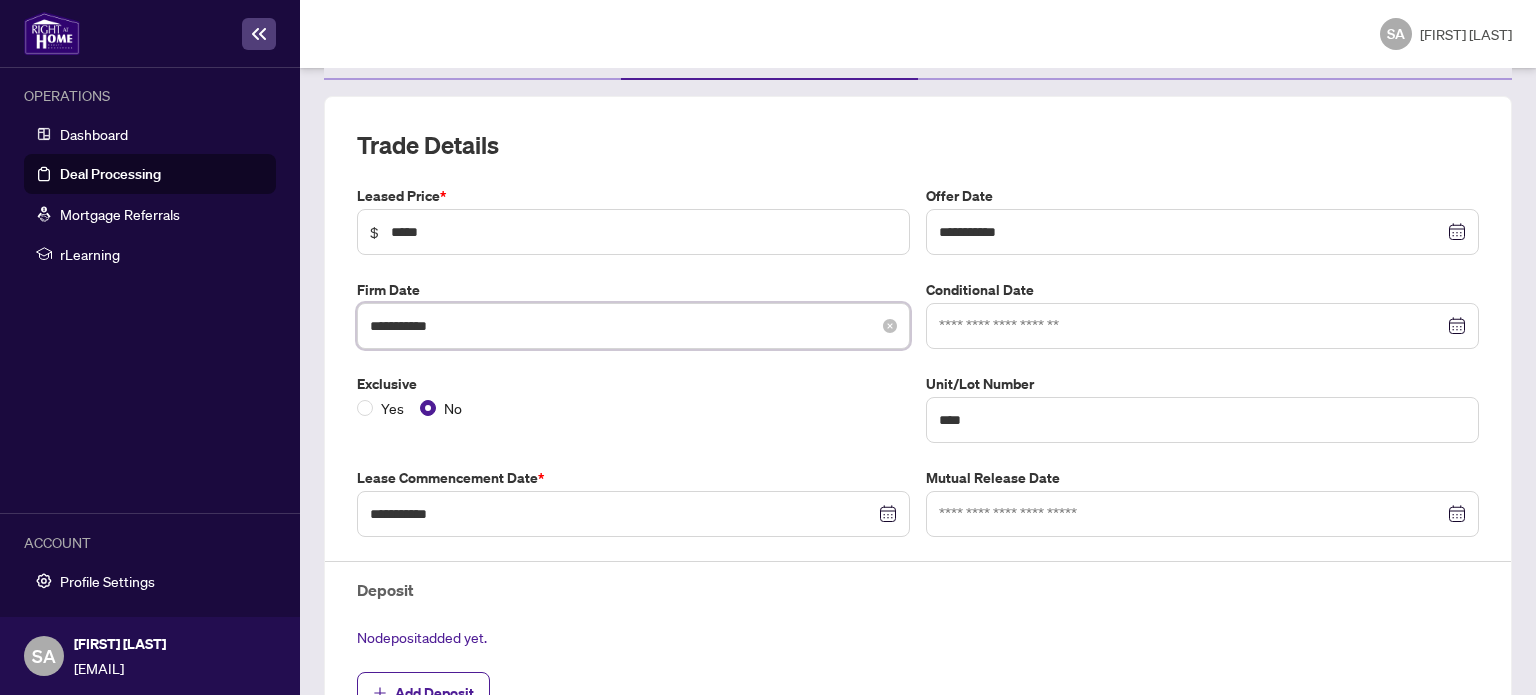 click on "**********" at bounding box center [622, 326] 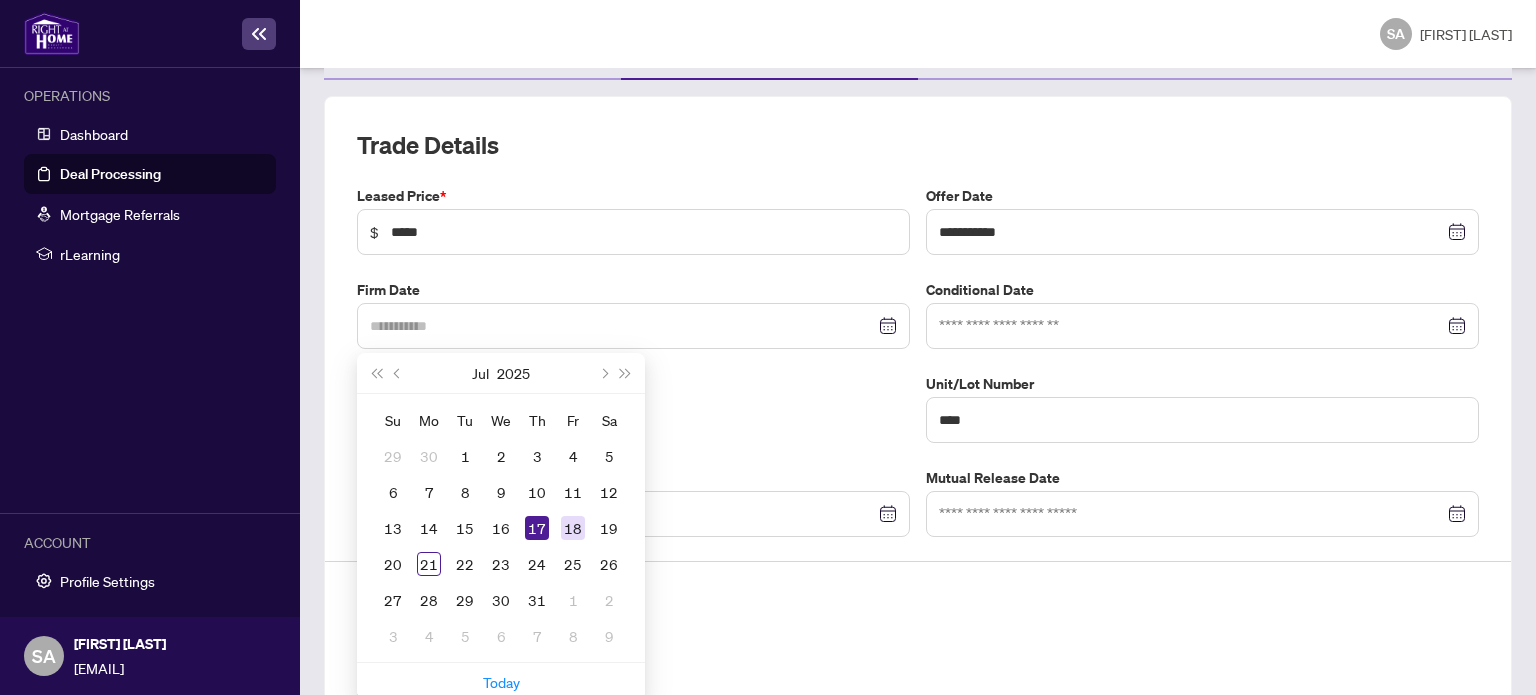 click on "18" at bounding box center [573, 528] 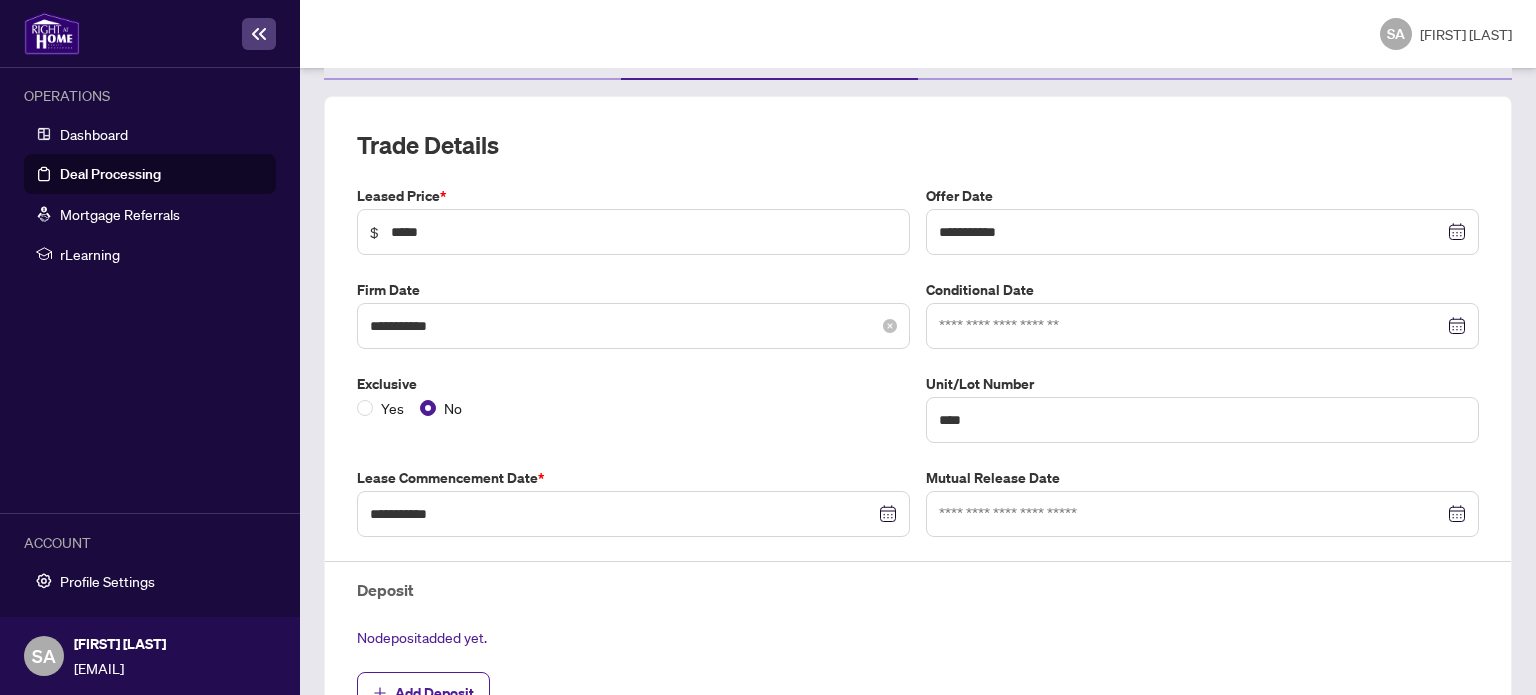 click on "**********" at bounding box center (633, 326) 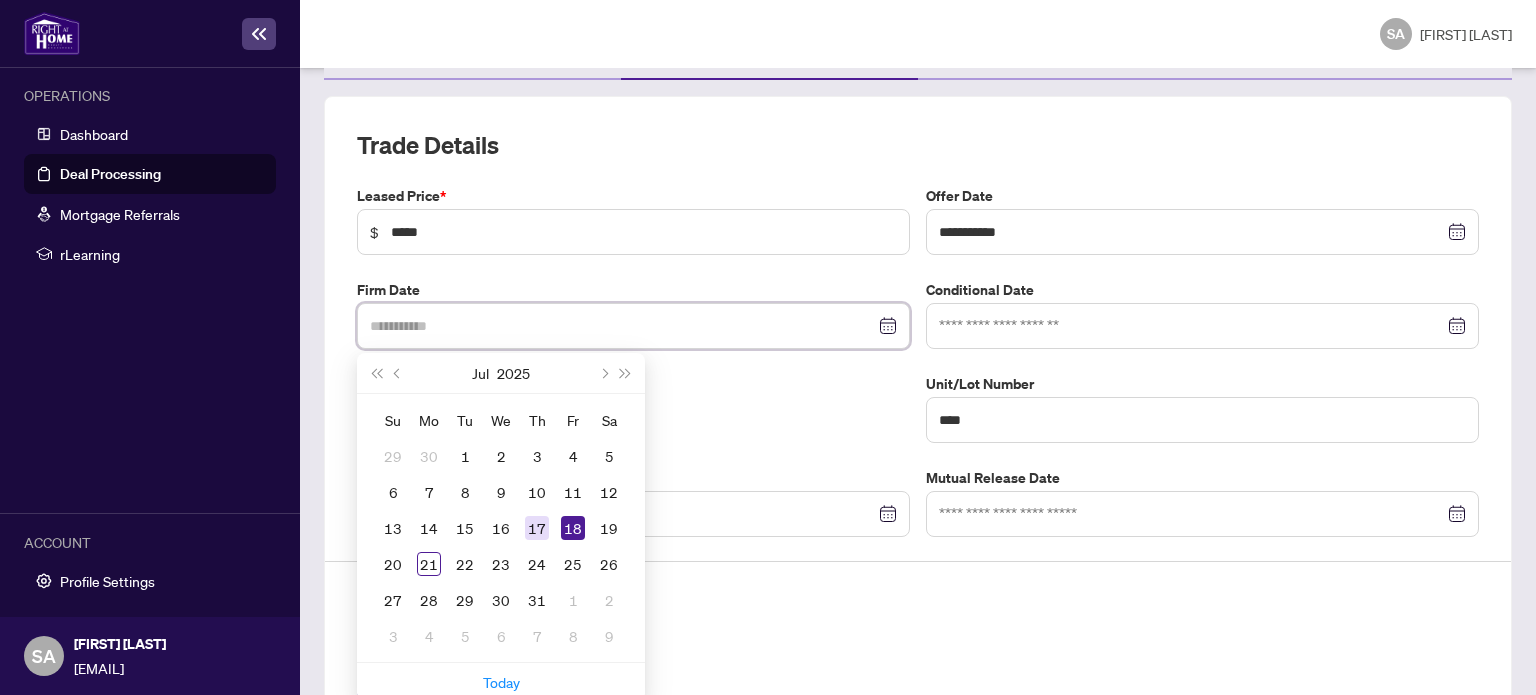 type on "**********" 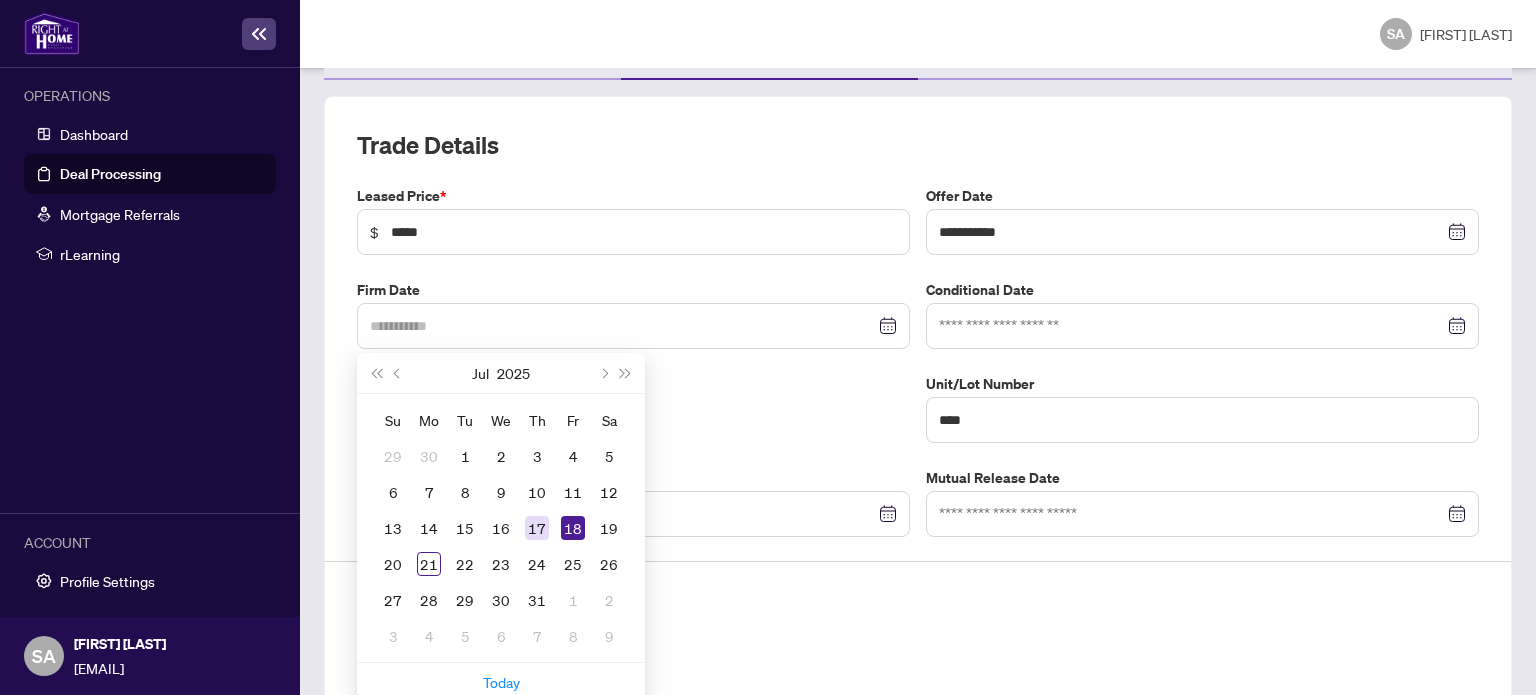 click on "17" at bounding box center (537, 528) 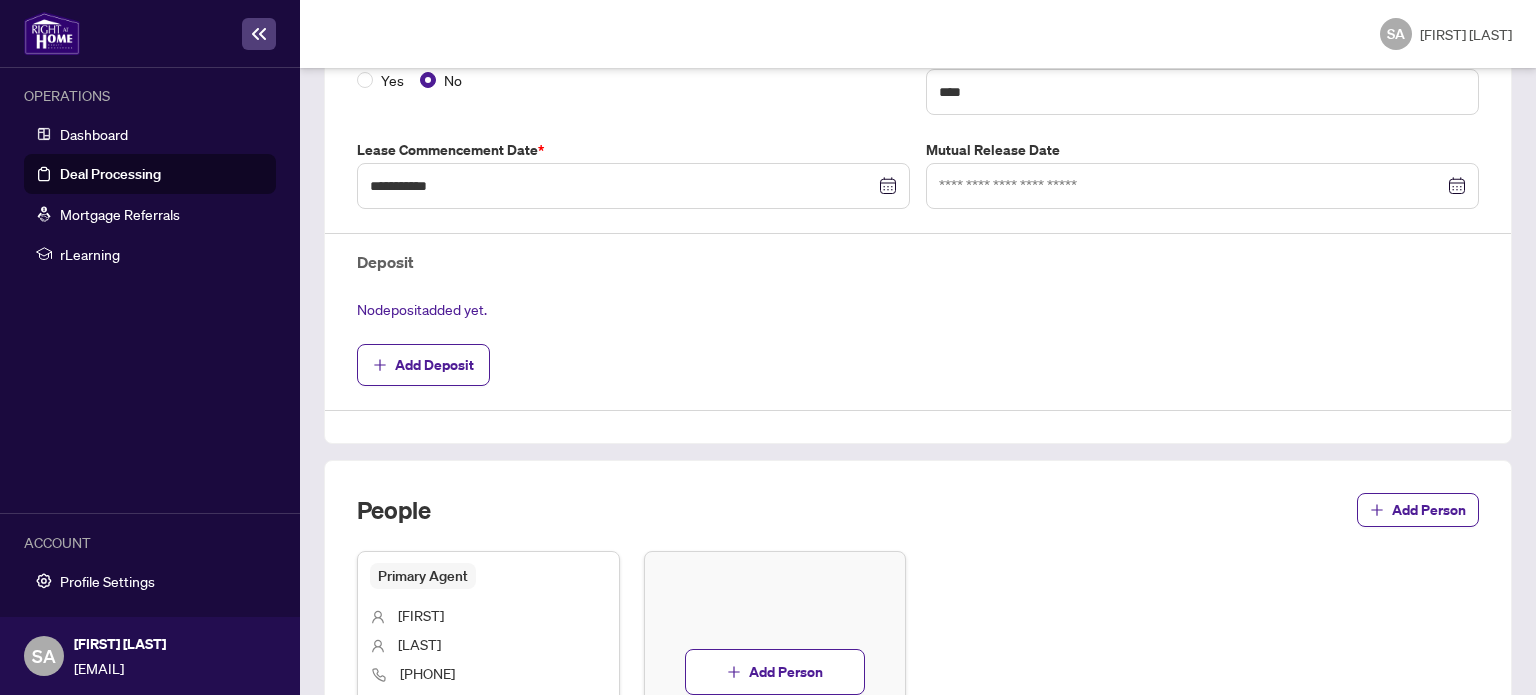 scroll, scrollTop: 592, scrollLeft: 0, axis: vertical 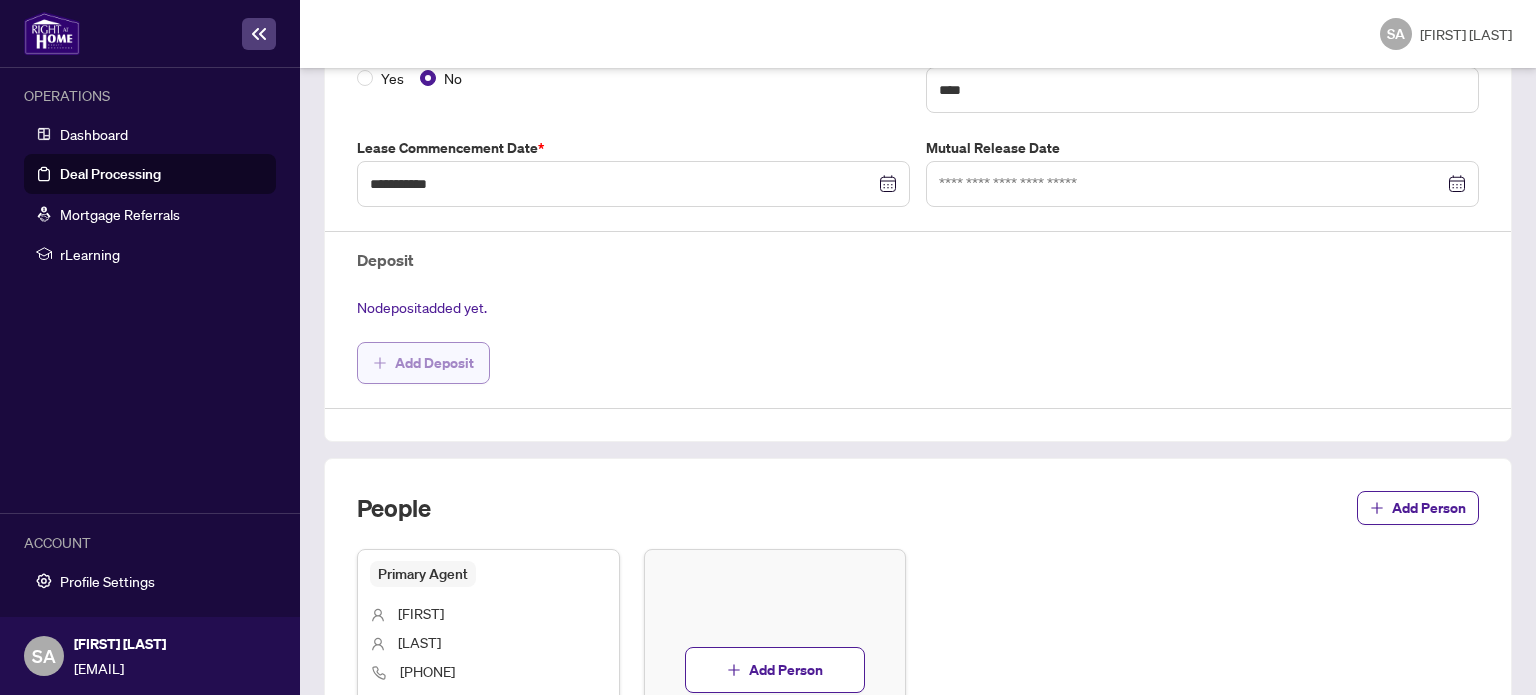click on "Add Deposit" at bounding box center (434, 363) 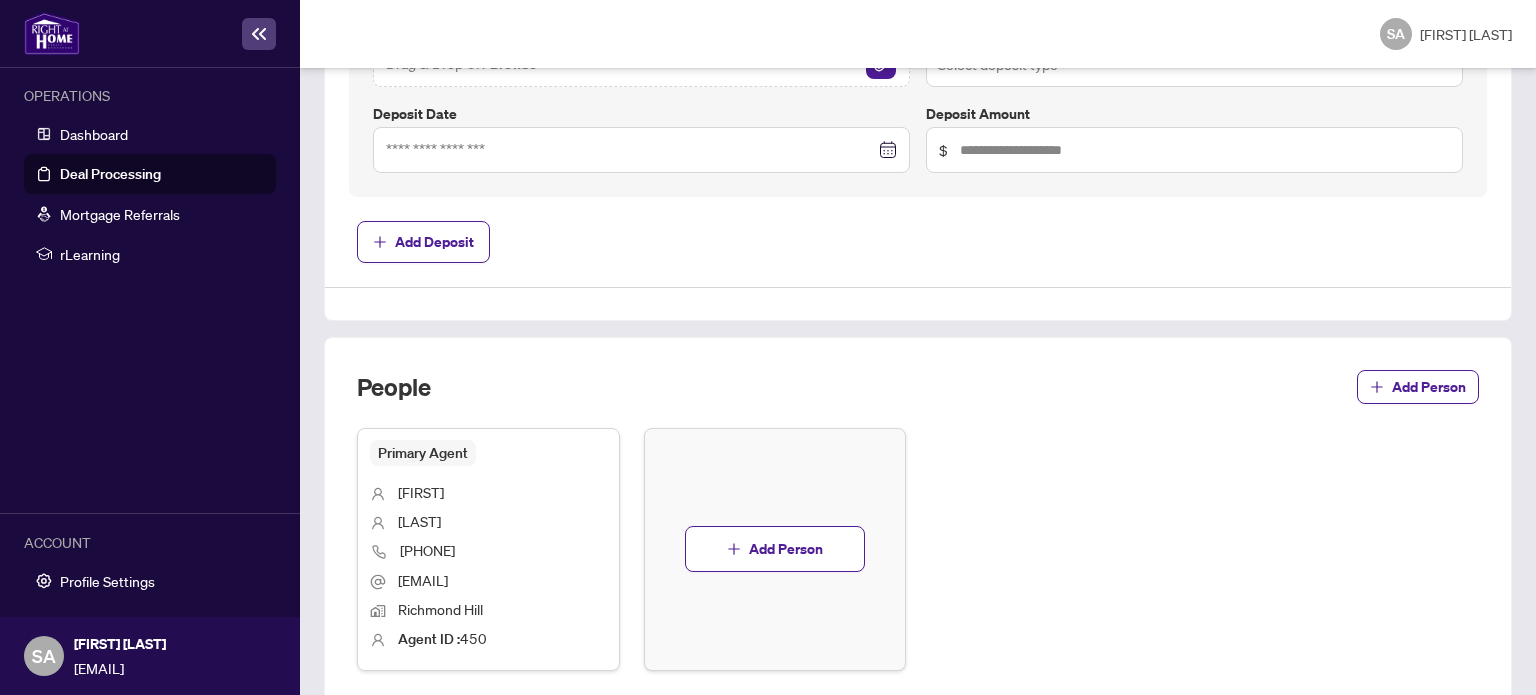 scroll, scrollTop: 939, scrollLeft: 0, axis: vertical 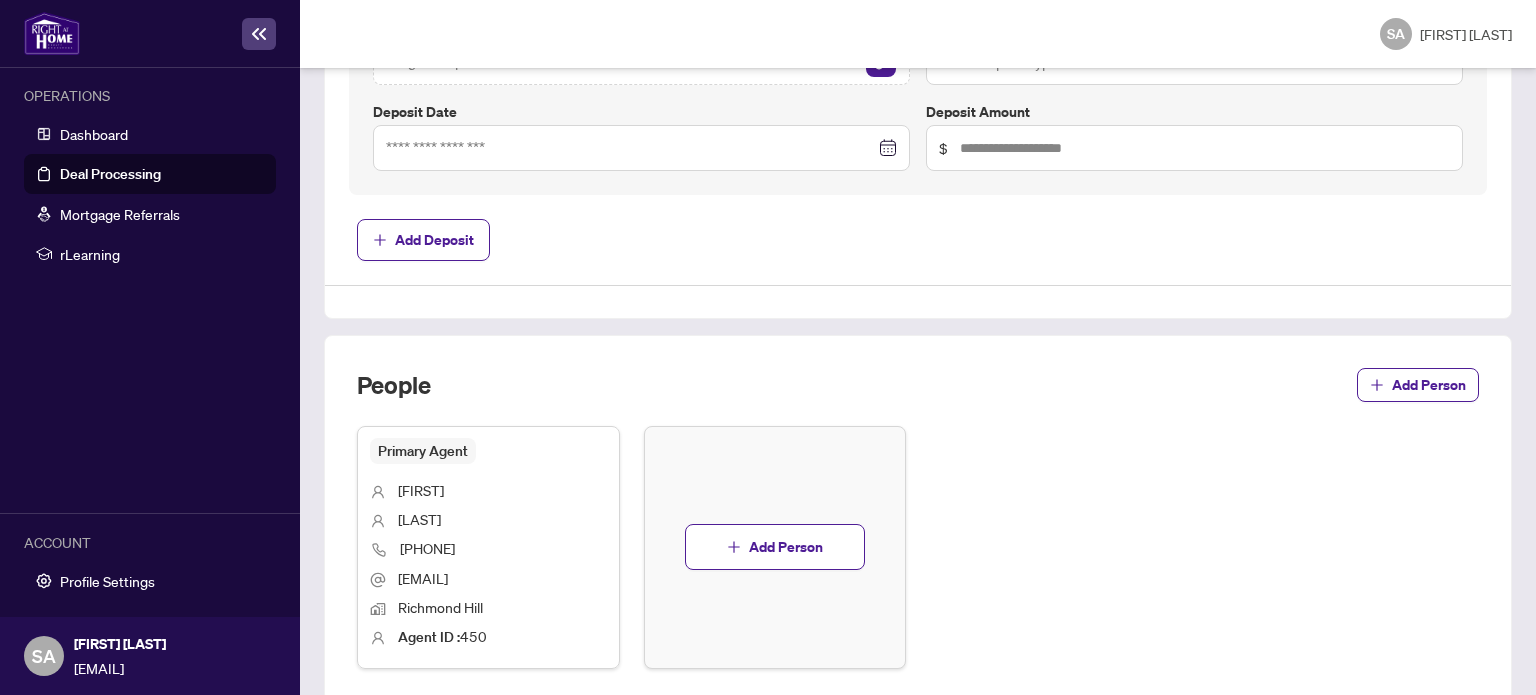 click at bounding box center [641, 148] 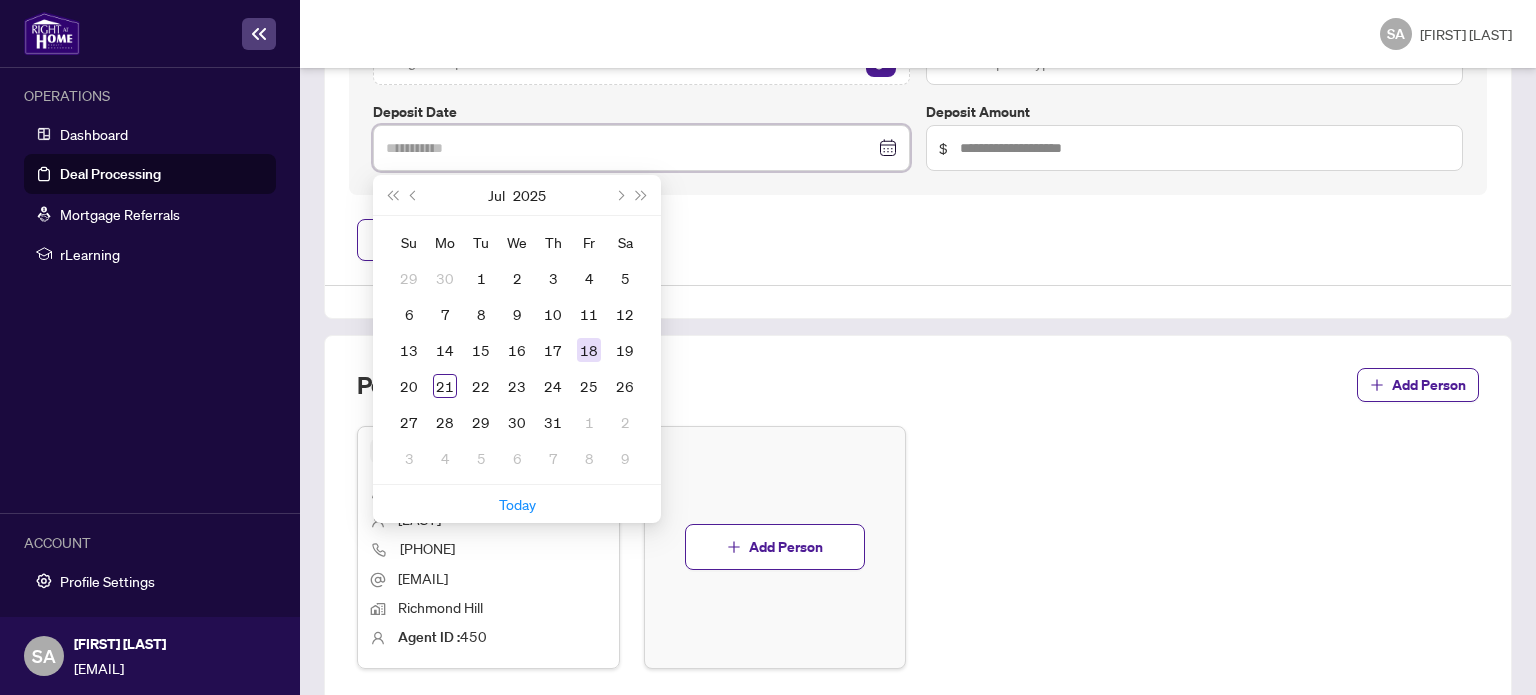 type on "**********" 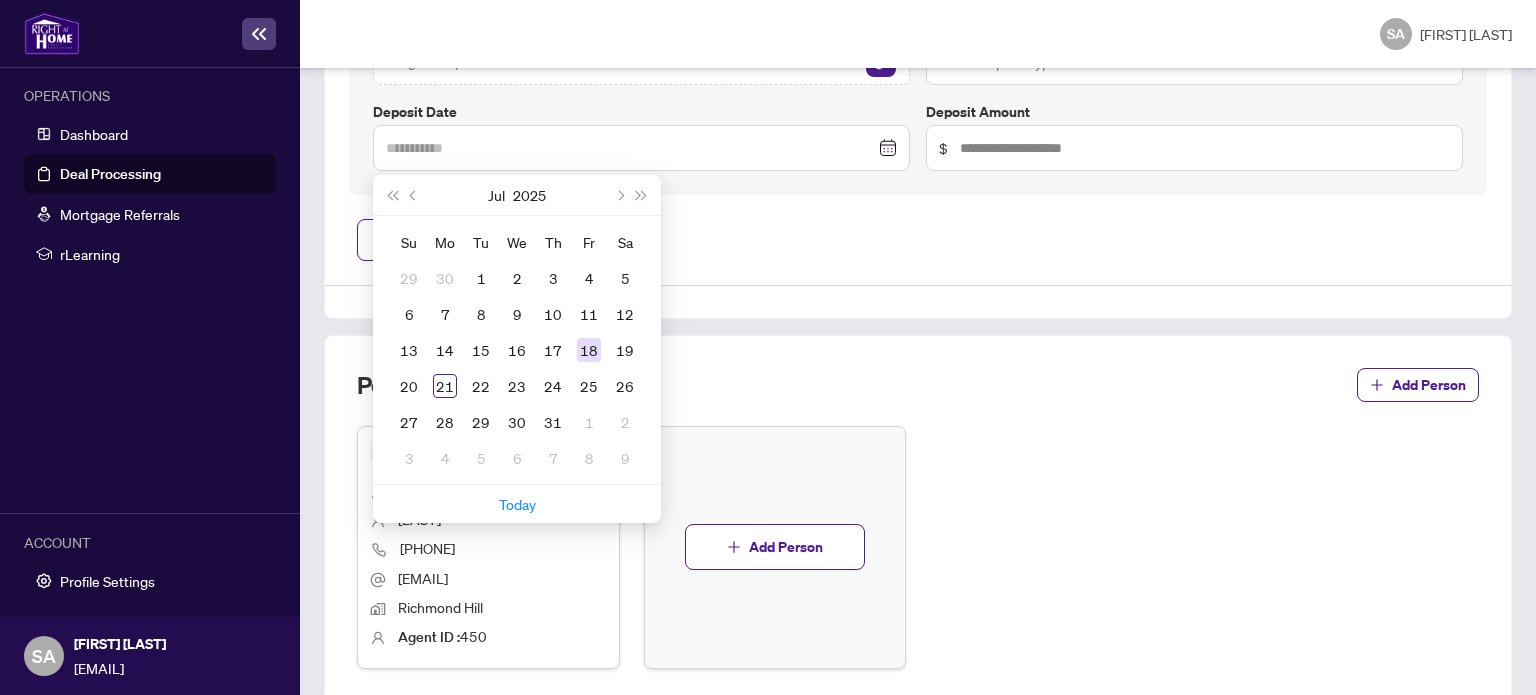 click on "18" at bounding box center [589, 350] 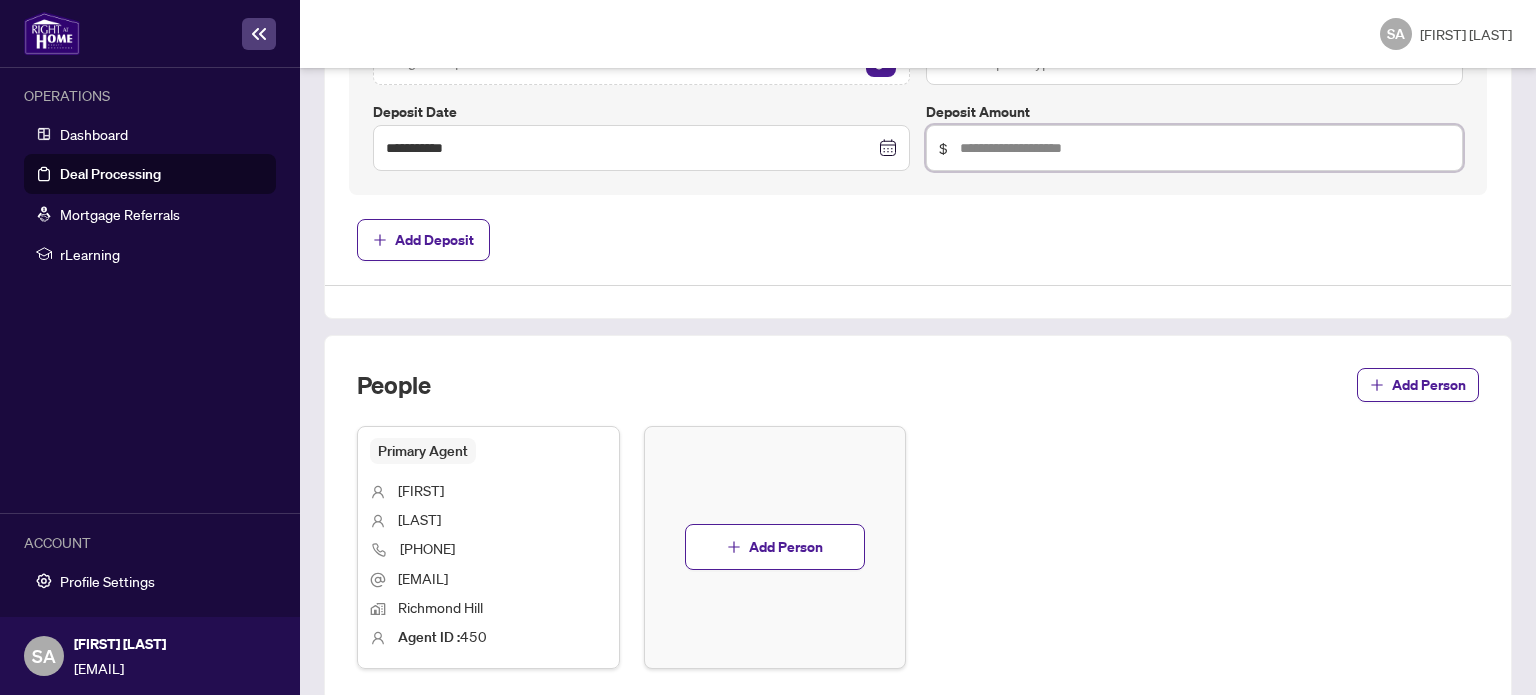 click at bounding box center (1205, 148) 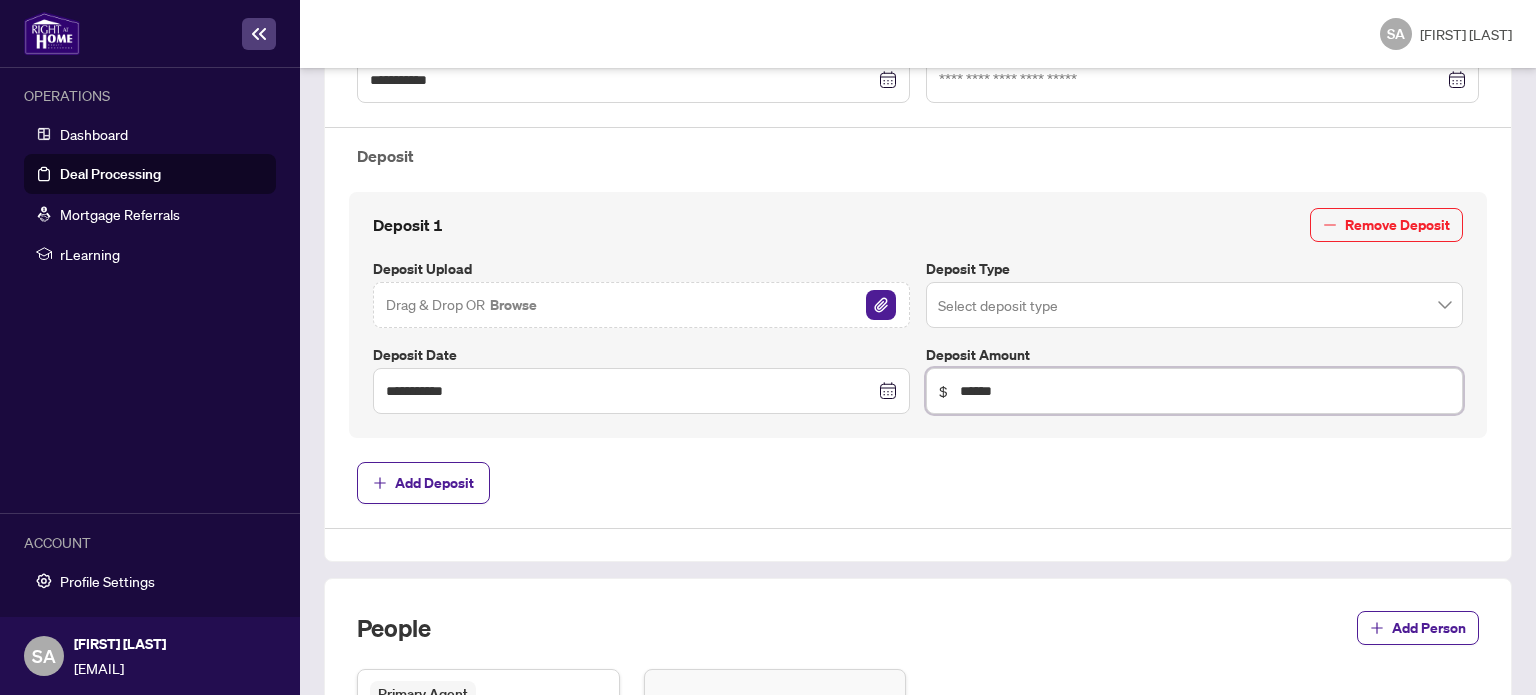 scroll, scrollTop: 702, scrollLeft: 0, axis: vertical 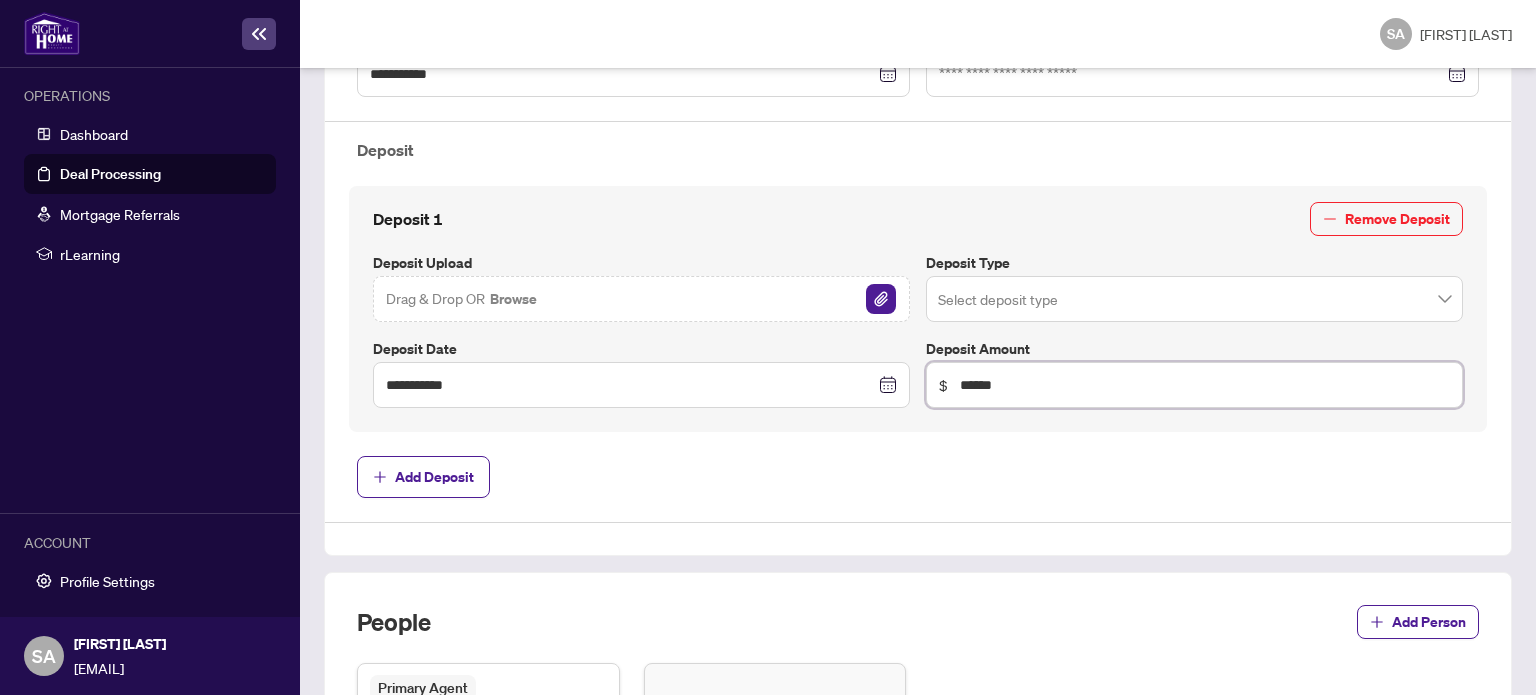 type on "******" 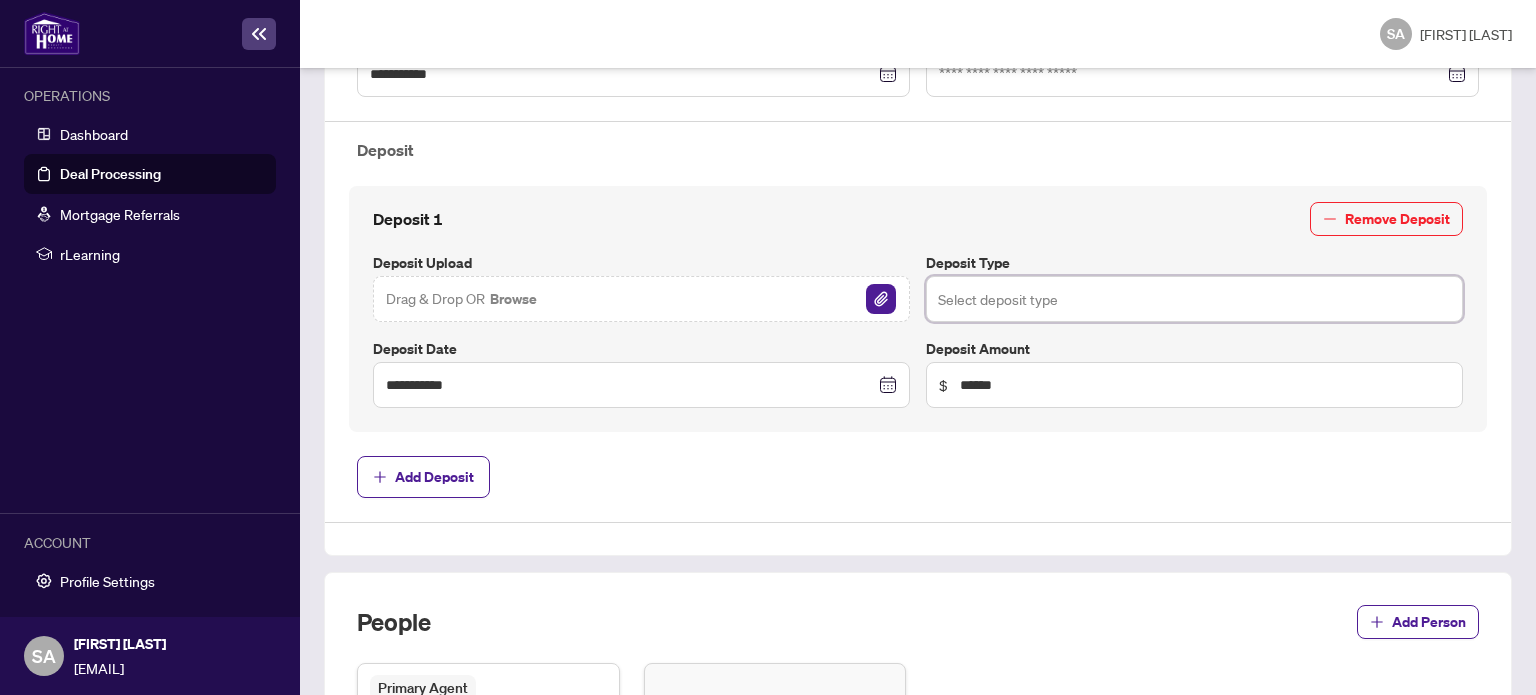 click at bounding box center [1194, 299] 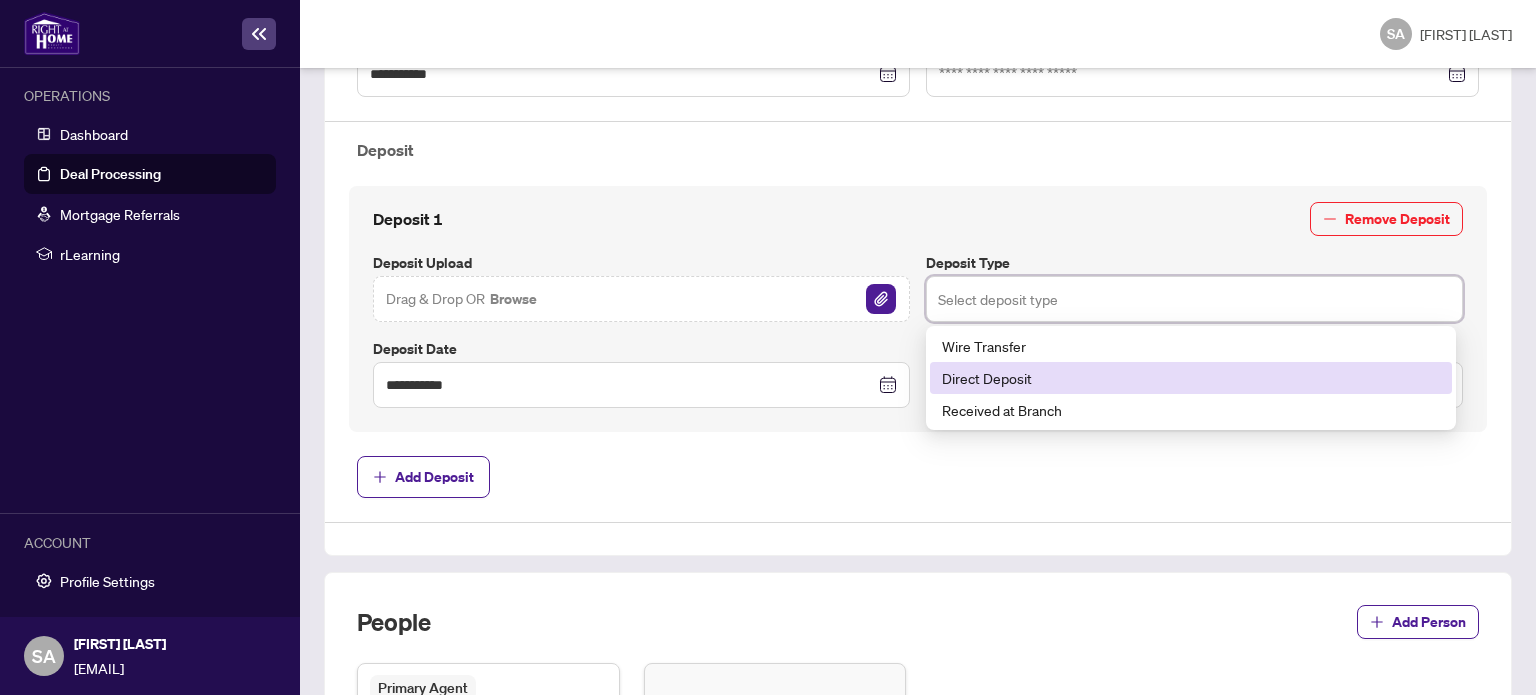 click on "Direct Deposit" at bounding box center [1191, 378] 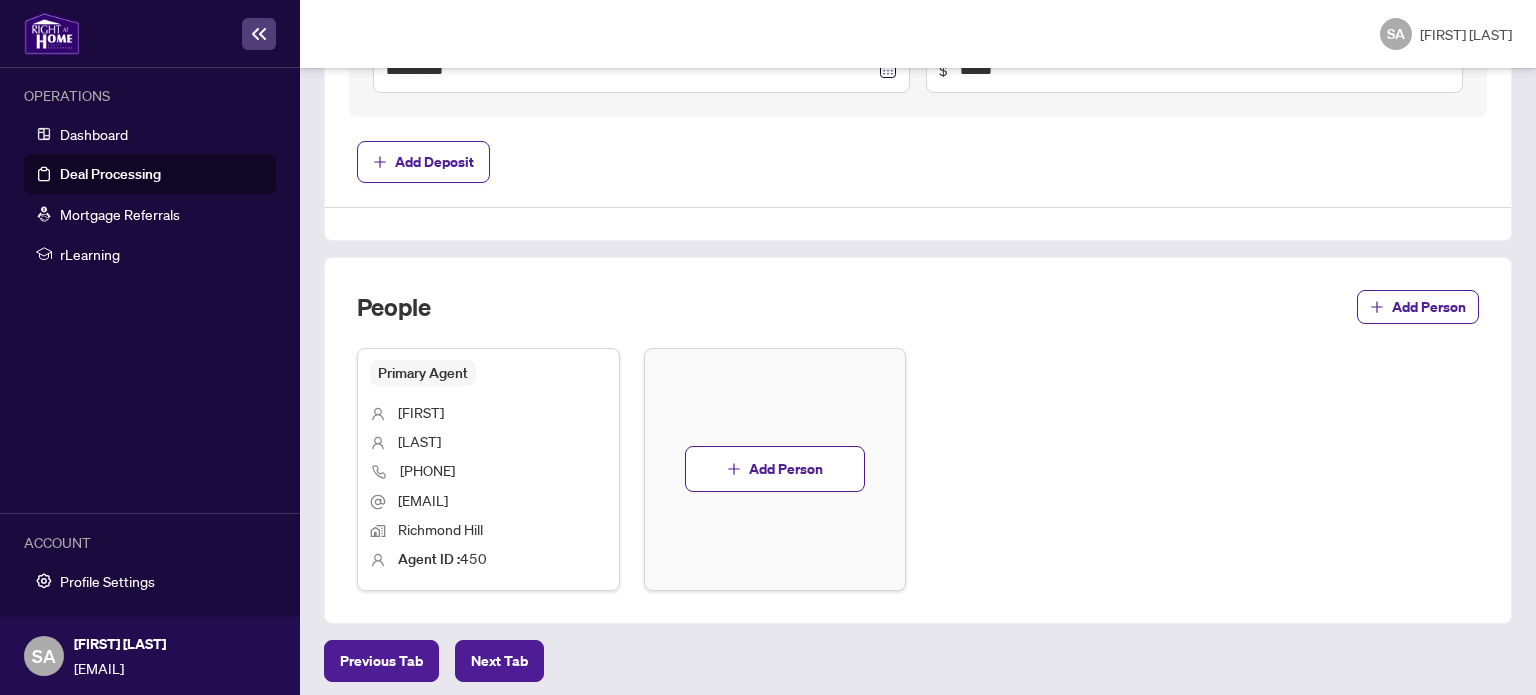 scroll, scrollTop: 1020, scrollLeft: 0, axis: vertical 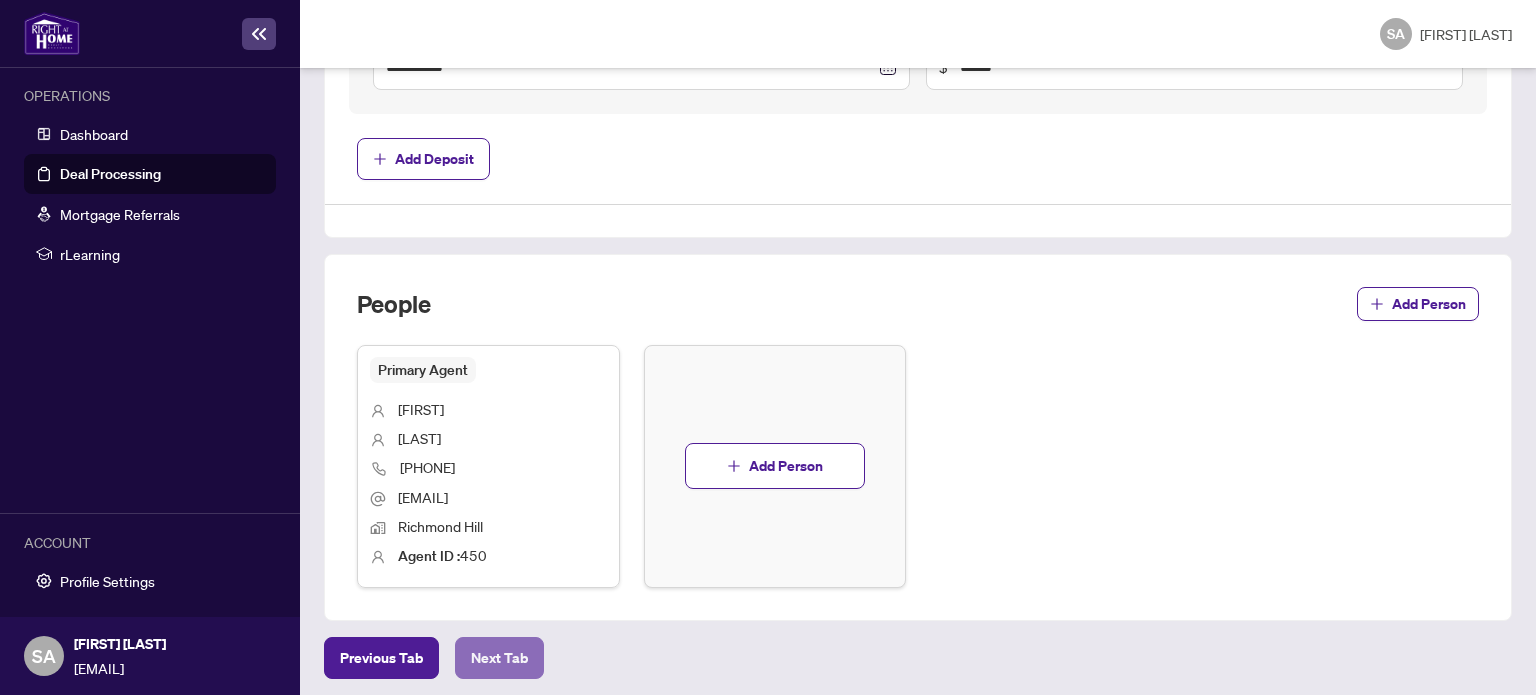 click on "Next Tab" at bounding box center (499, 658) 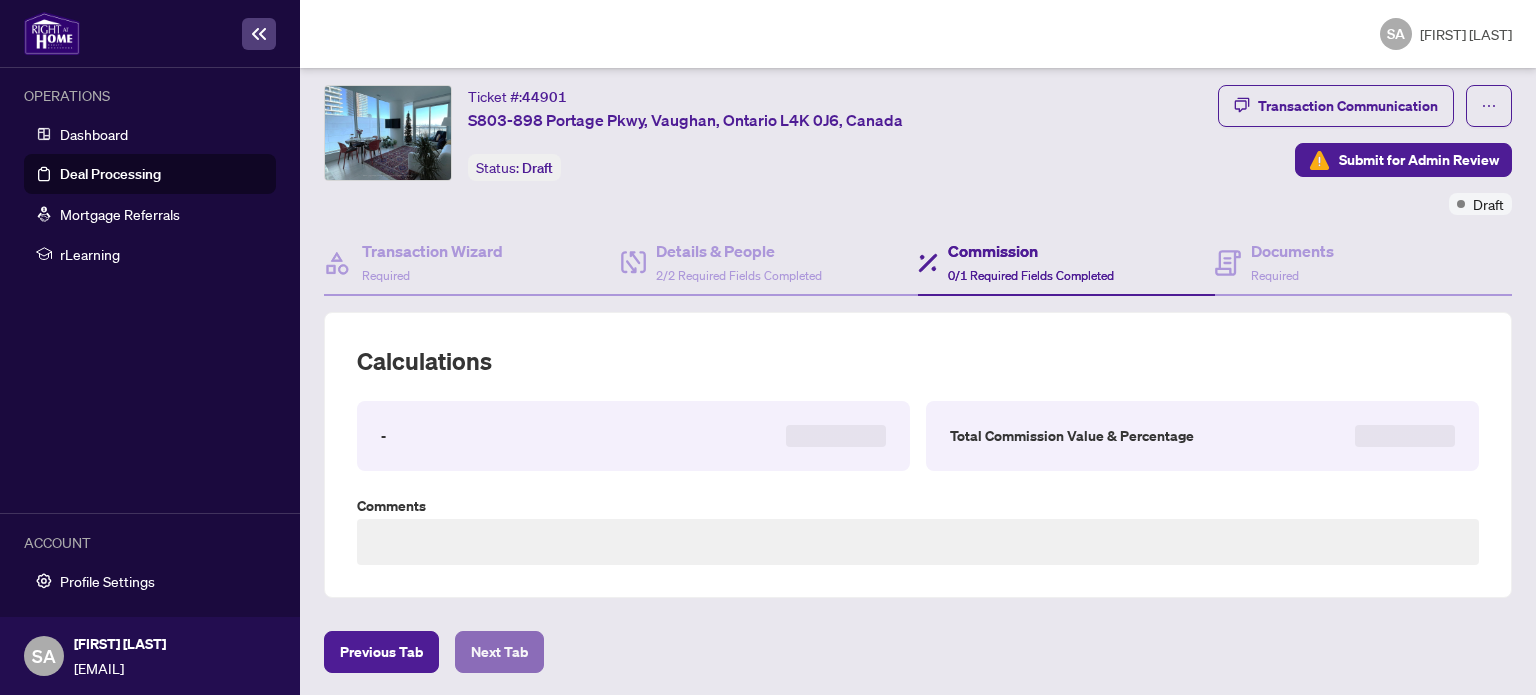 scroll, scrollTop: 506, scrollLeft: 0, axis: vertical 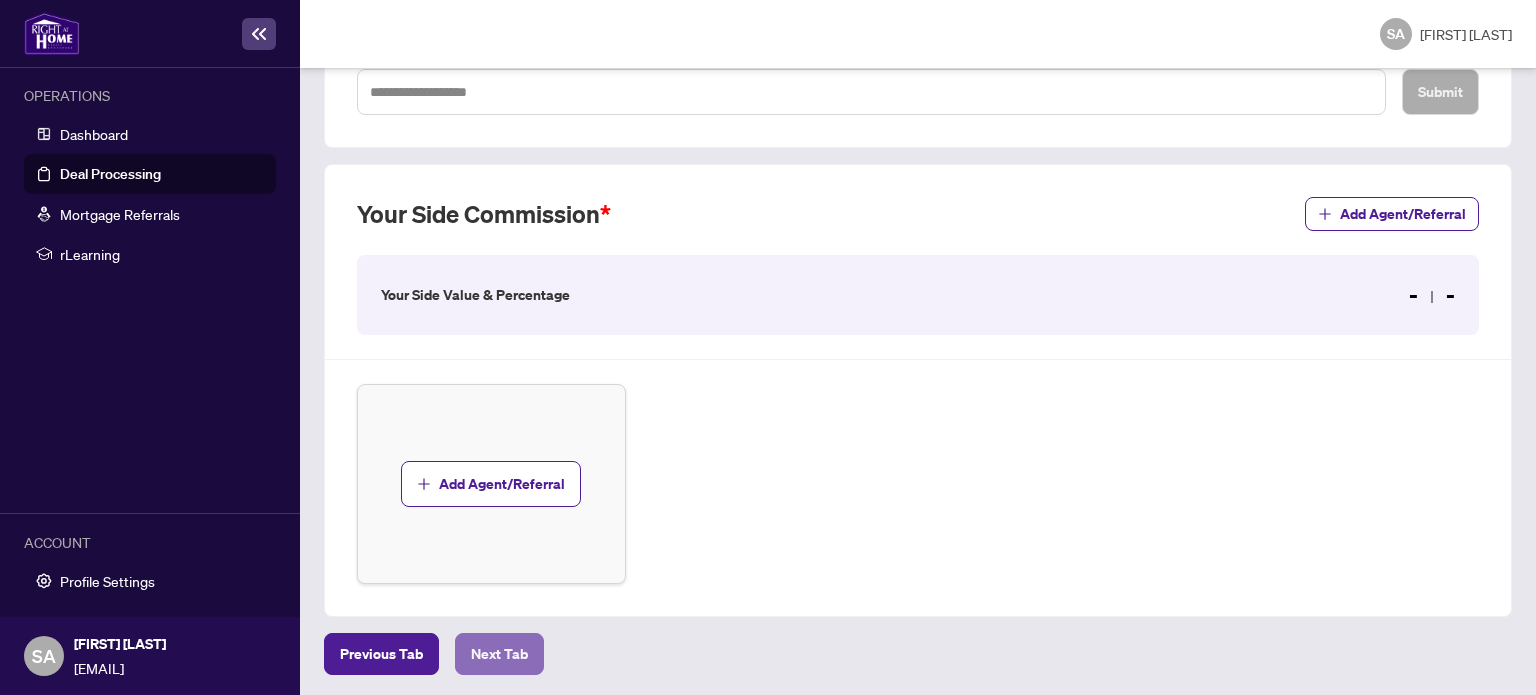 click on "Next Tab" at bounding box center [499, 654] 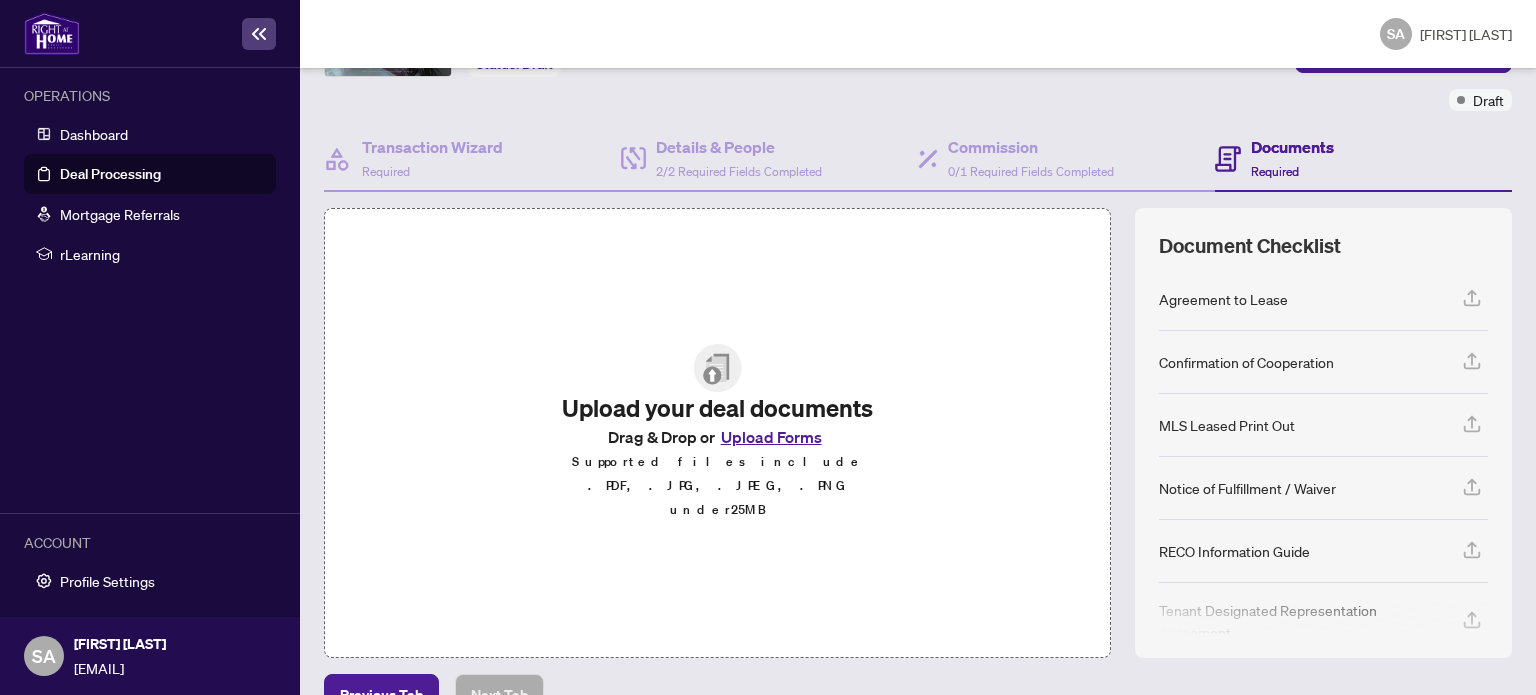 scroll, scrollTop: 193, scrollLeft: 0, axis: vertical 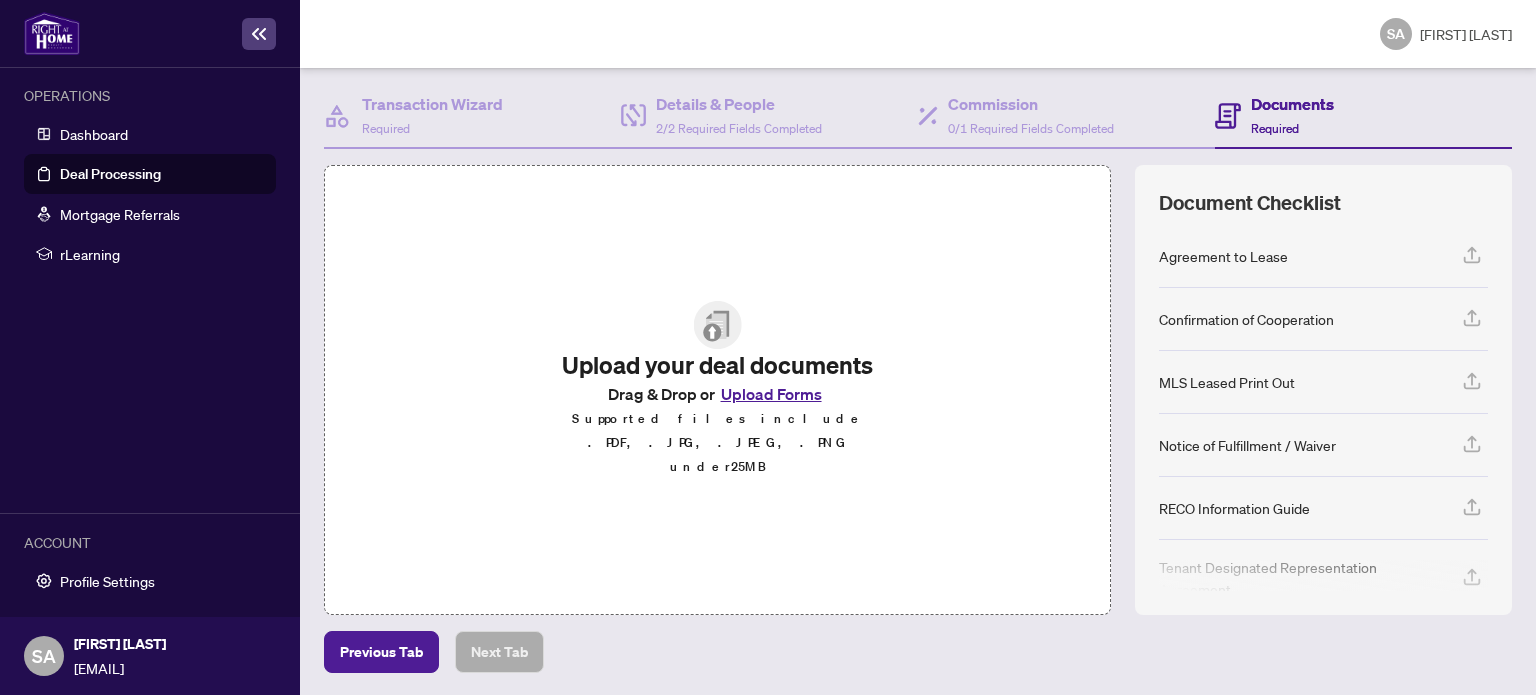 click on "Upload Forms" at bounding box center (771, 394) 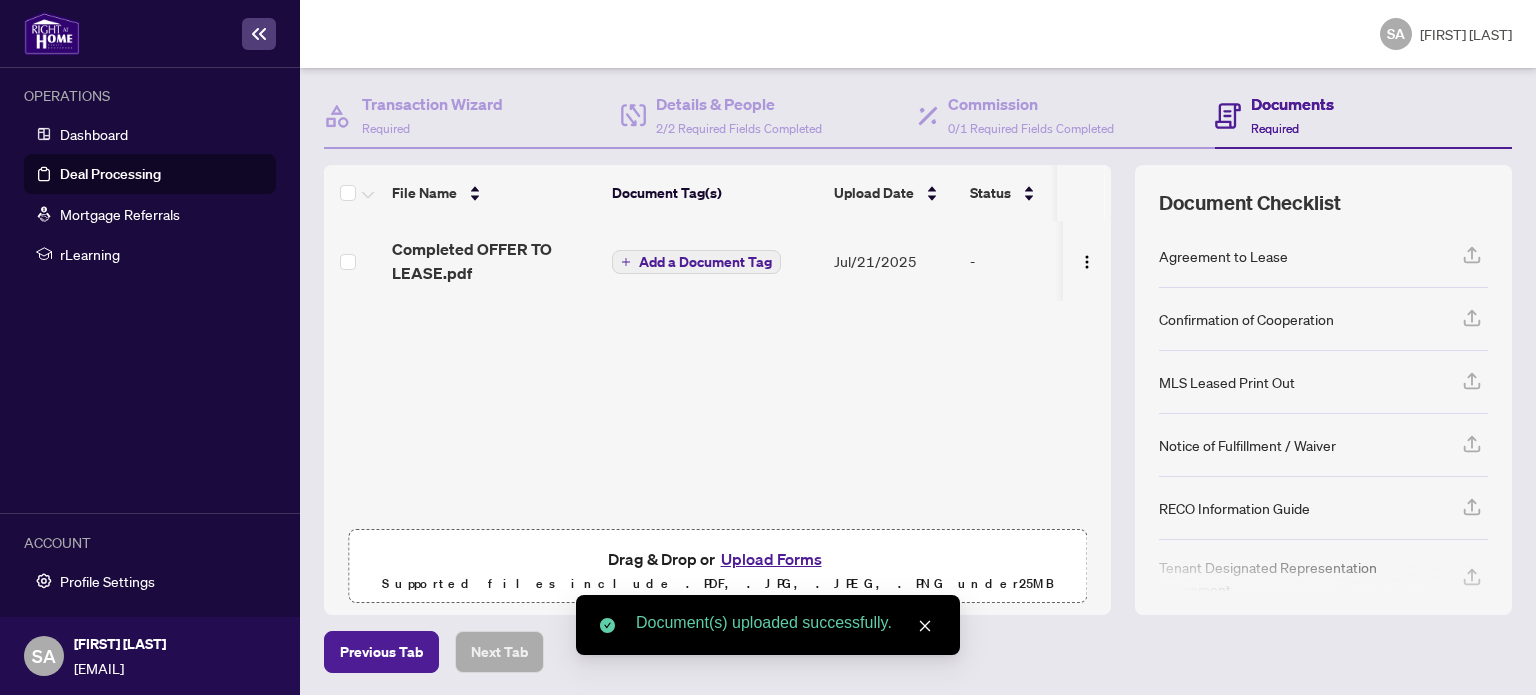click on "Upload Forms" at bounding box center [771, 559] 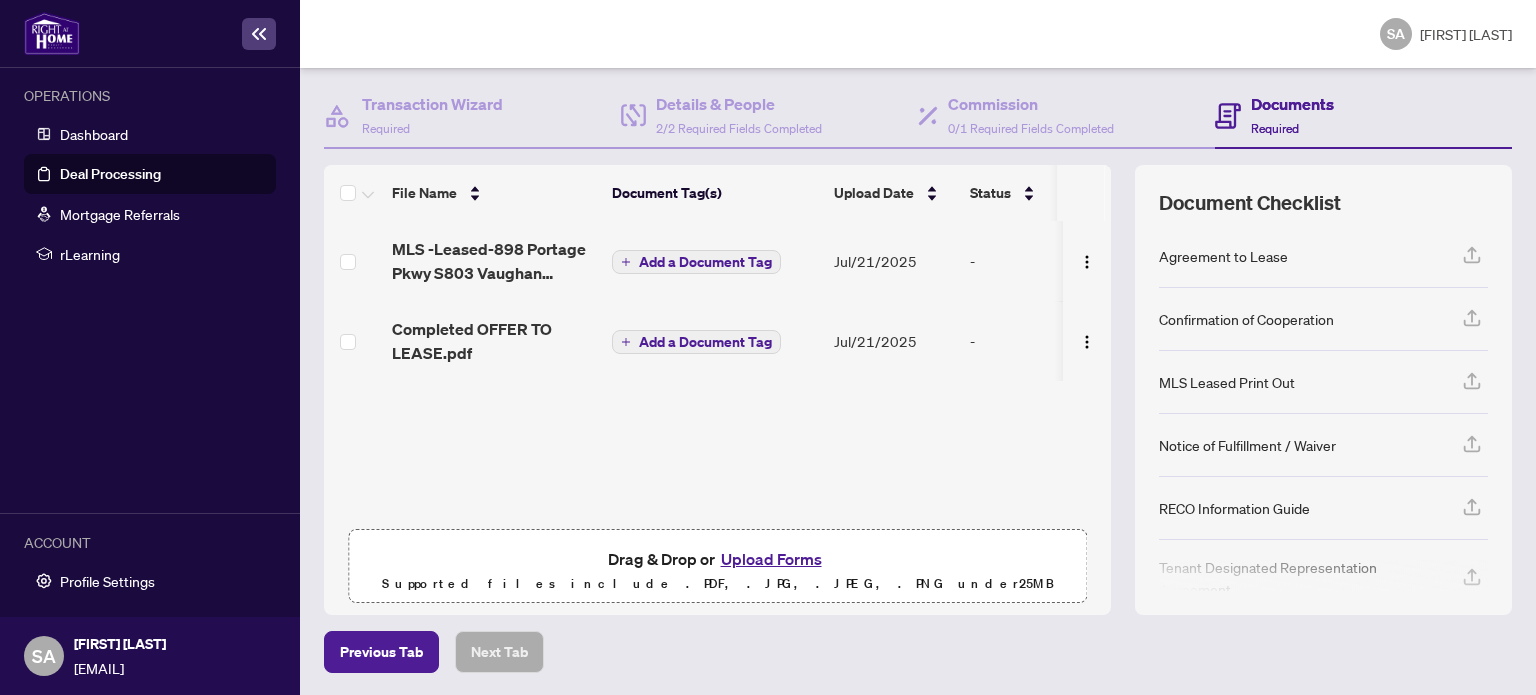 click on "Upload Forms" at bounding box center [771, 559] 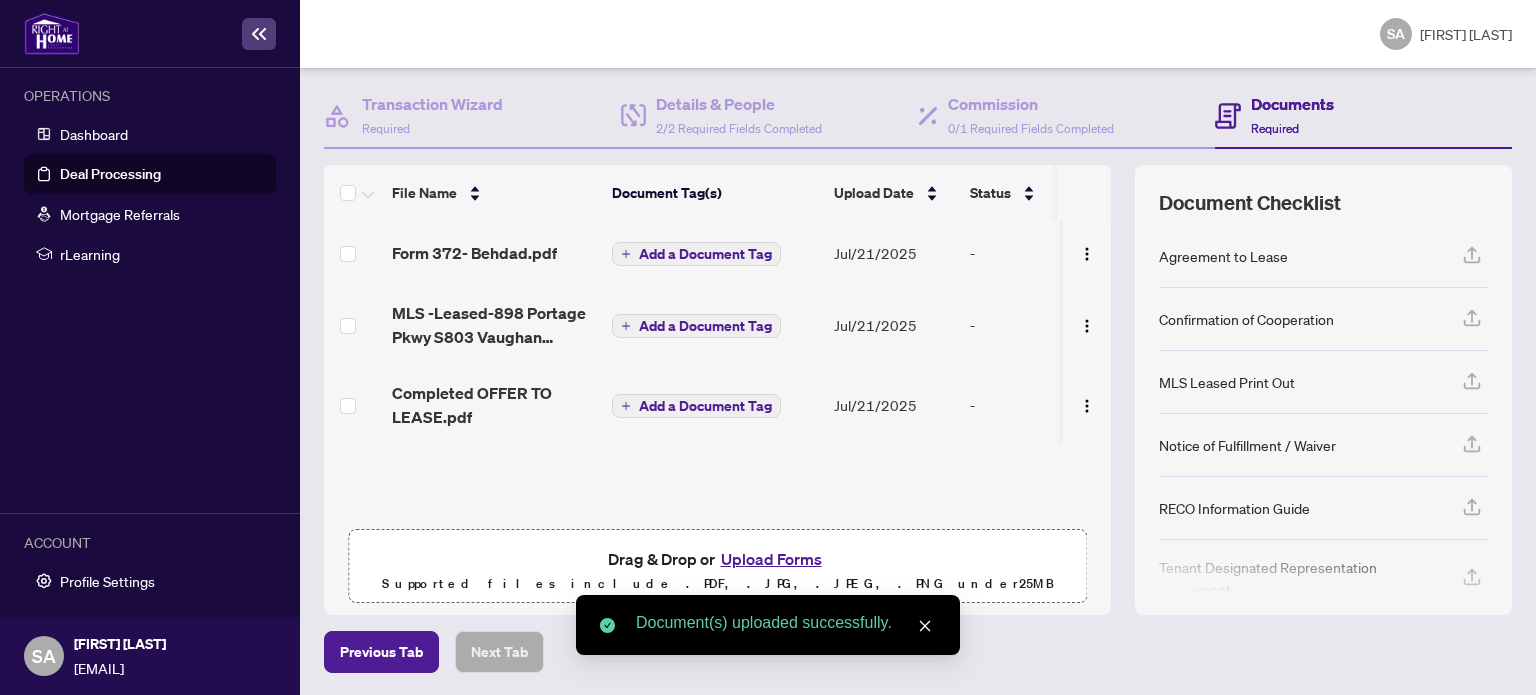 click on "Upload Forms" at bounding box center (771, 559) 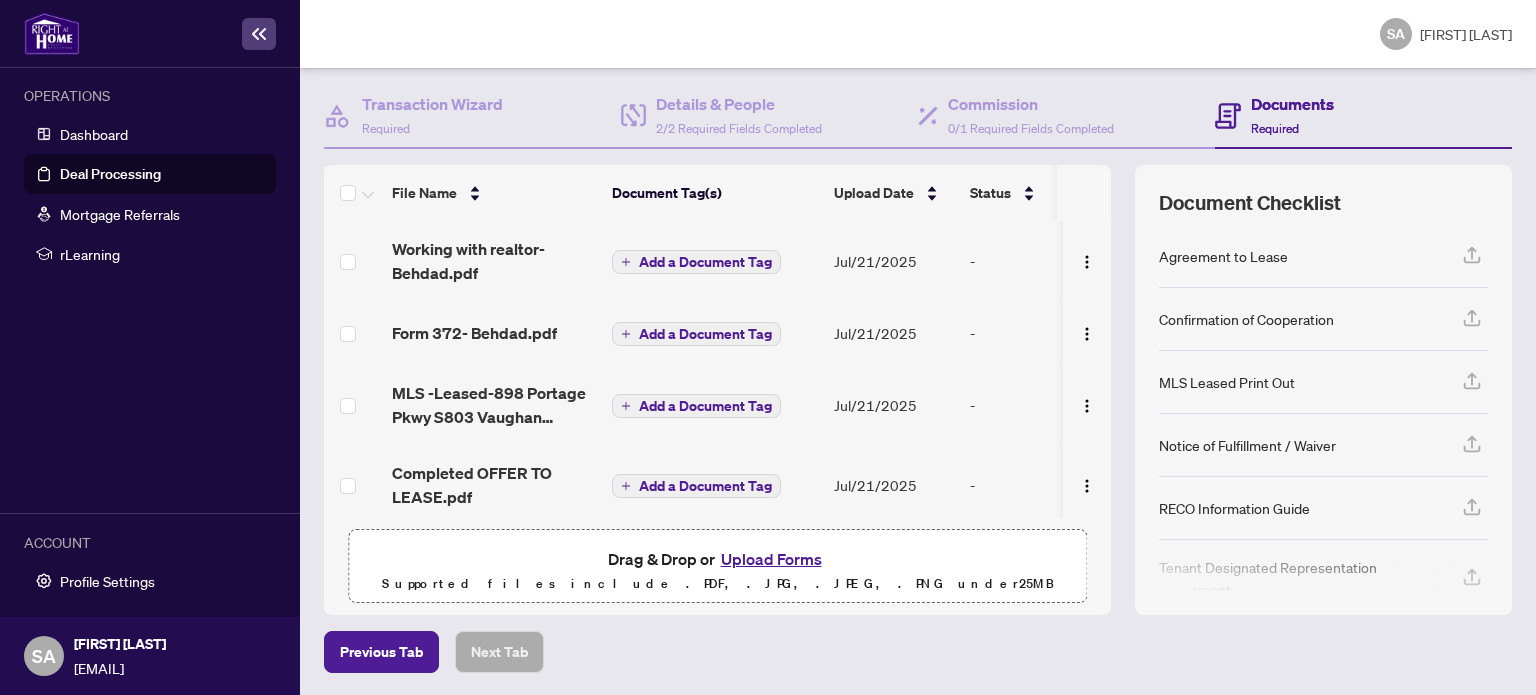 click on "Upload Forms" at bounding box center [771, 559] 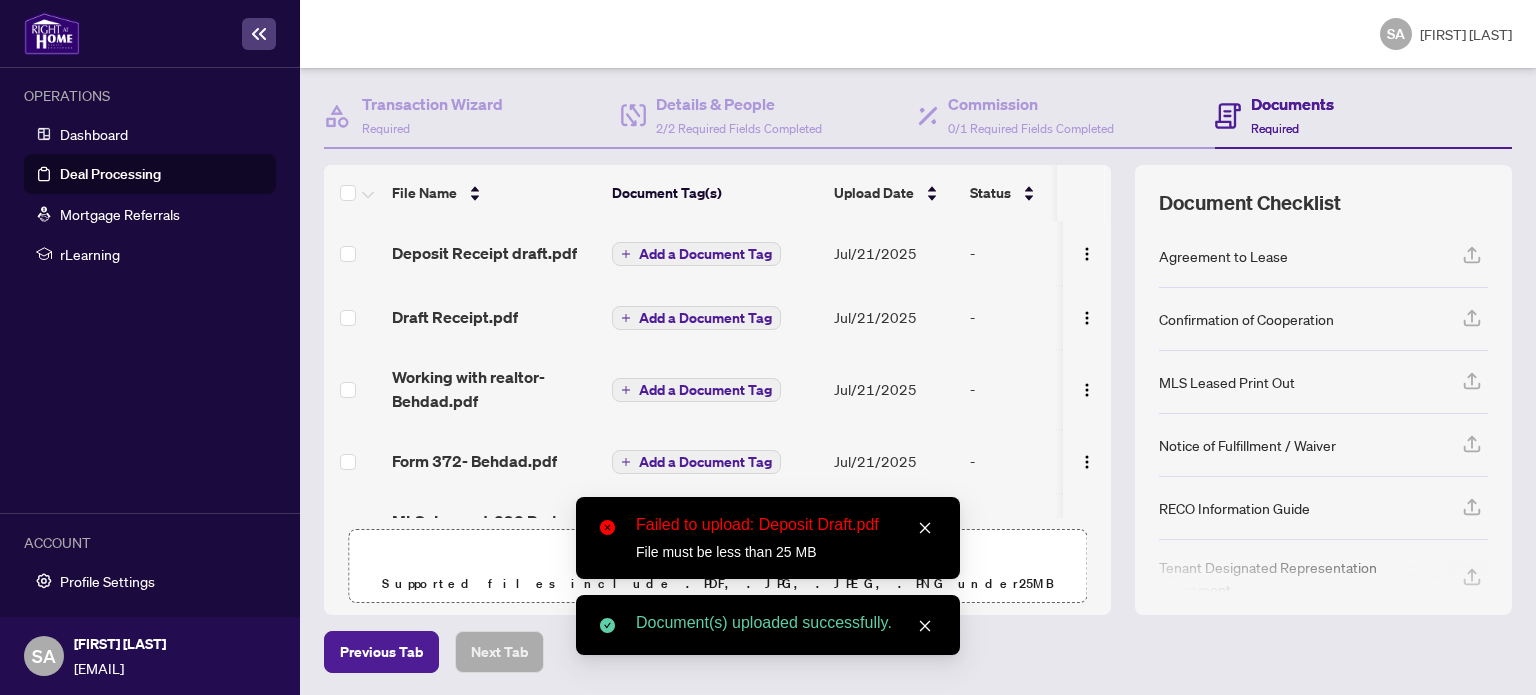 click 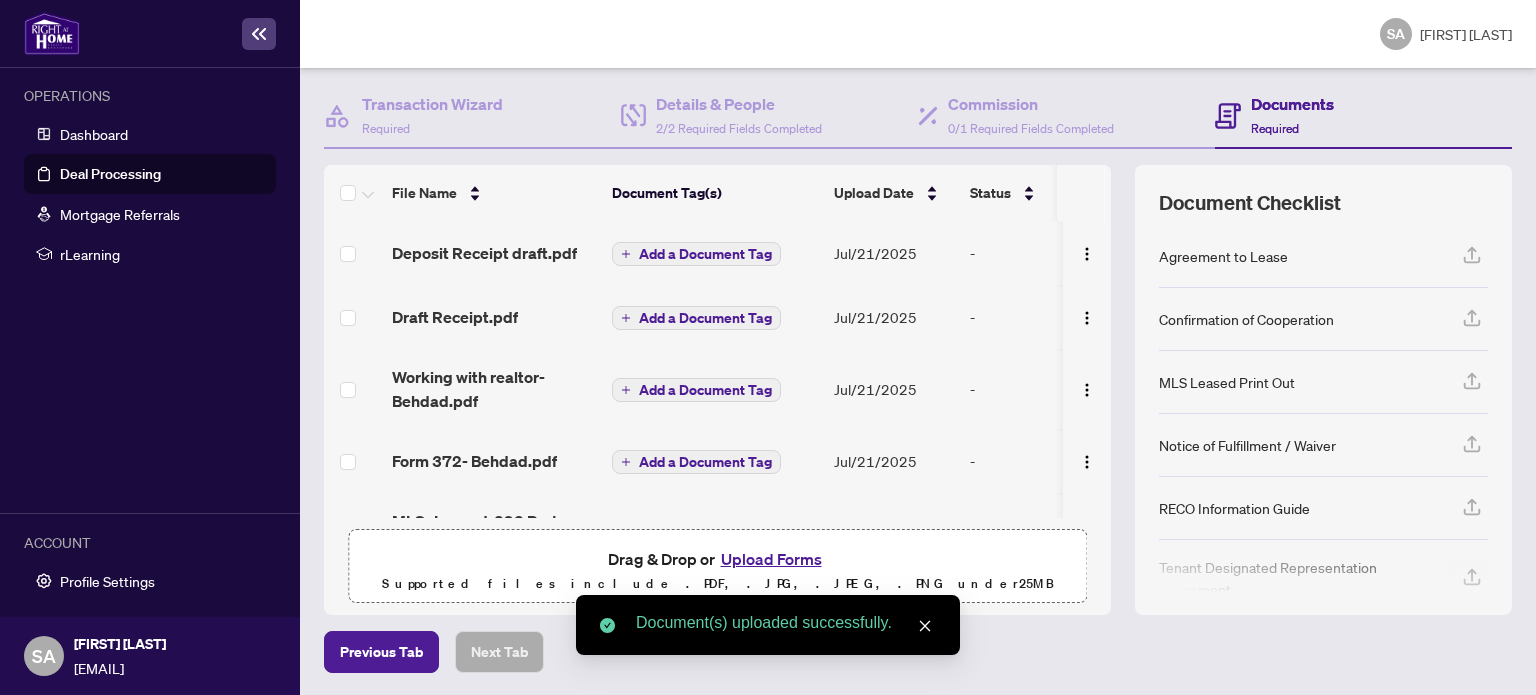 scroll, scrollTop: 140, scrollLeft: 0, axis: vertical 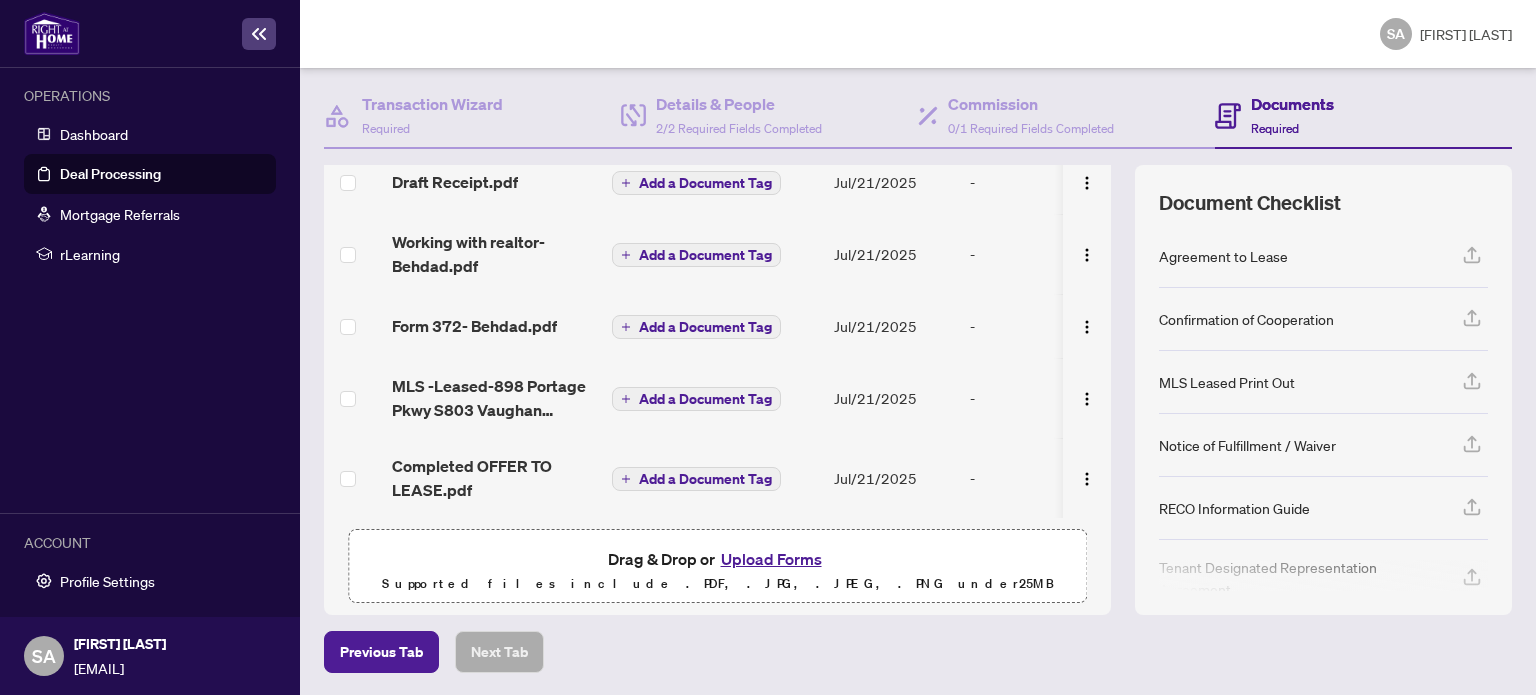 click on "Upload Forms" at bounding box center [771, 559] 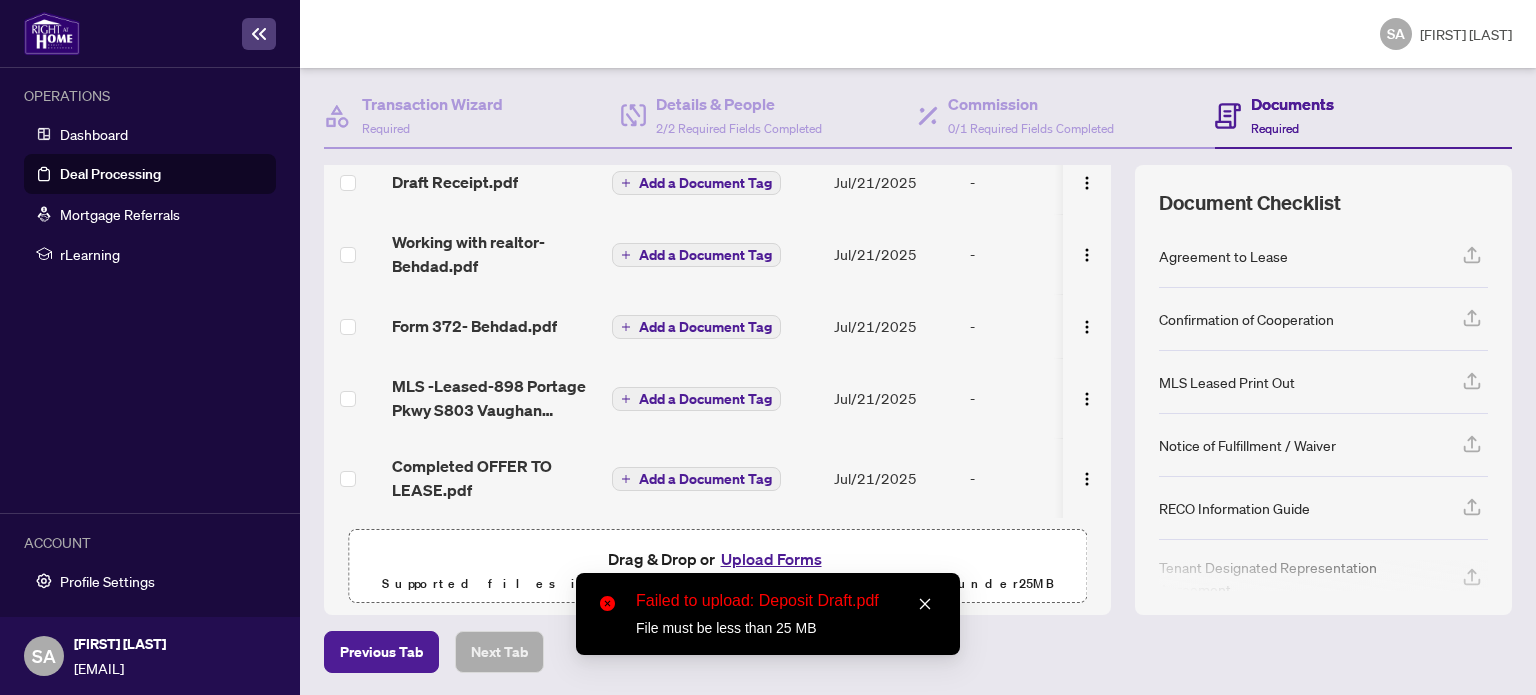 click 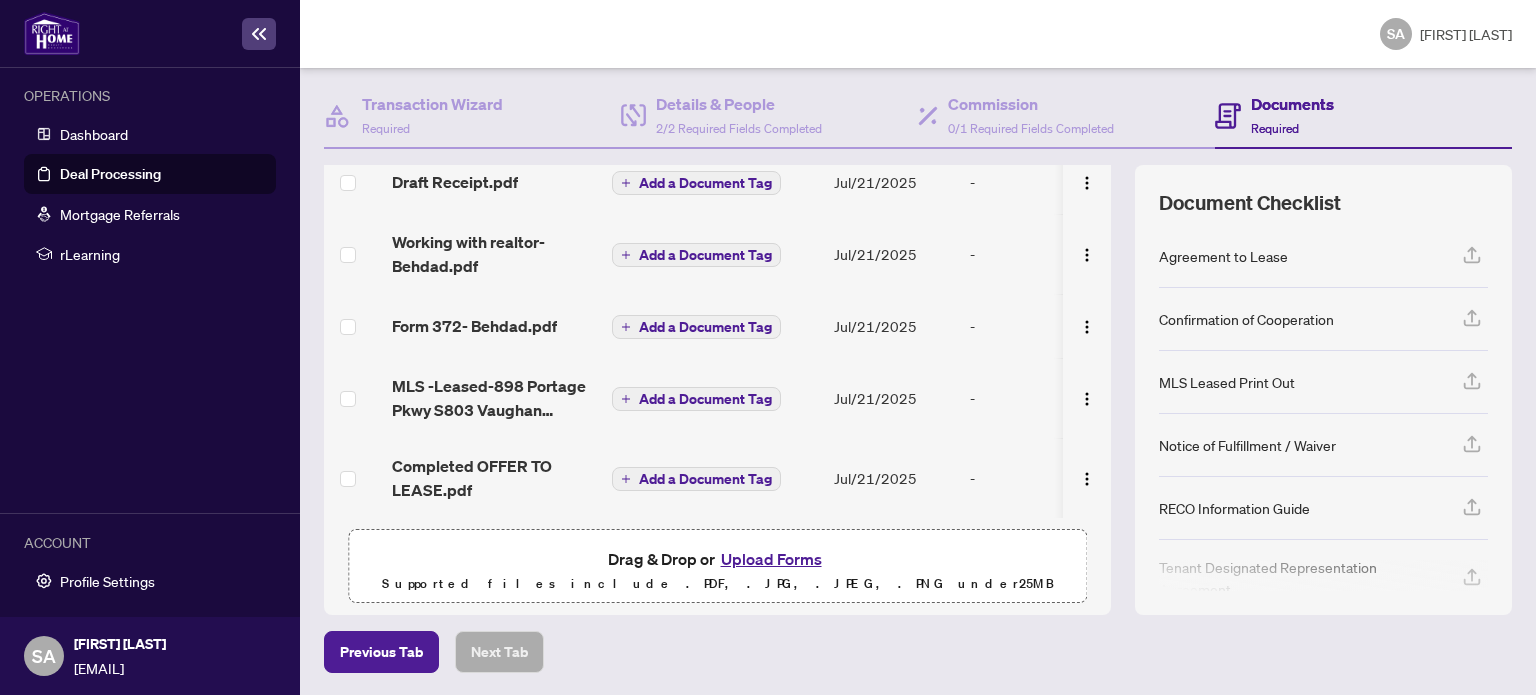click on "Upload Forms" at bounding box center [771, 559] 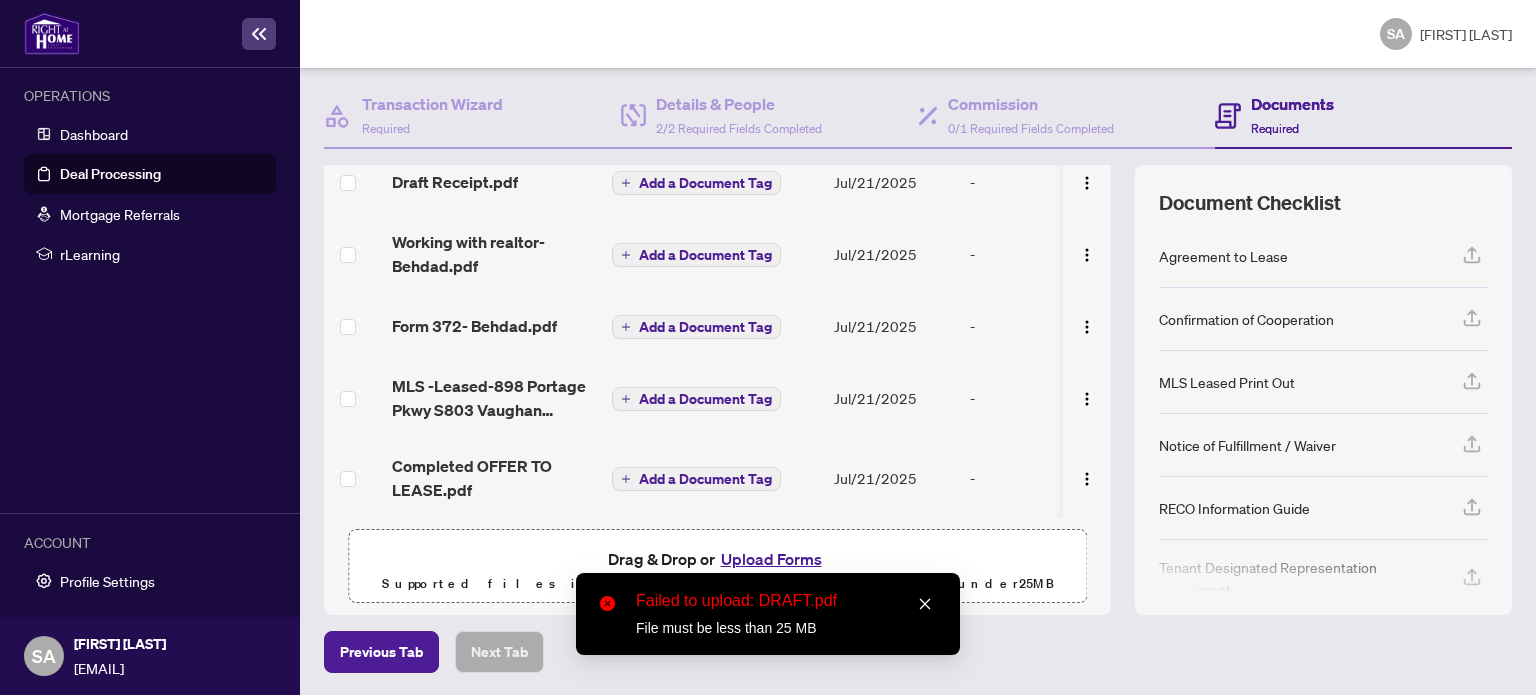 click 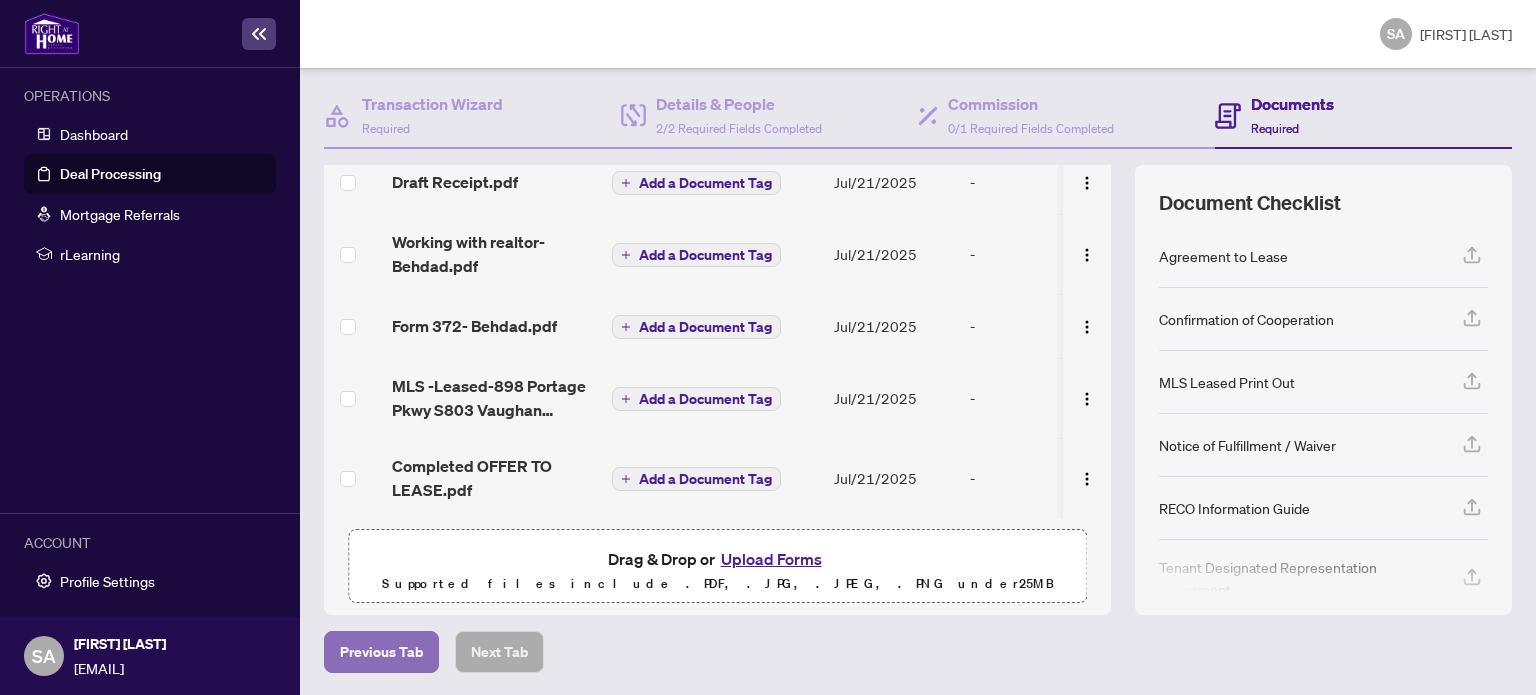 click on "Previous Tab" at bounding box center [381, 652] 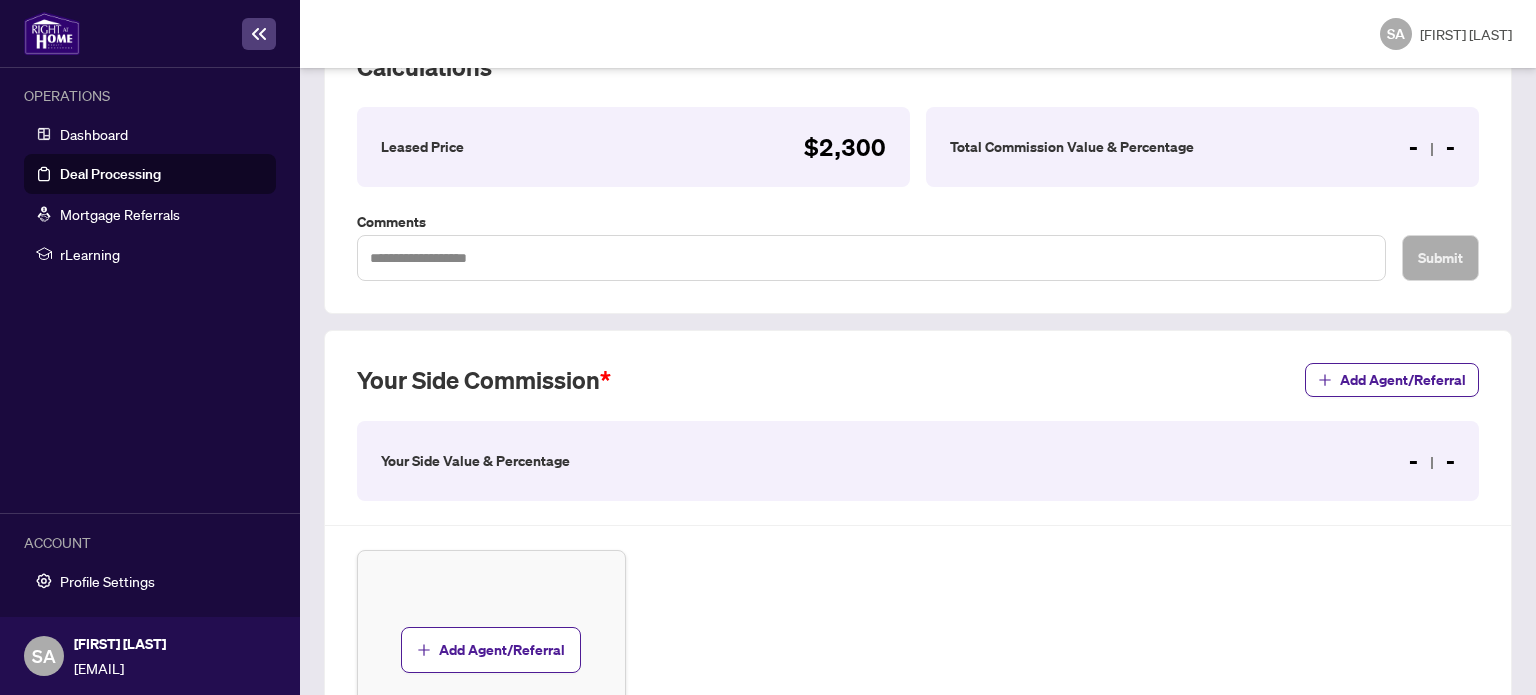 scroll, scrollTop: 340, scrollLeft: 0, axis: vertical 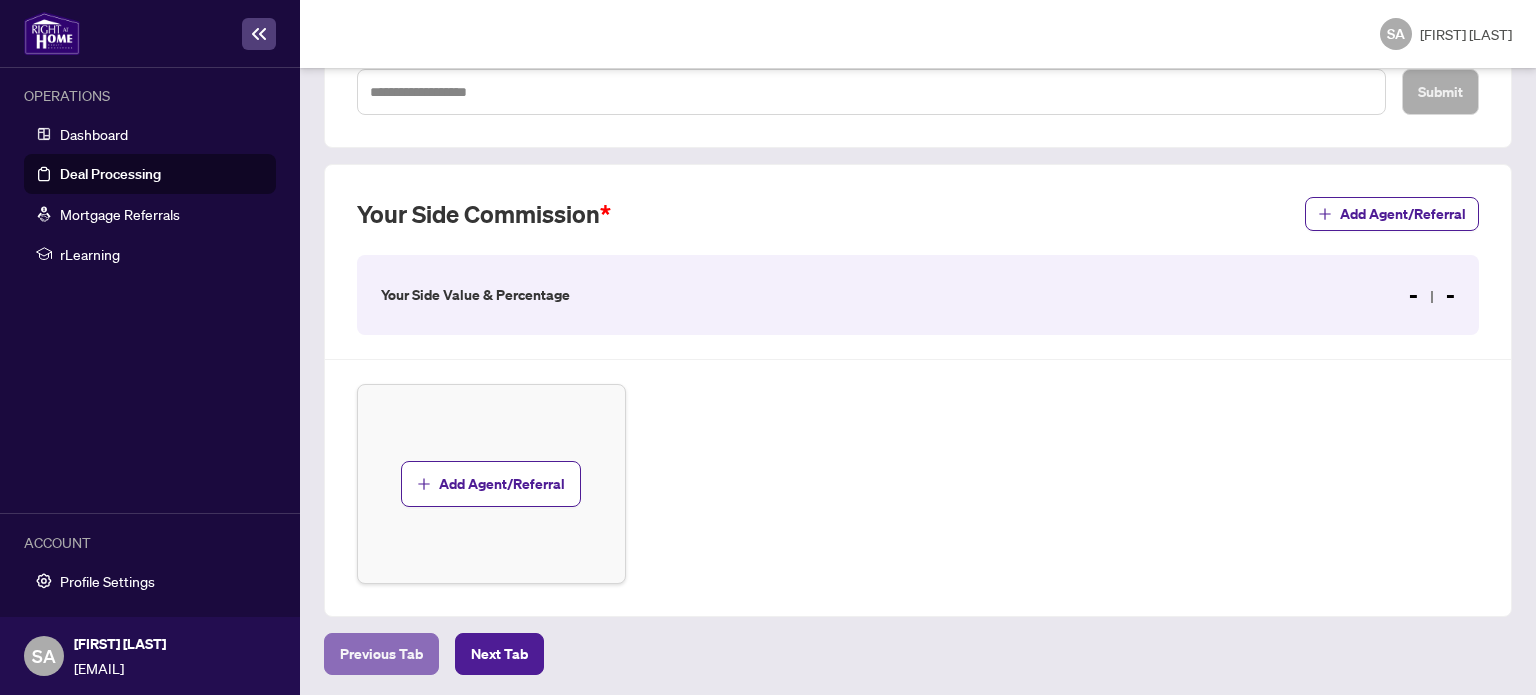 click on "Previous Tab" at bounding box center (381, 654) 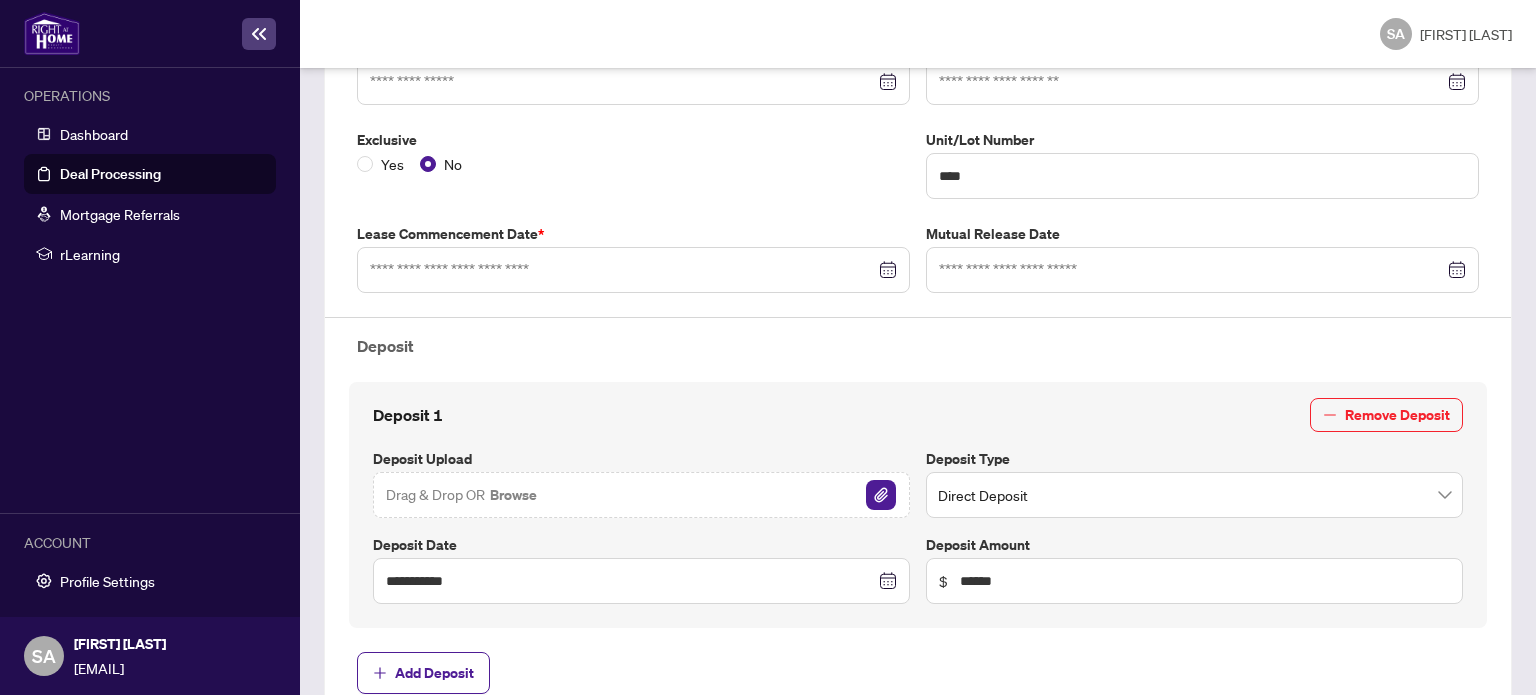 type on "**********" 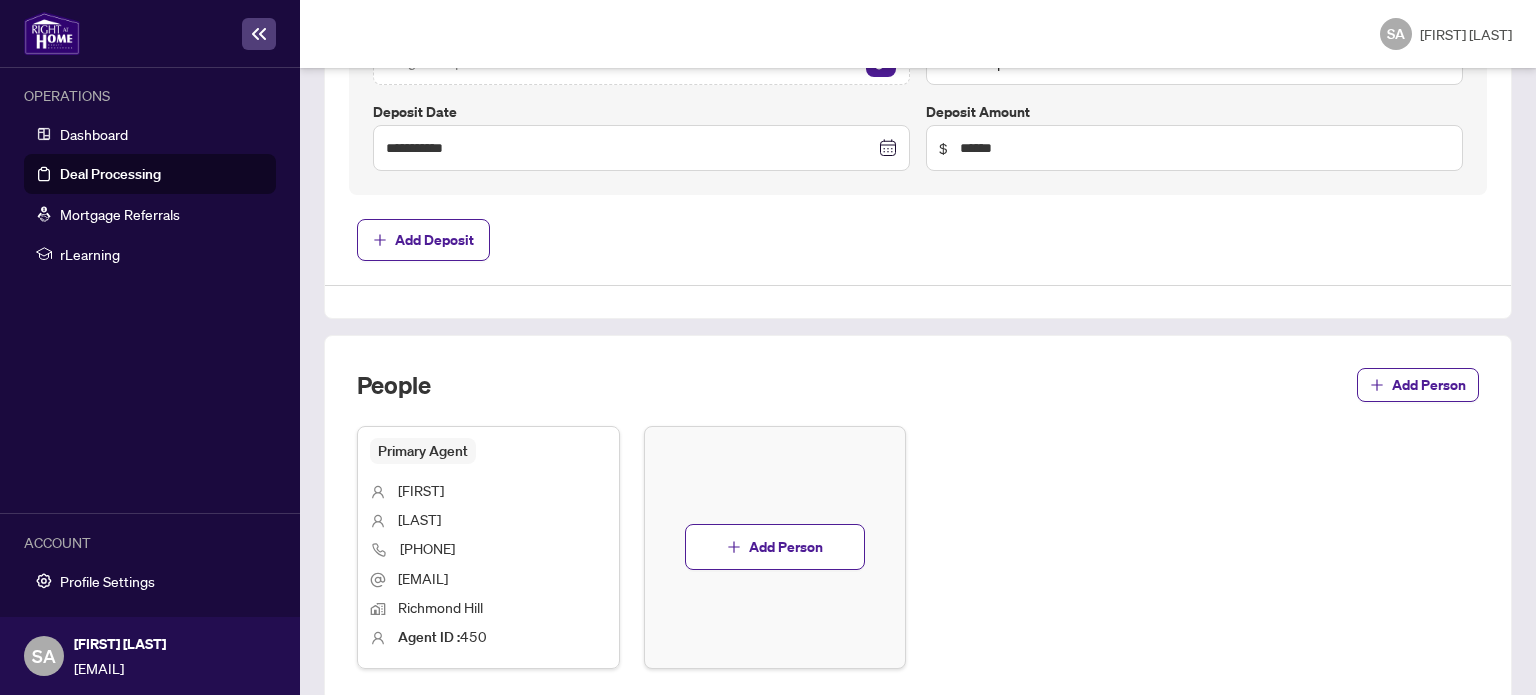 scroll, scrollTop: 1020, scrollLeft: 0, axis: vertical 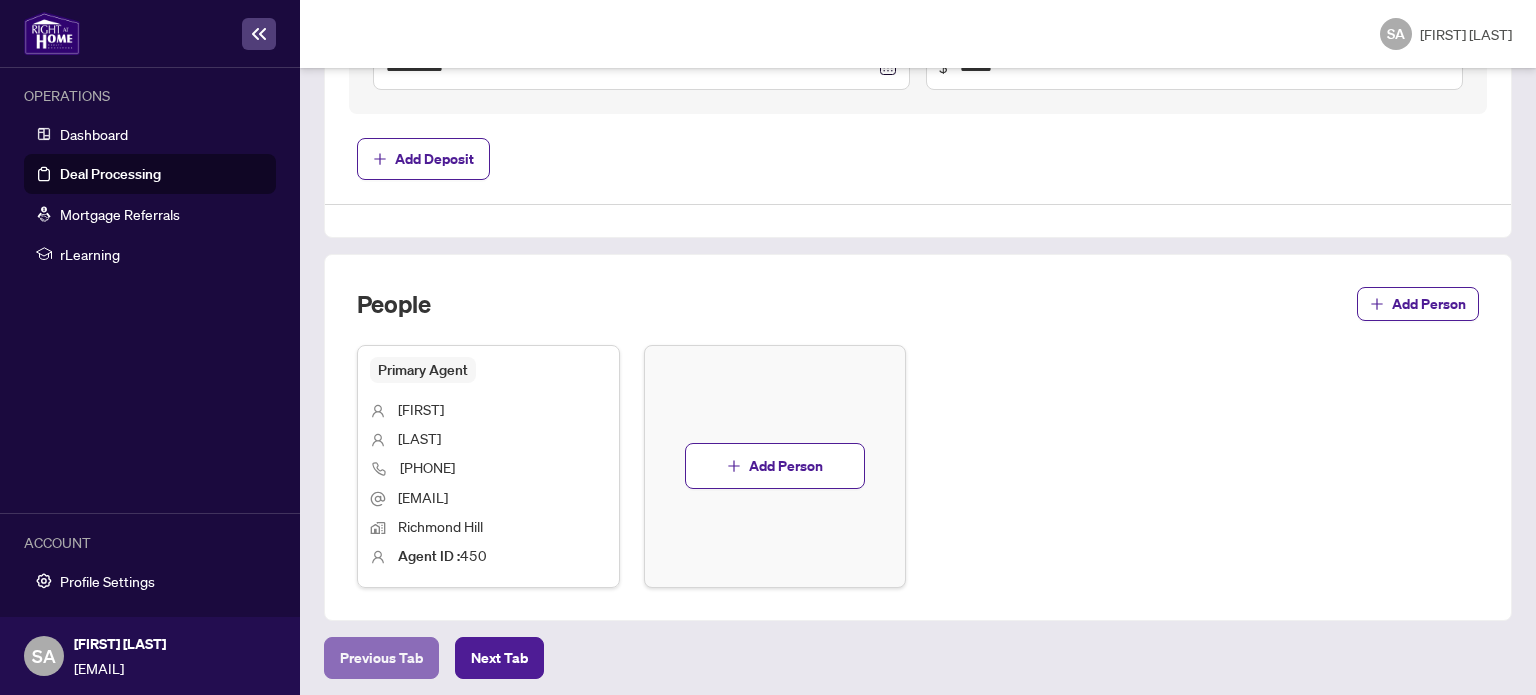 click on "Previous Tab" at bounding box center (381, 658) 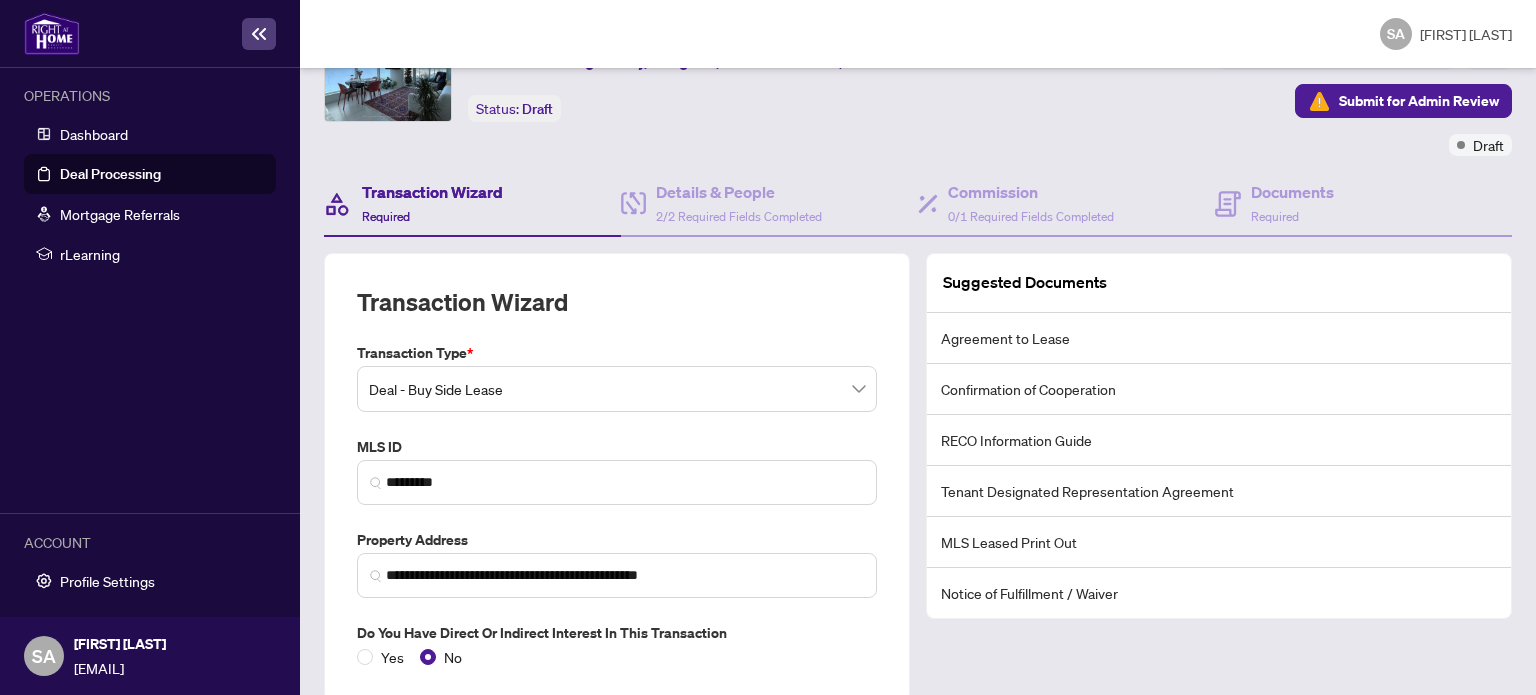 scroll, scrollTop: 190, scrollLeft: 0, axis: vertical 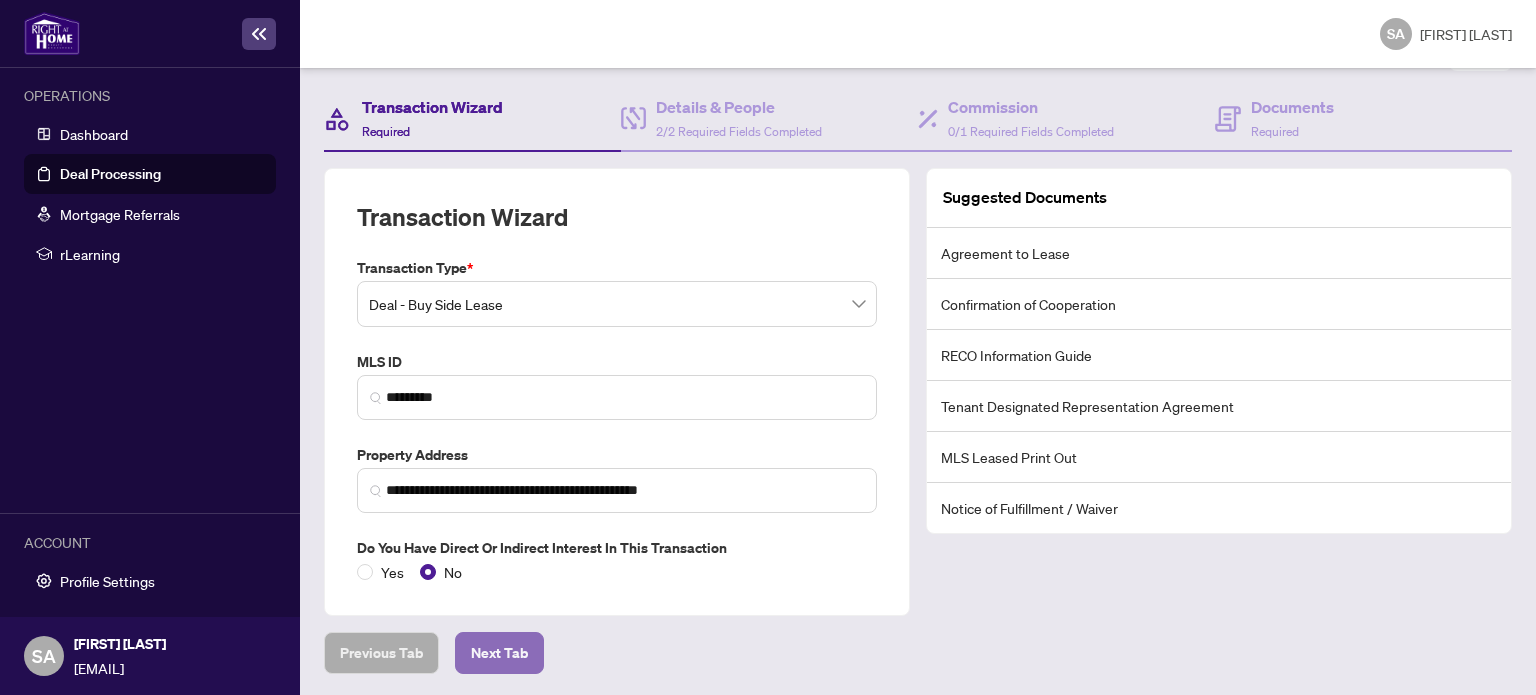 click on "Next Tab" at bounding box center [499, 653] 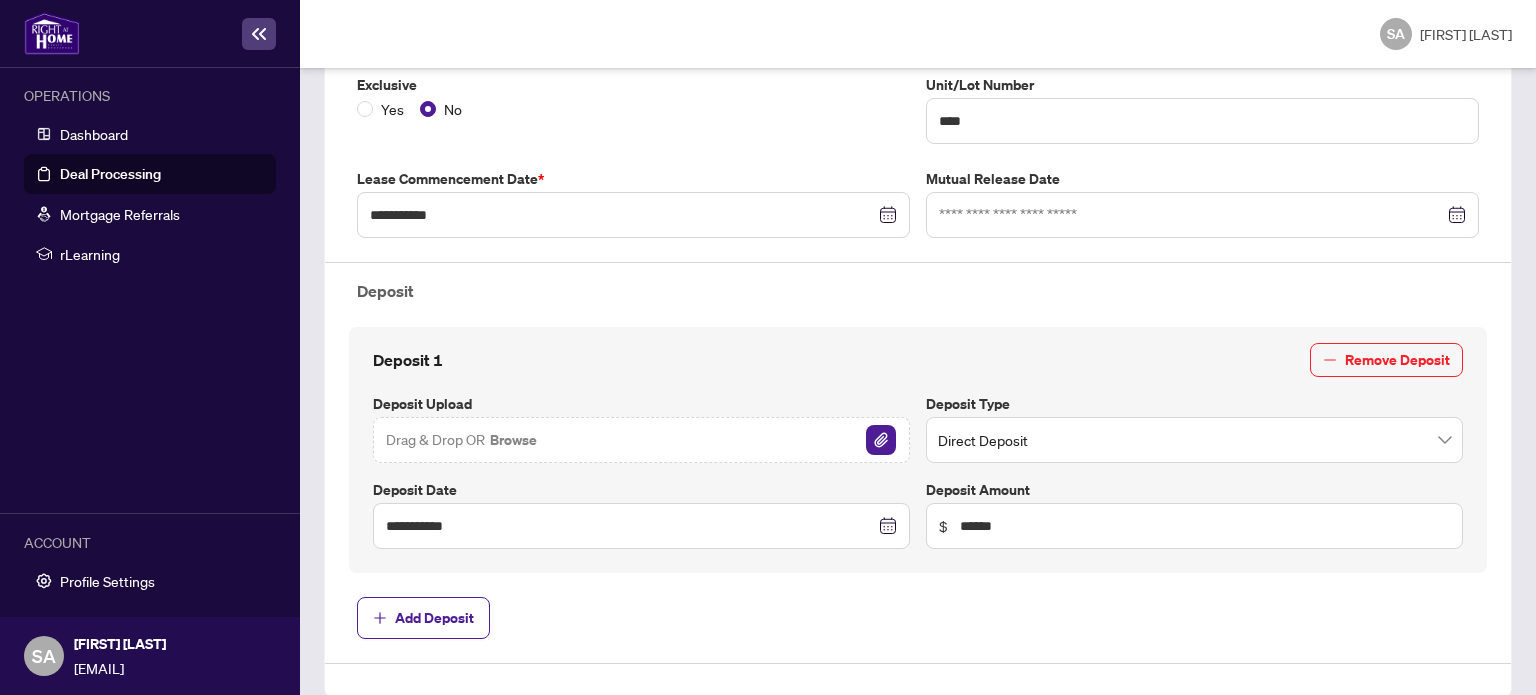 scroll, scrollTop: 580, scrollLeft: 0, axis: vertical 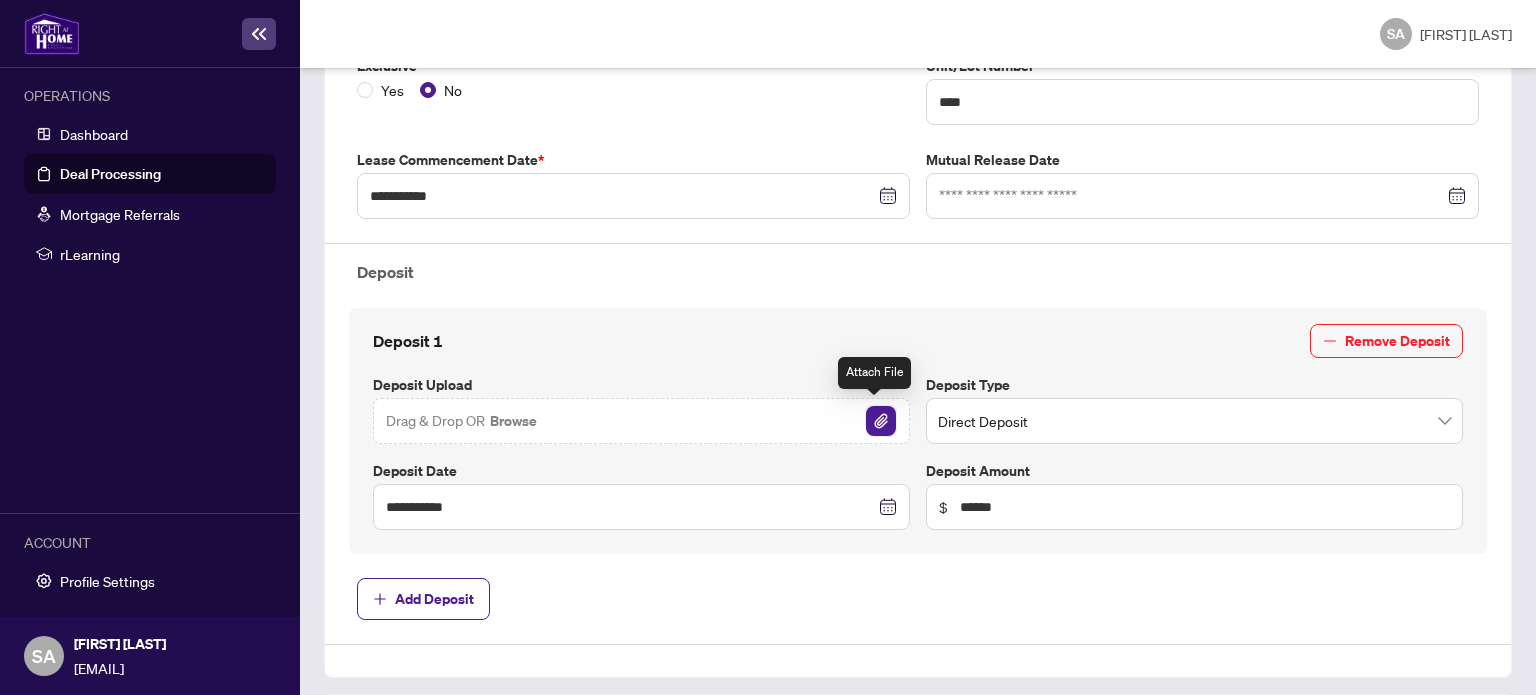 click at bounding box center [881, 421] 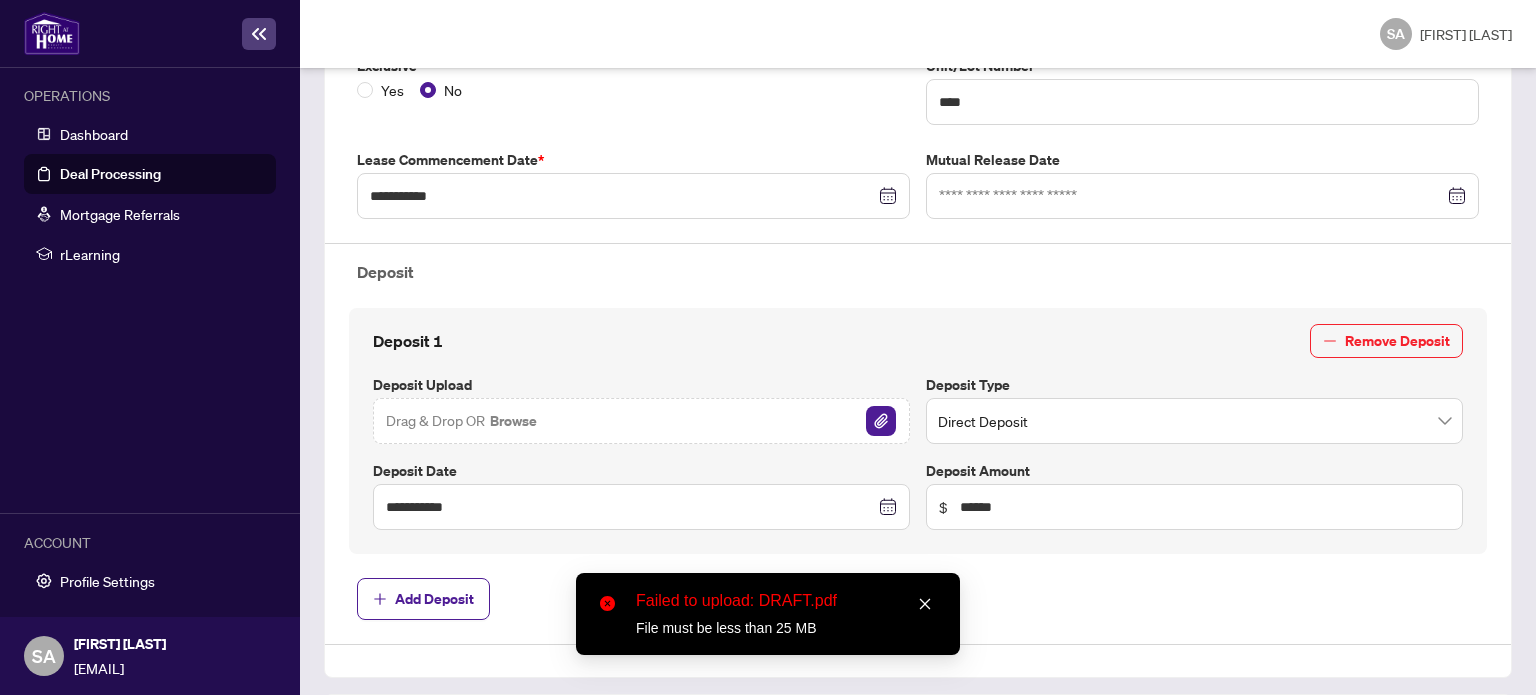 click on "Failed to upload: DRAFT.pdf" at bounding box center (786, 601) 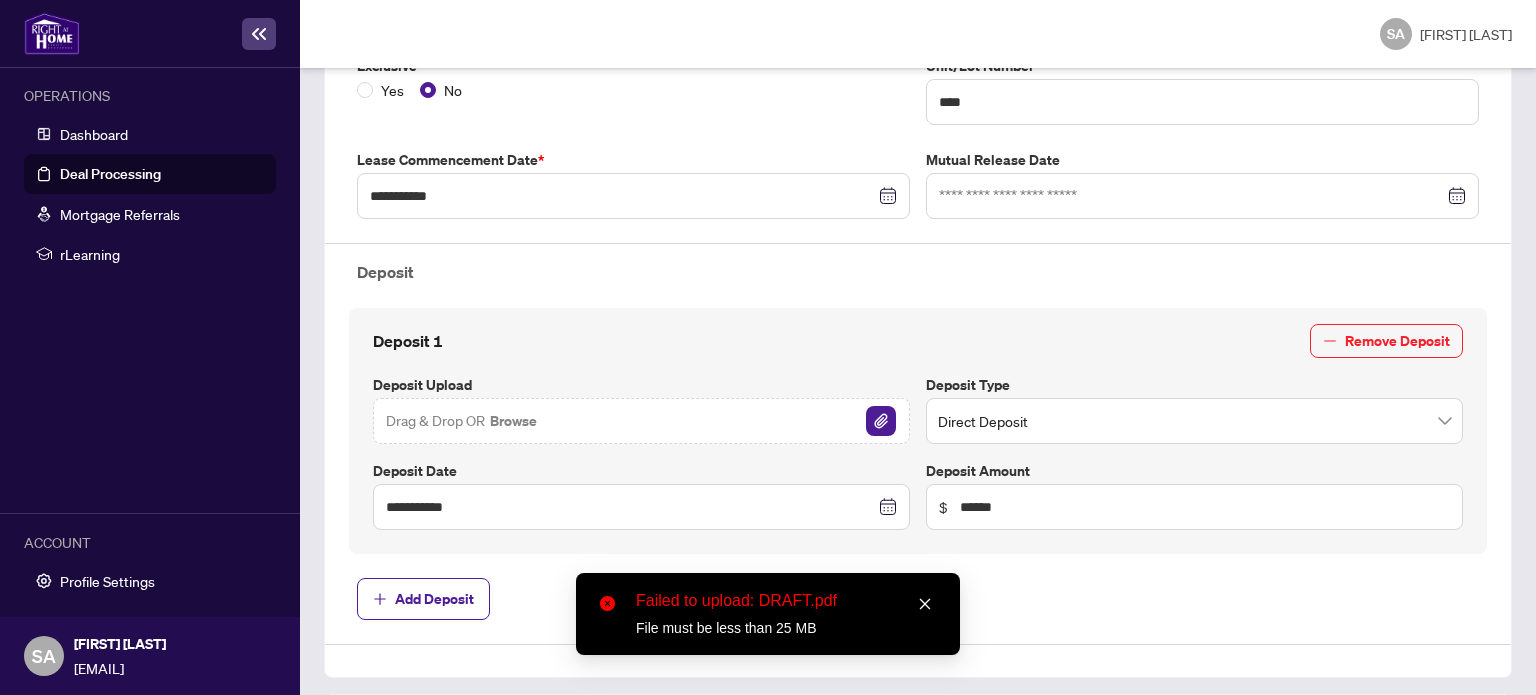 click 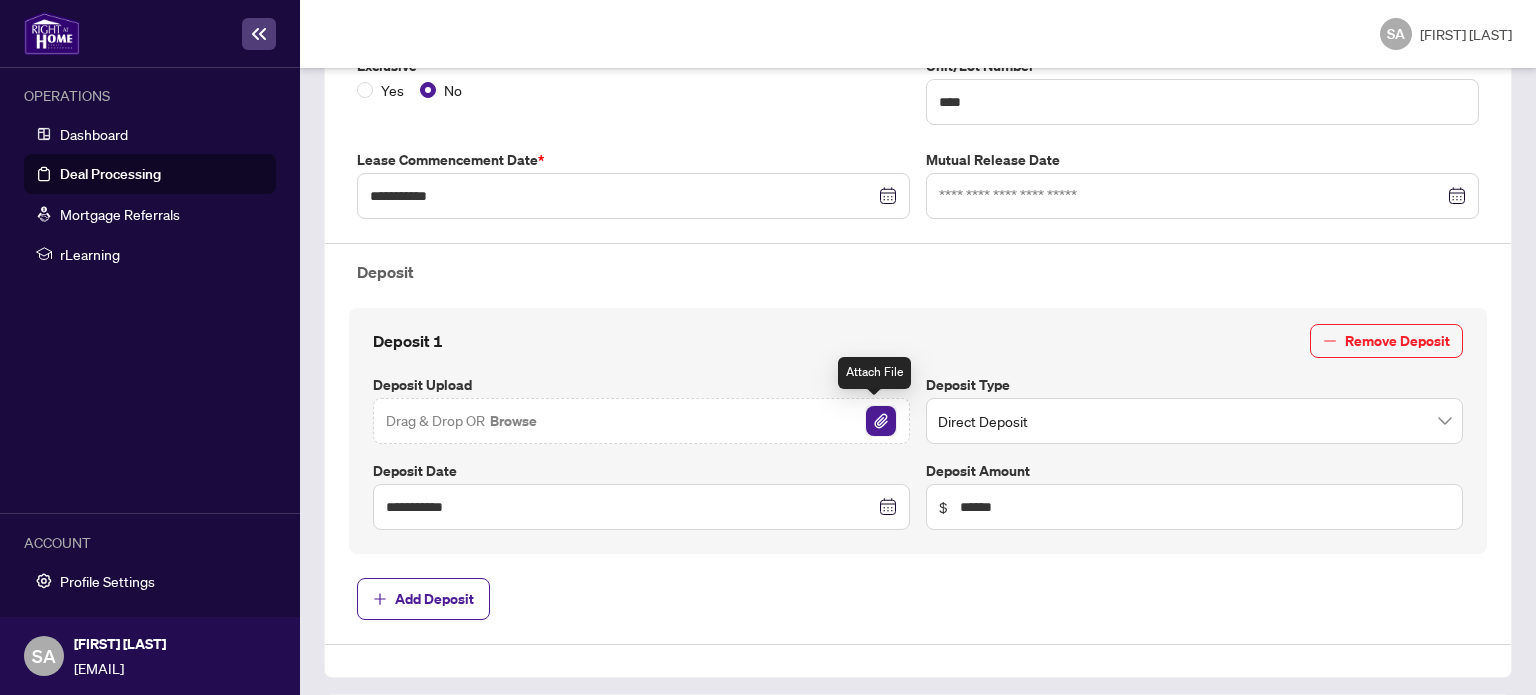 click at bounding box center [881, 421] 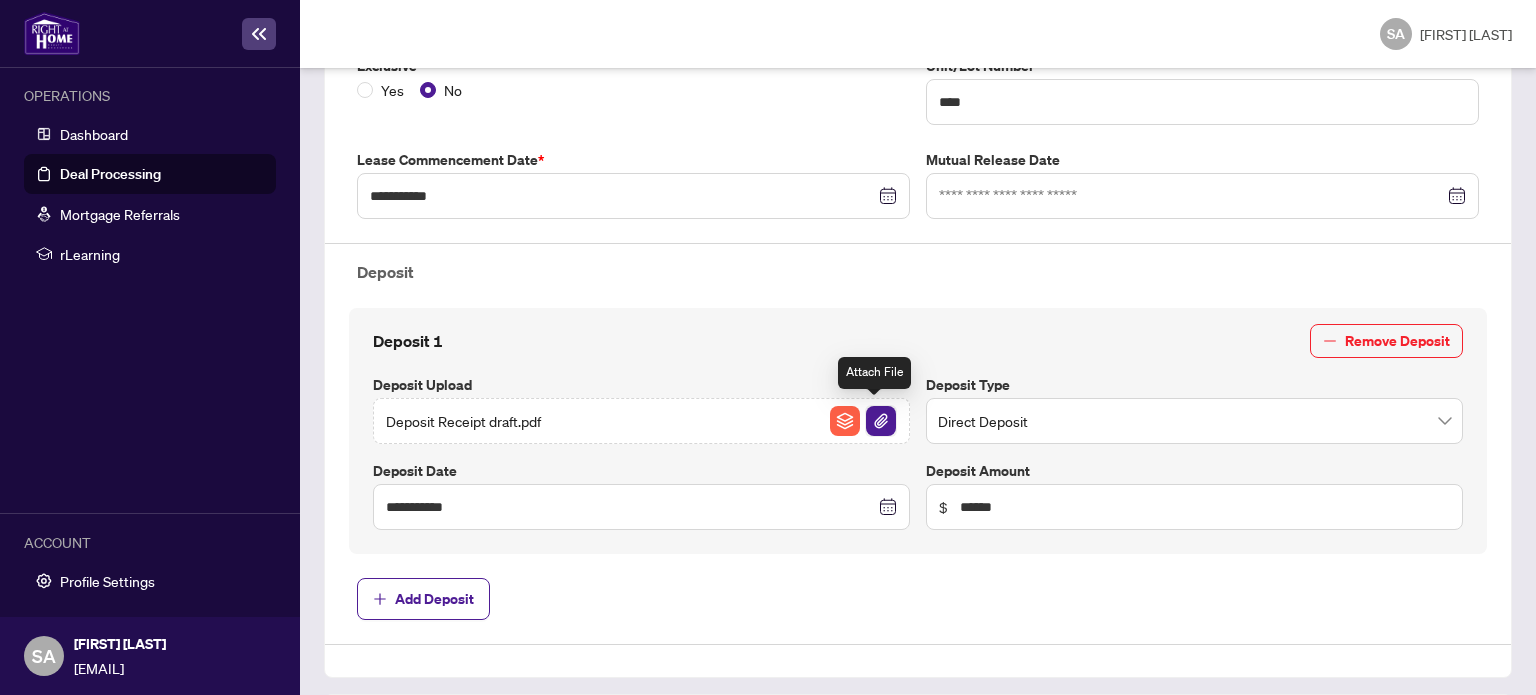 click at bounding box center (881, 421) 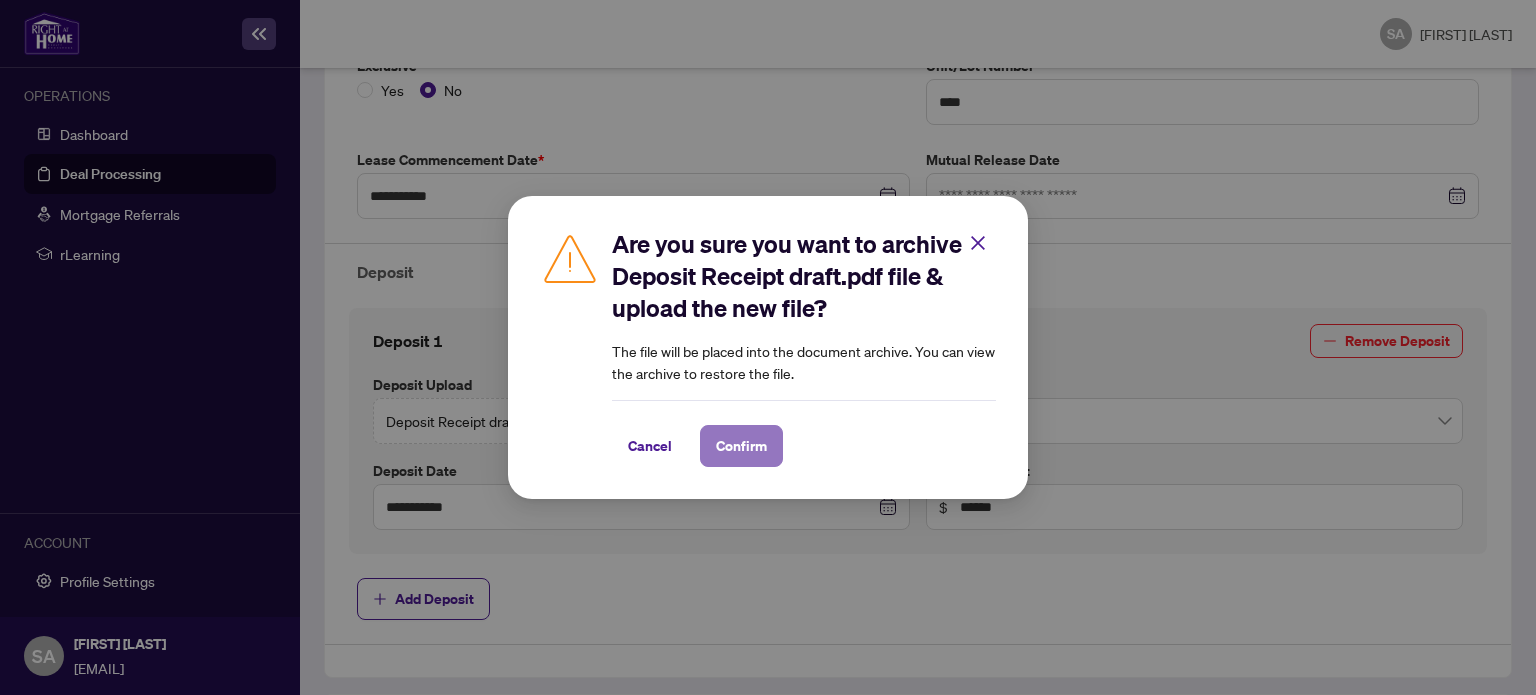 click on "Confirm" at bounding box center (741, 446) 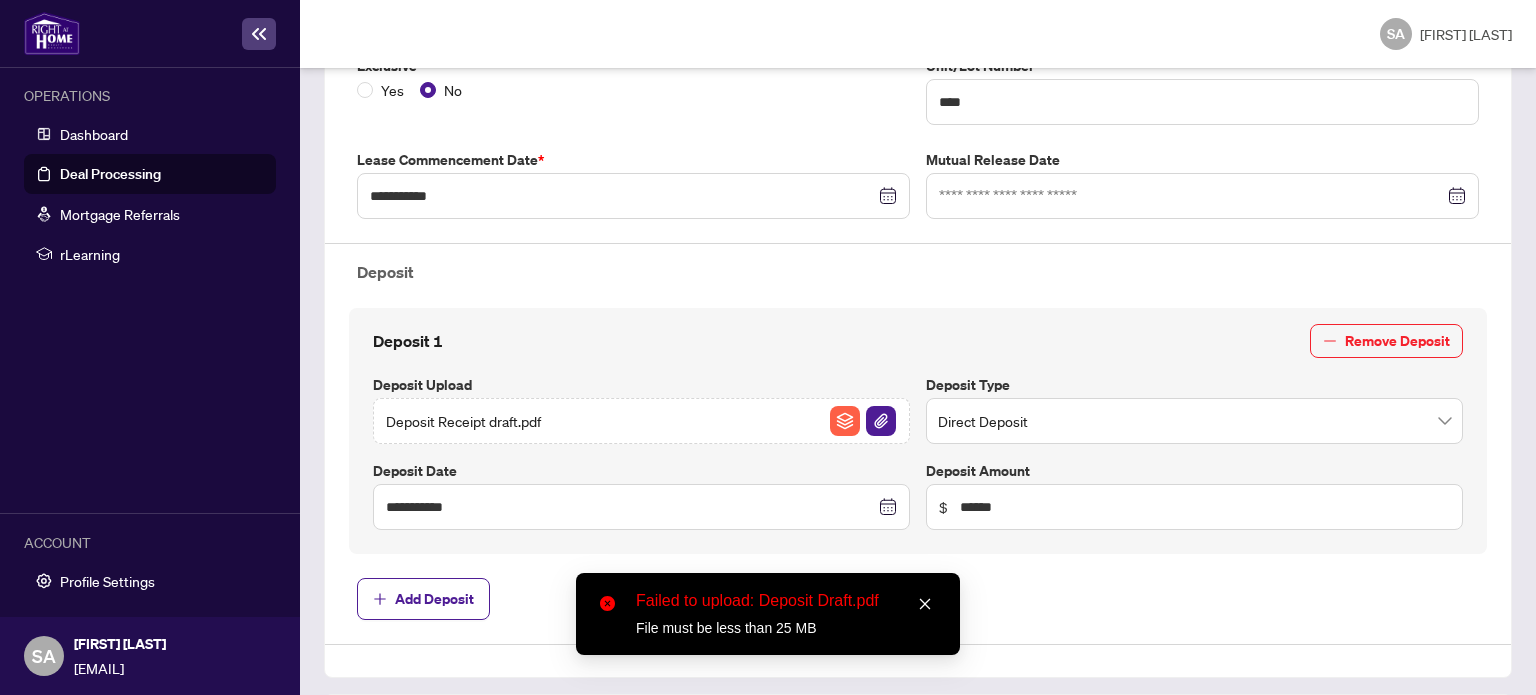 click 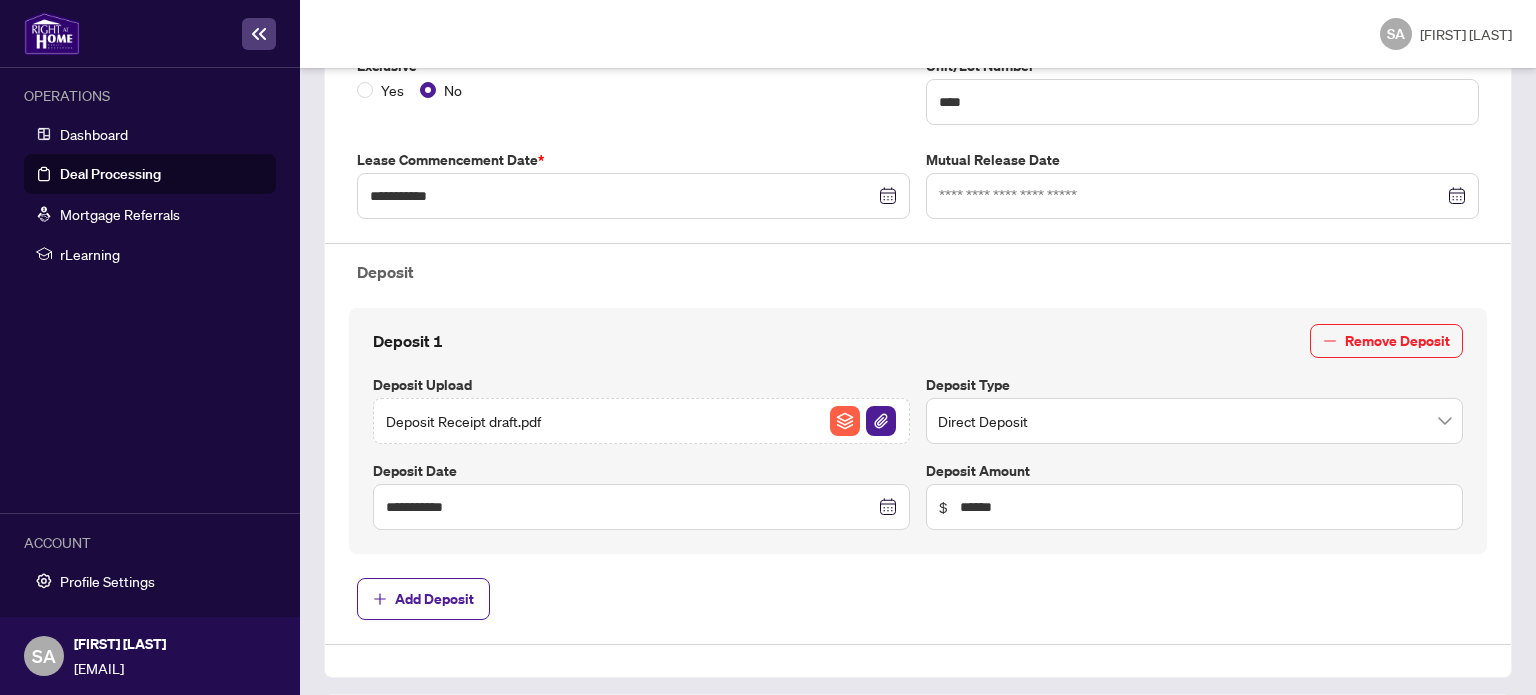 click on "**********" at bounding box center [918, 228] 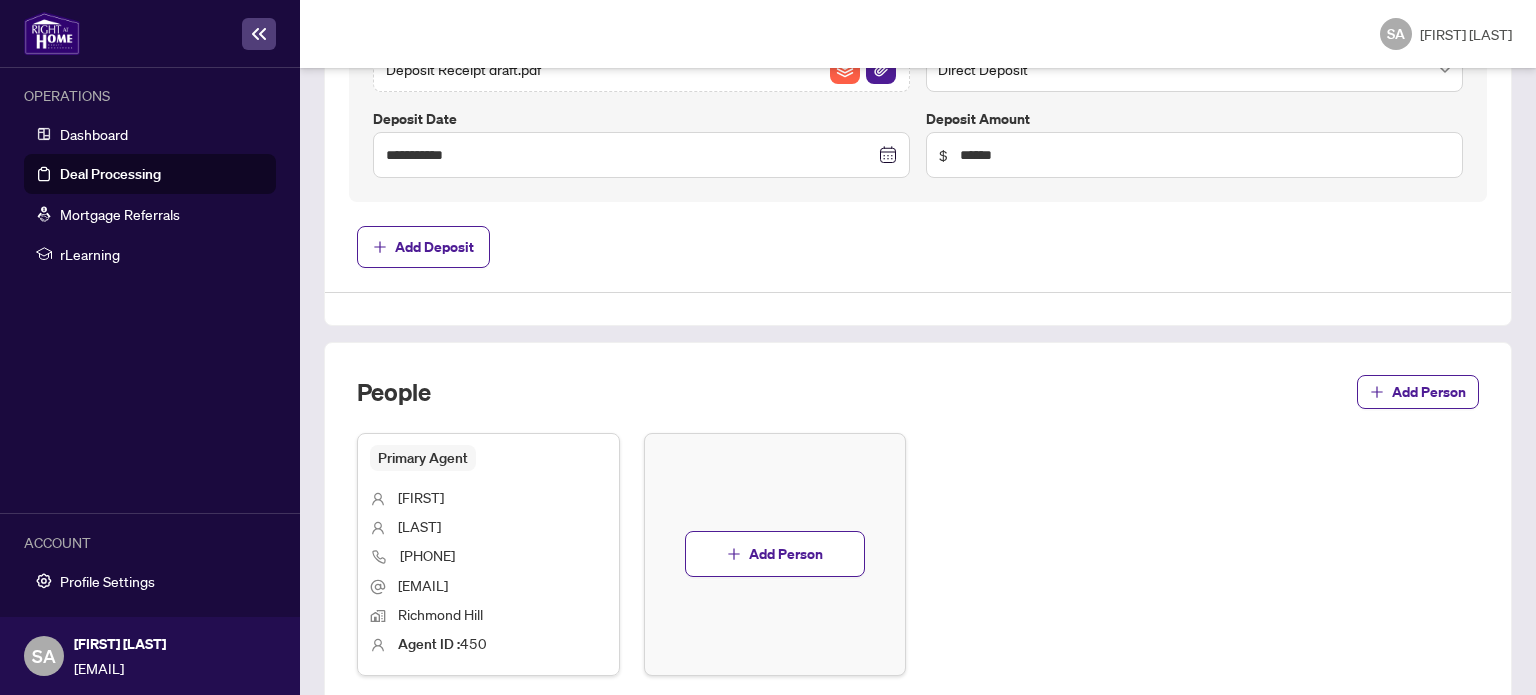scroll, scrollTop: 934, scrollLeft: 0, axis: vertical 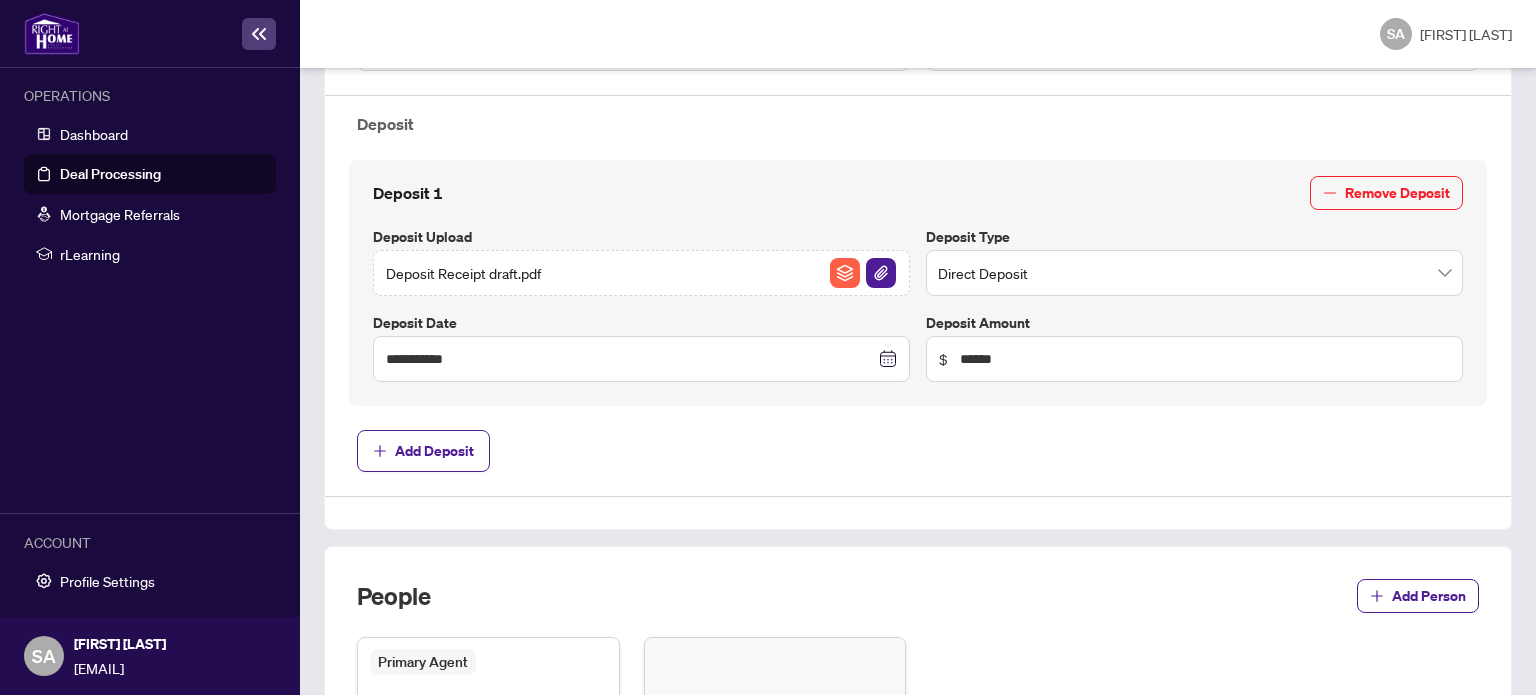 click on "Deposit Receipt draft.pdf" at bounding box center [641, 273] 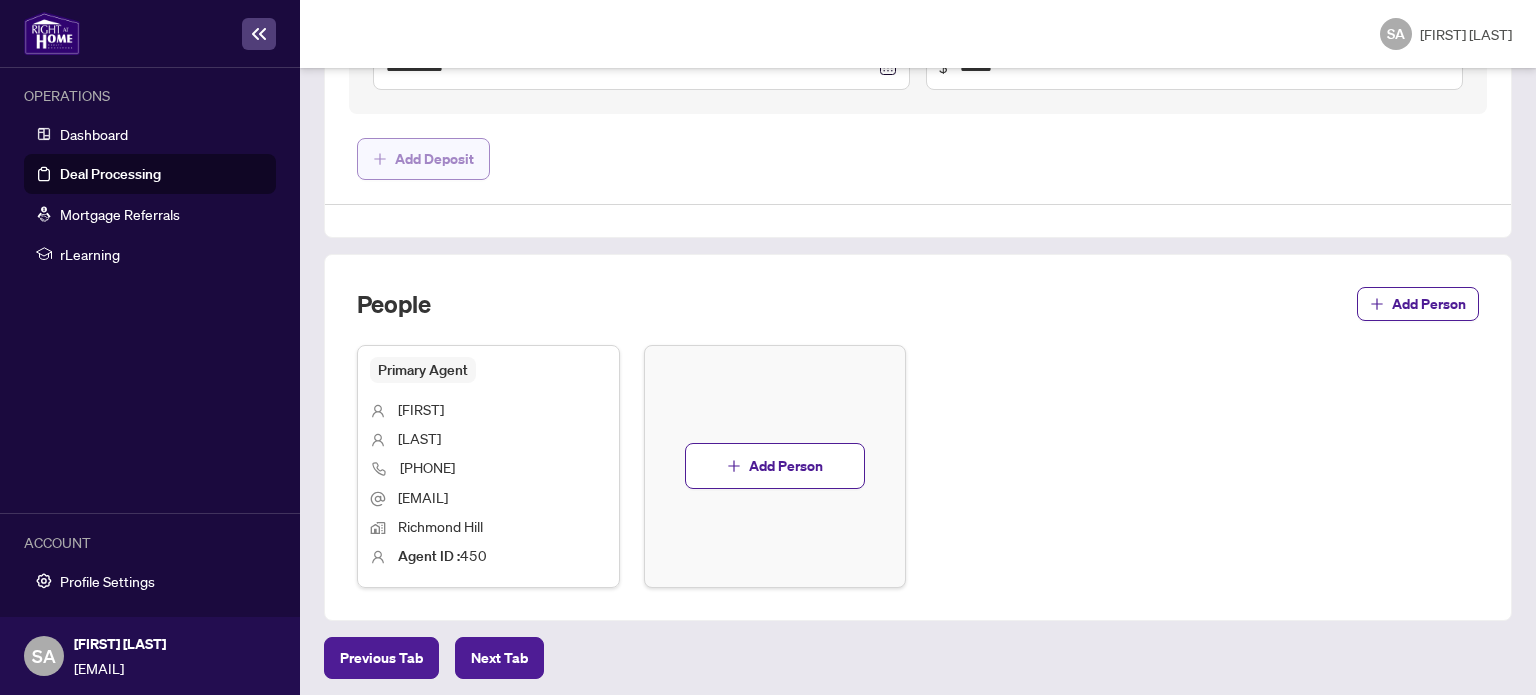 click on "Add Deposit" at bounding box center (434, 159) 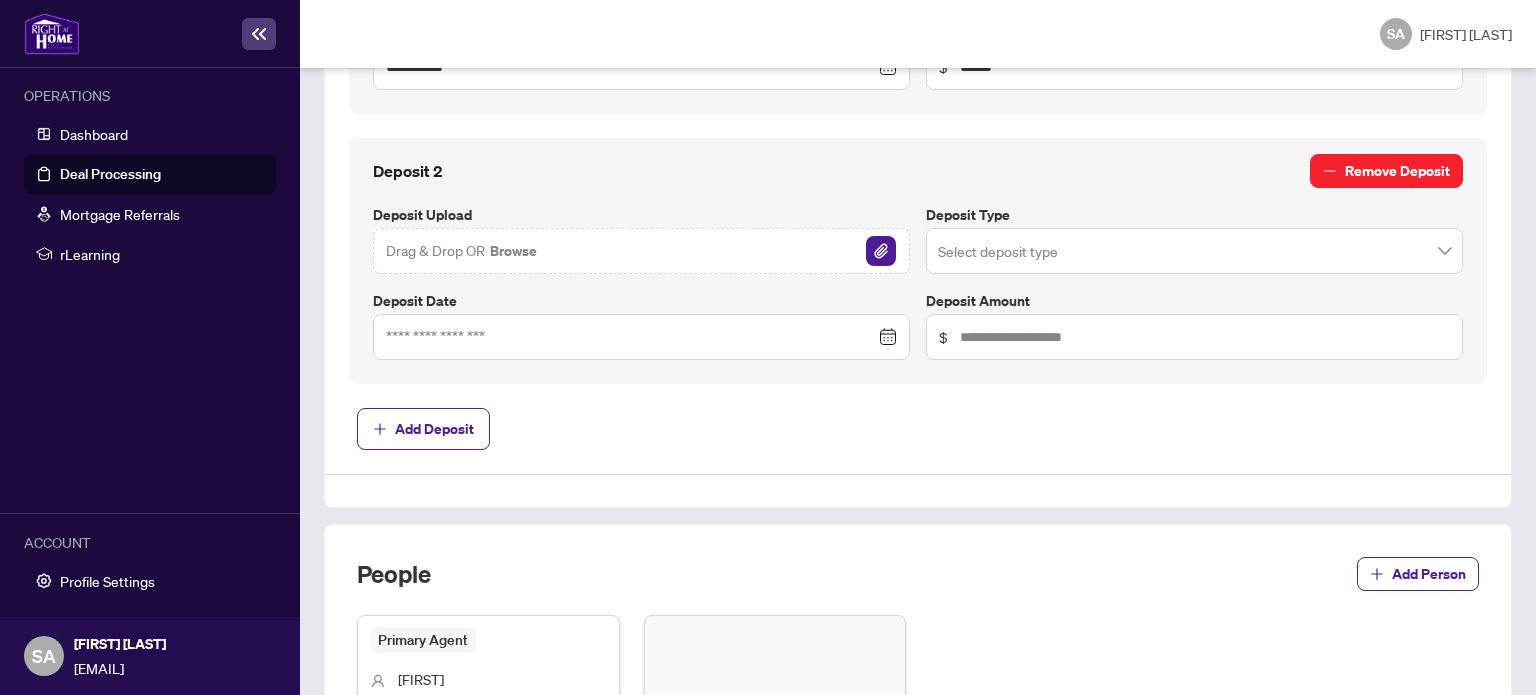 click on "Remove Deposit" at bounding box center (1397, 171) 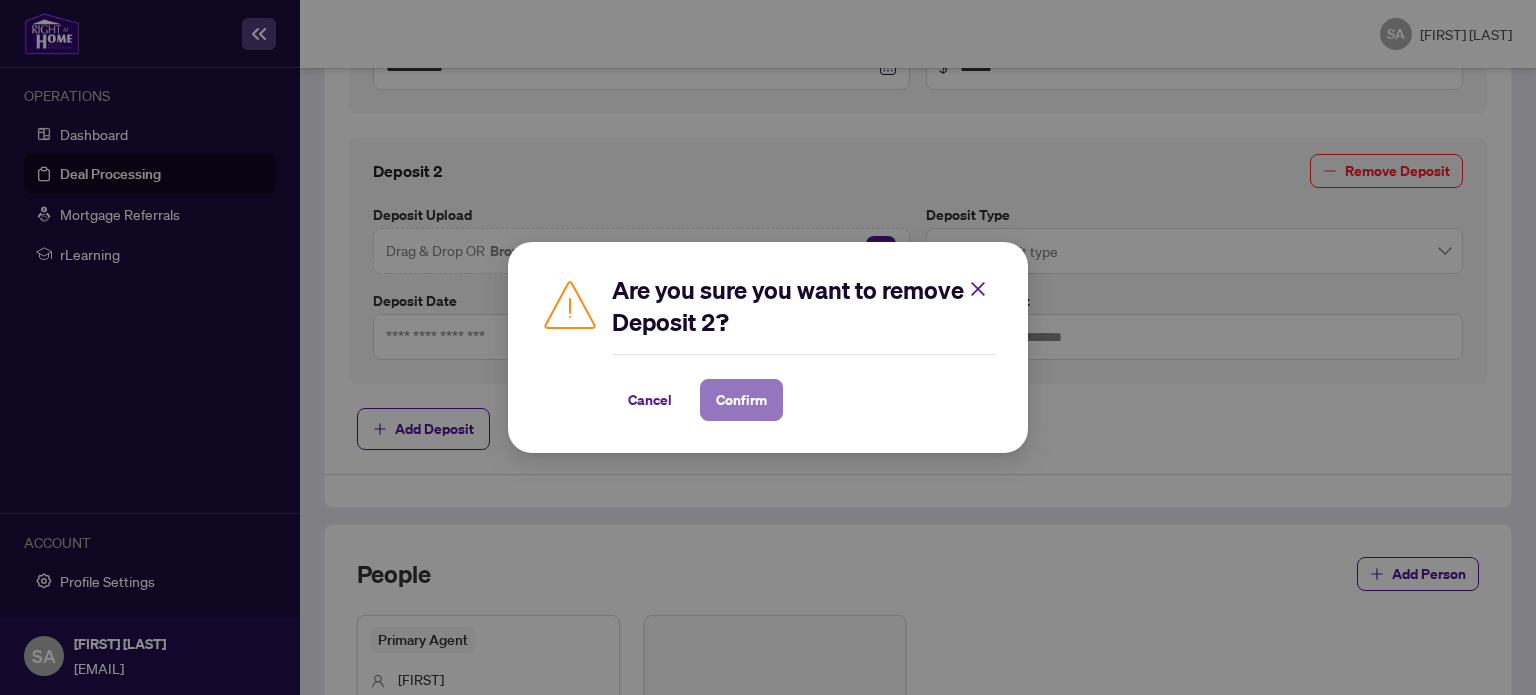 click on "Confirm" at bounding box center [741, 400] 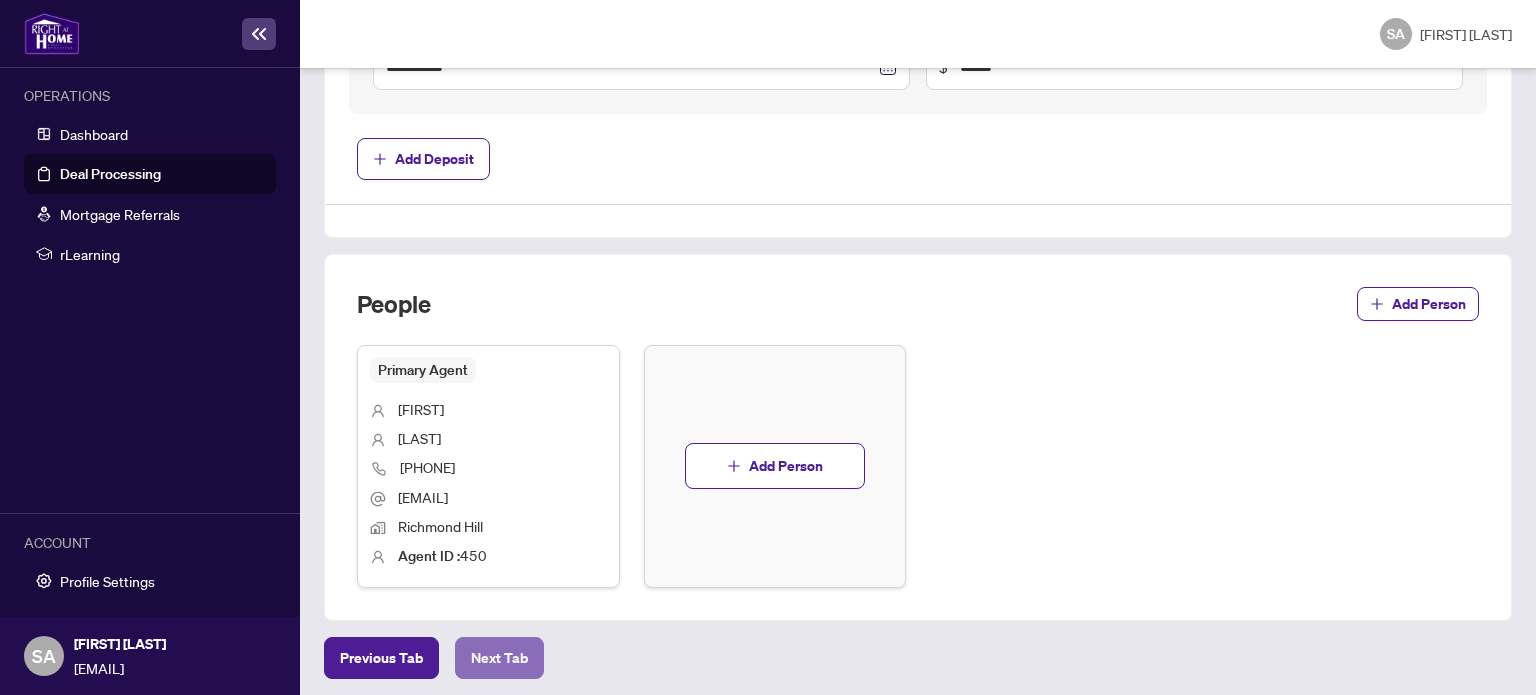 click on "Next Tab" at bounding box center [499, 658] 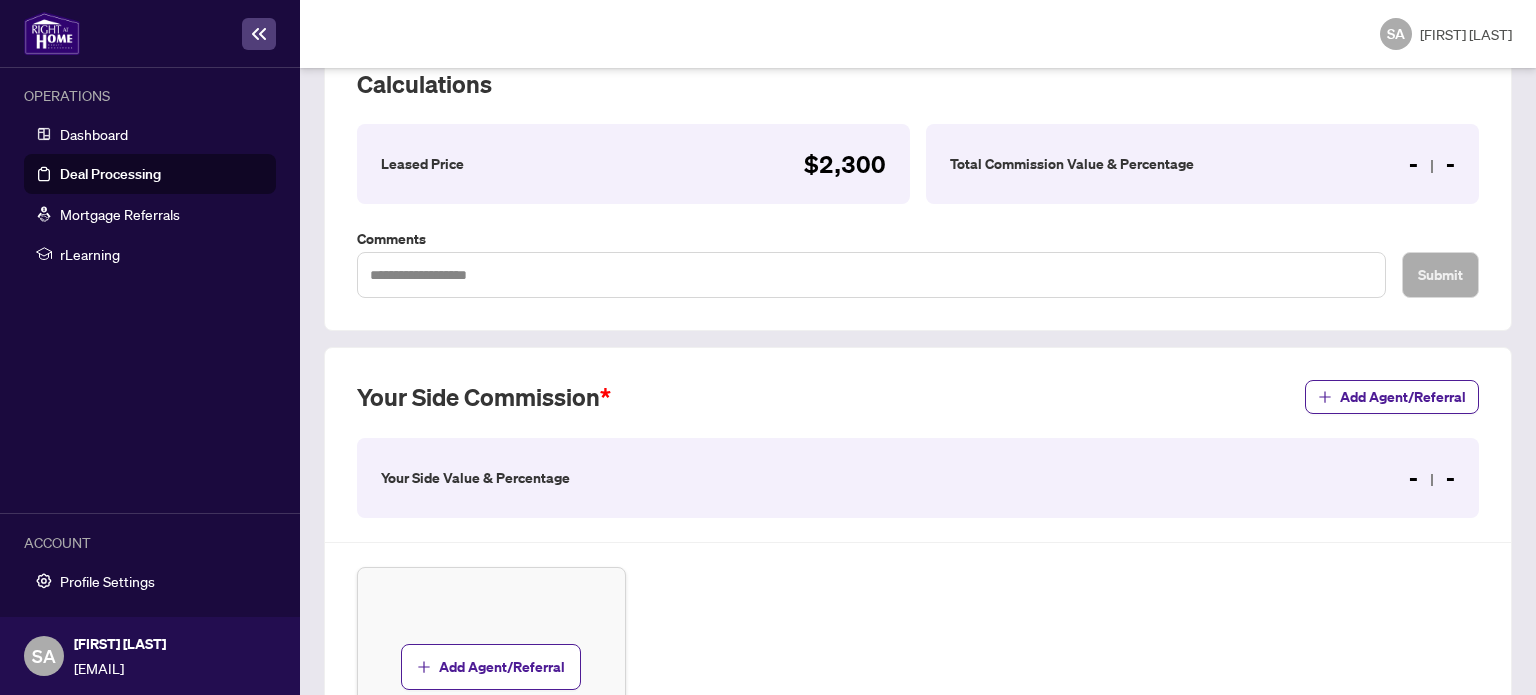 scroll, scrollTop: 326, scrollLeft: 0, axis: vertical 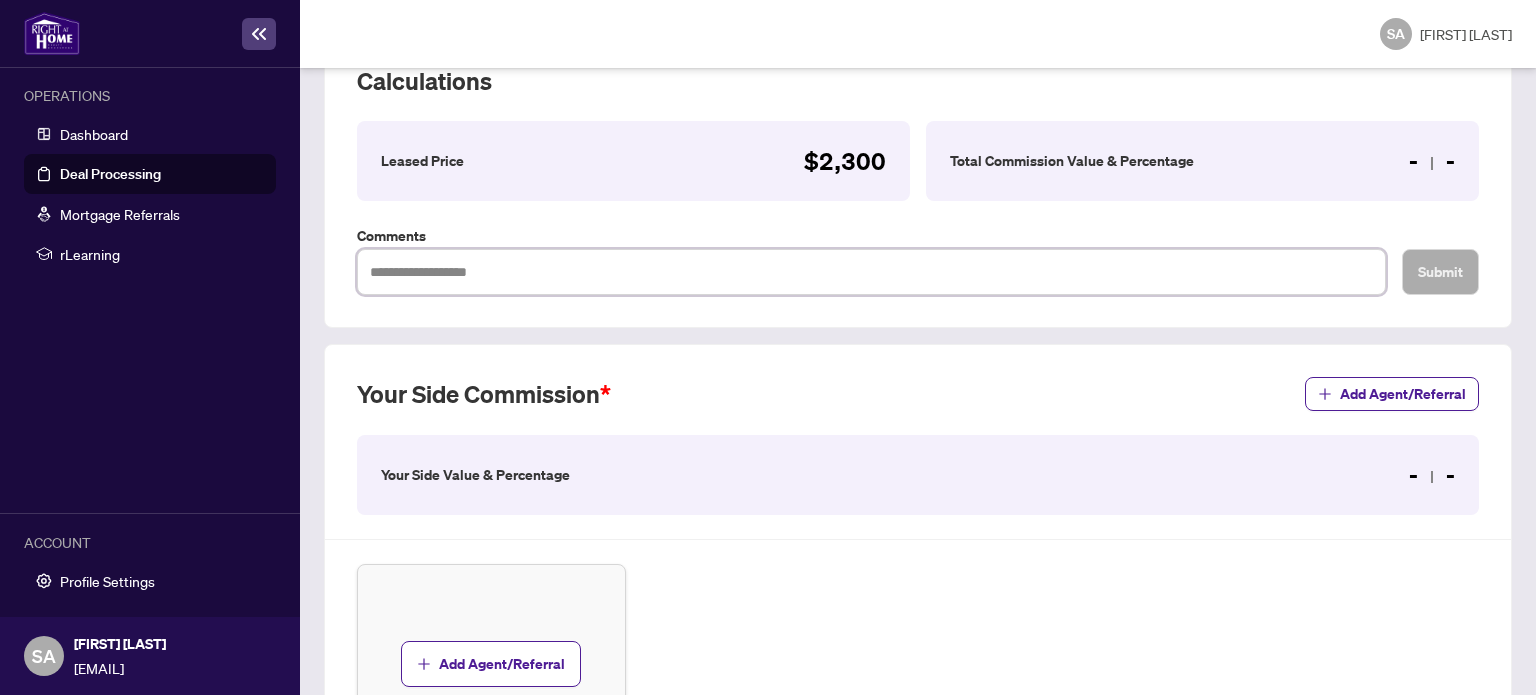click at bounding box center [871, 272] 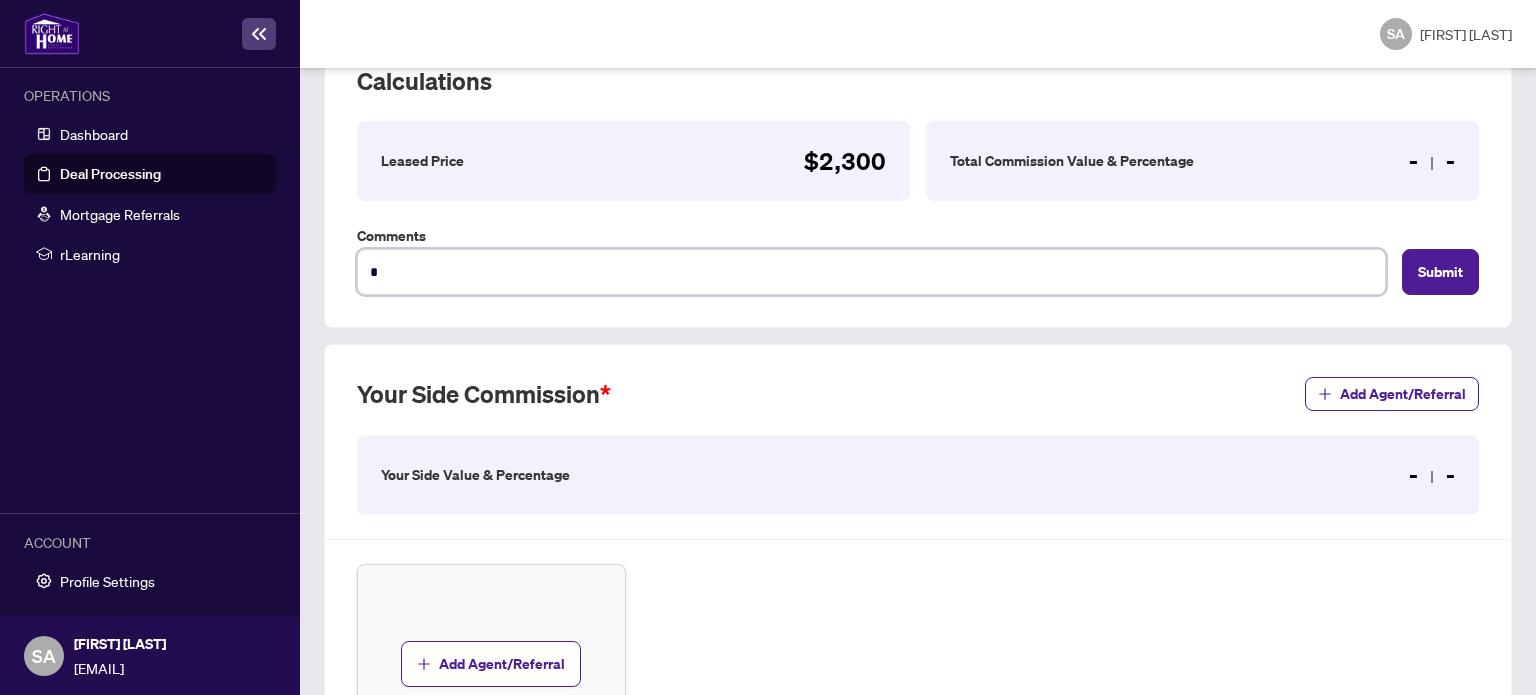 type on "**" 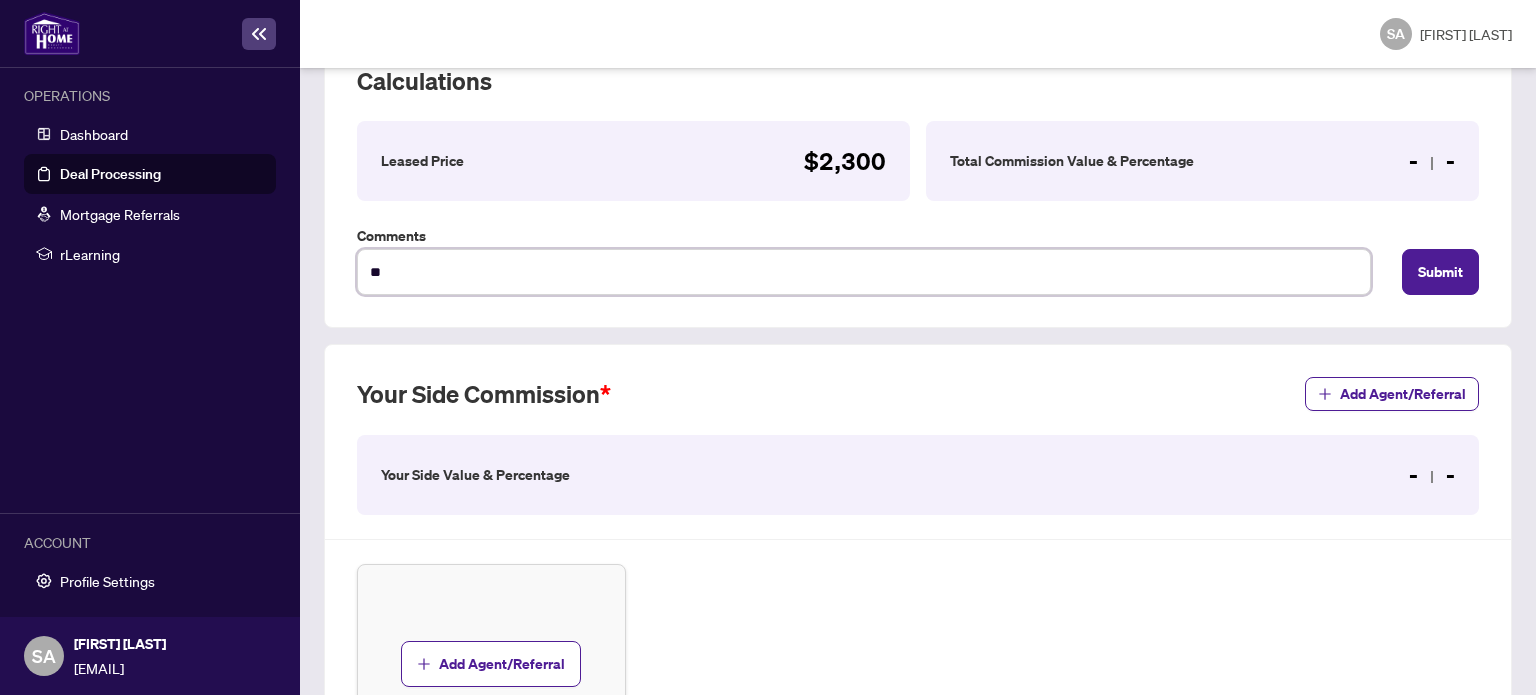 type on "***" 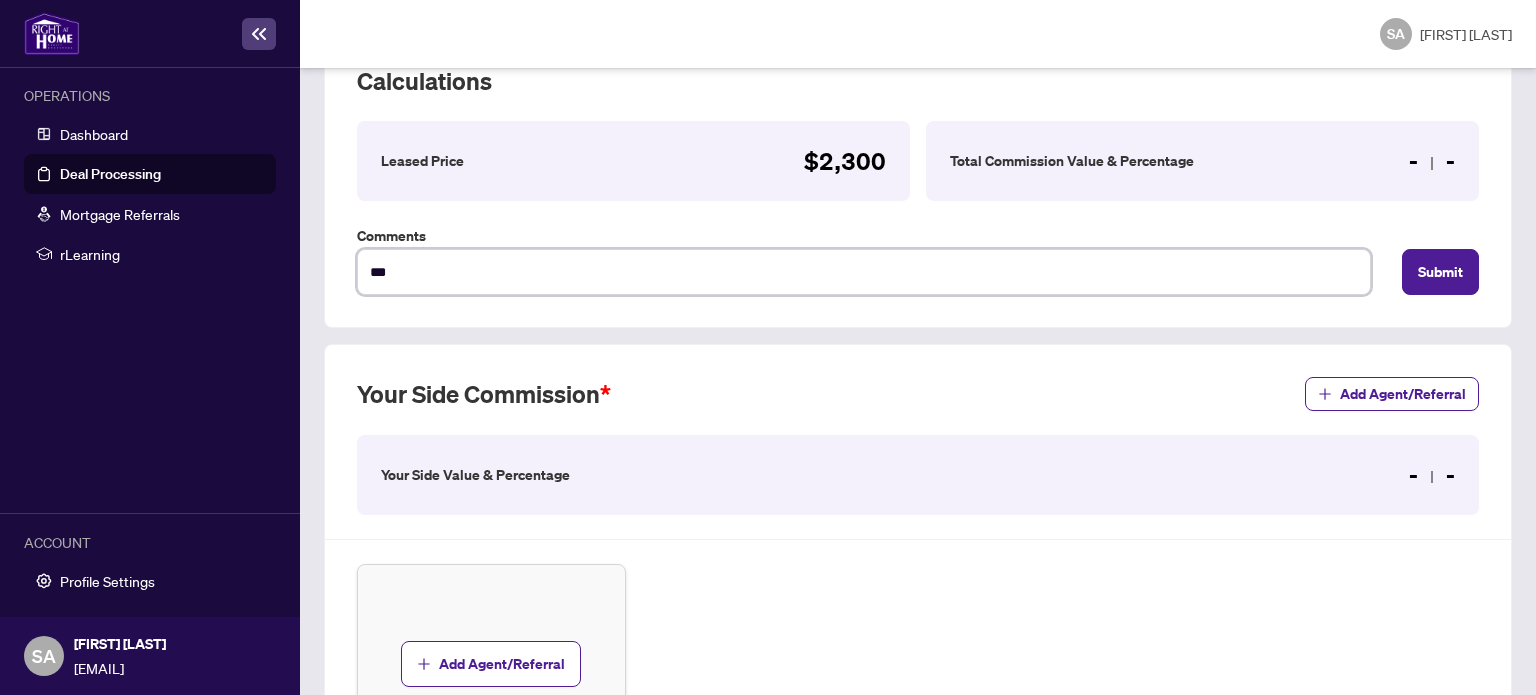 type on "****" 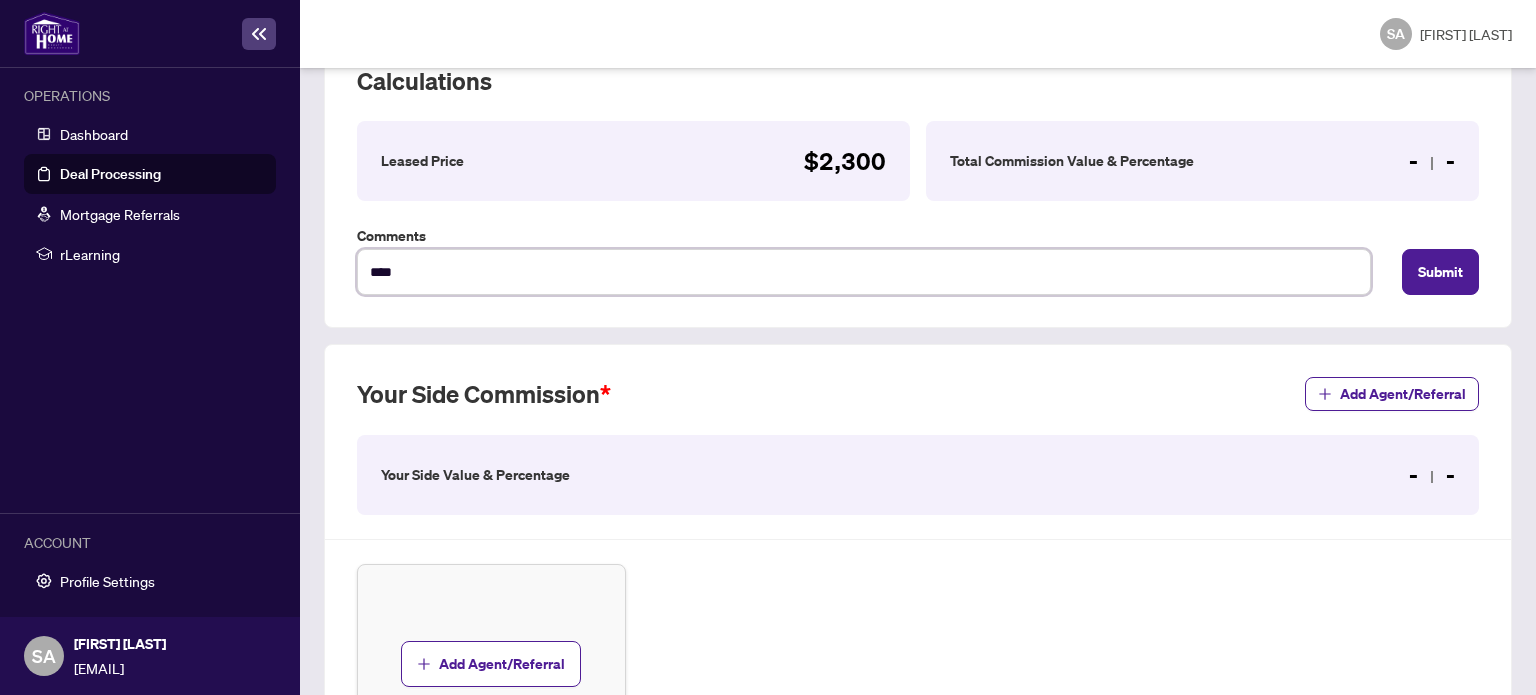 type on "****" 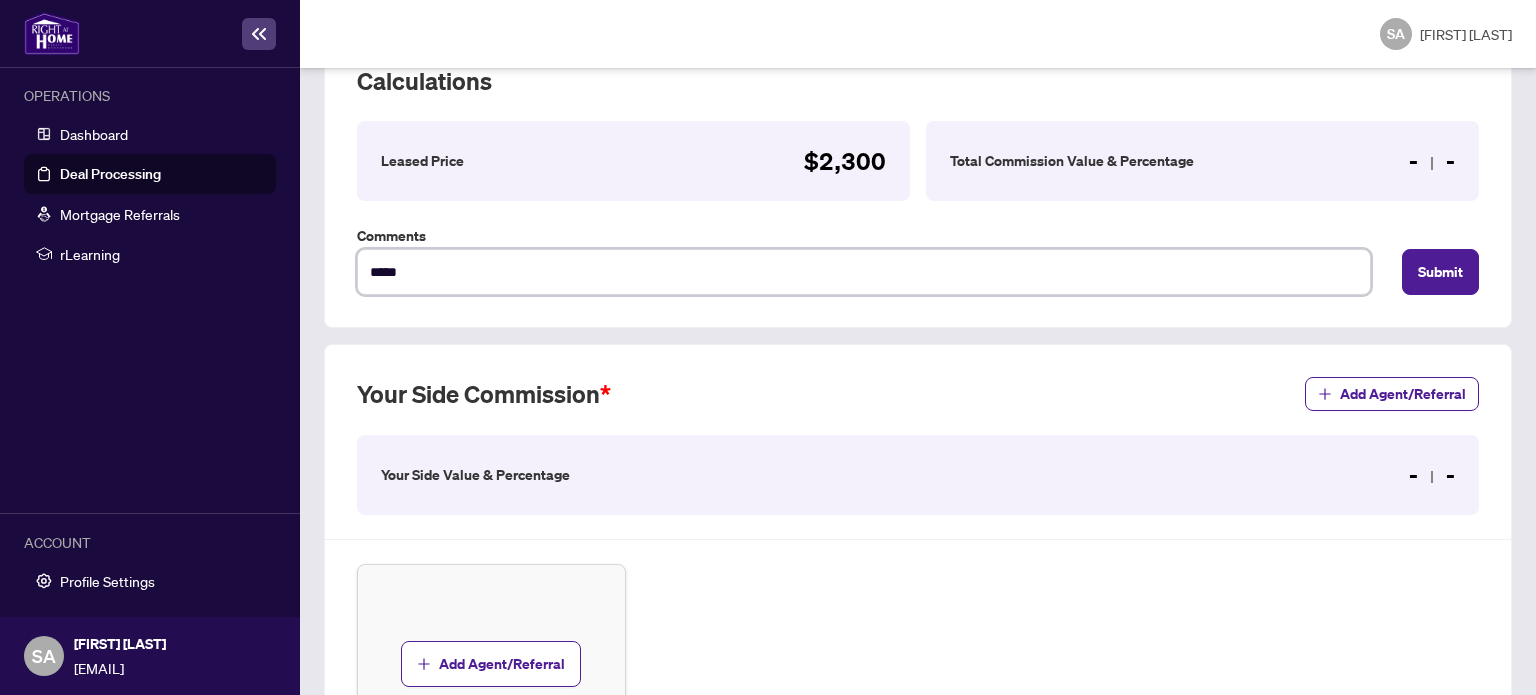 type on "******" 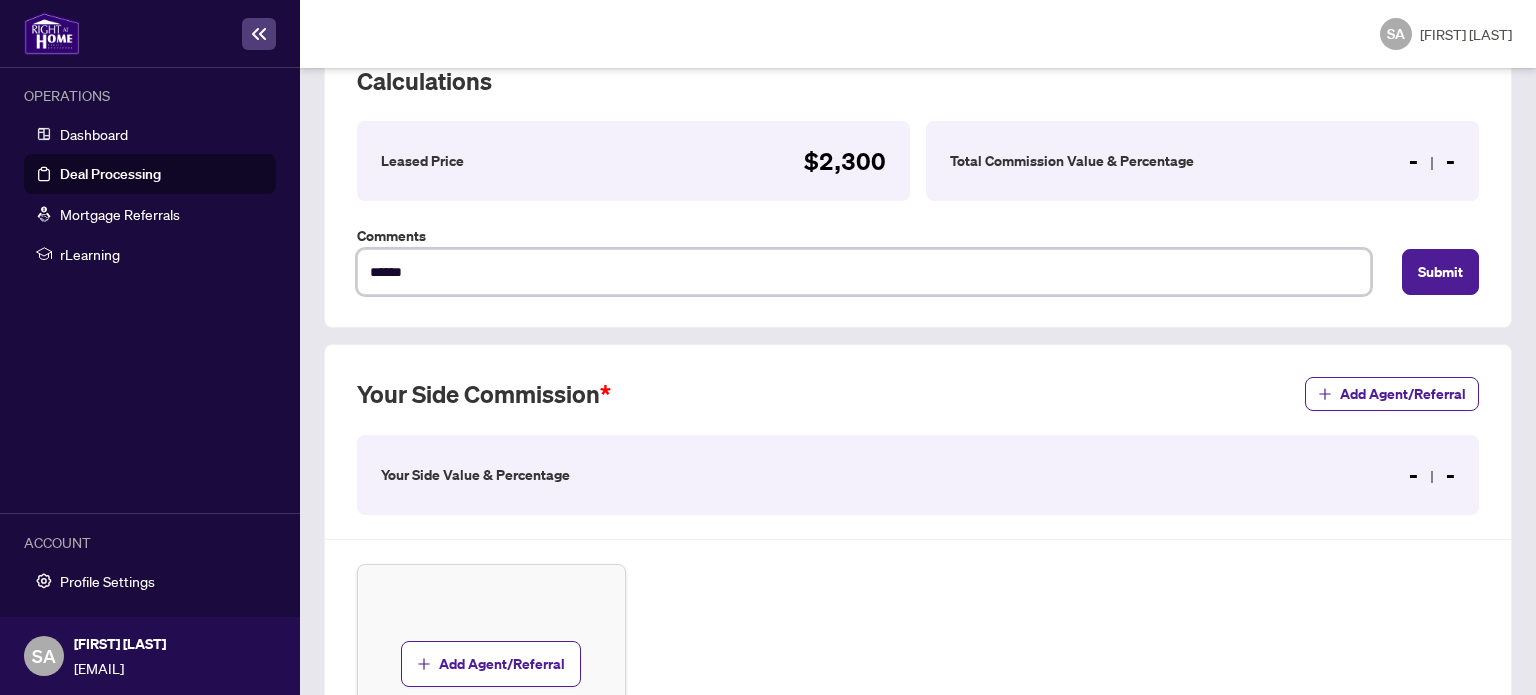 type on "*******" 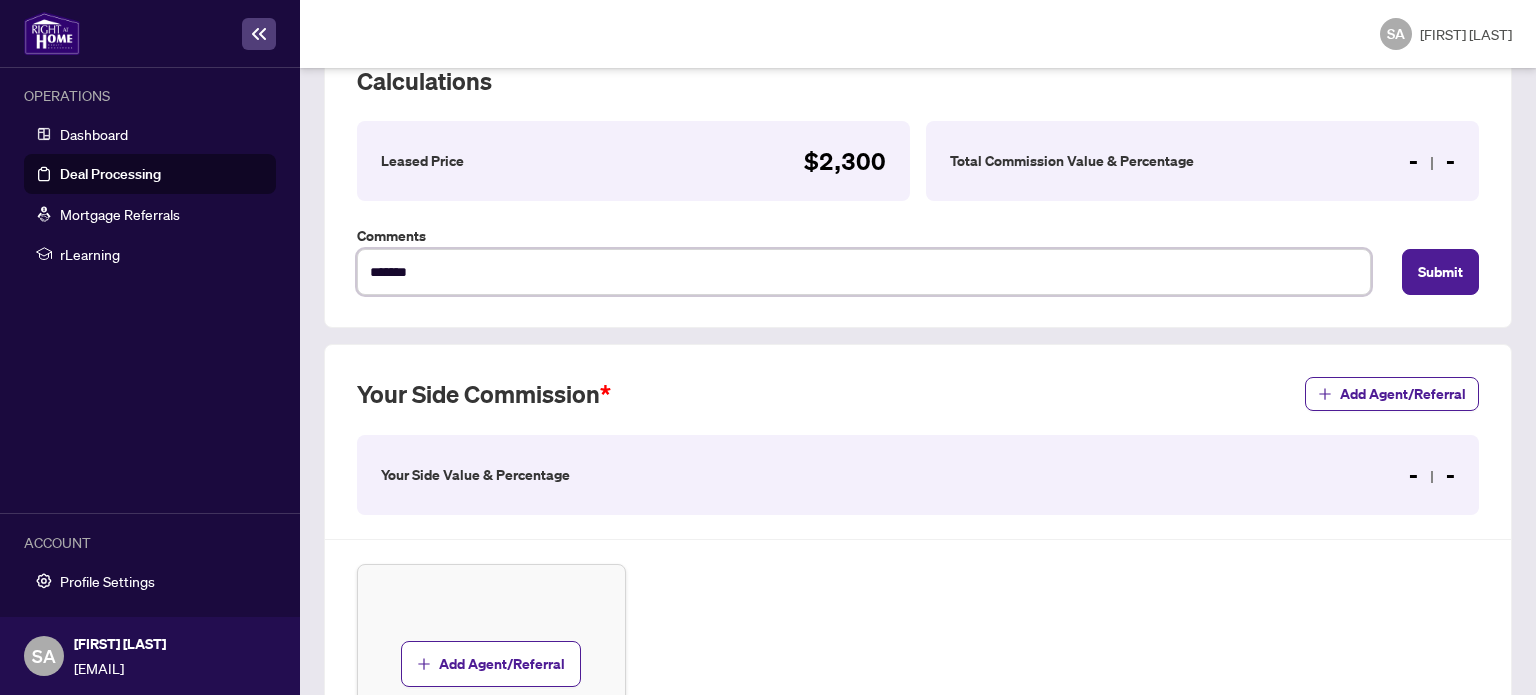 type on "********" 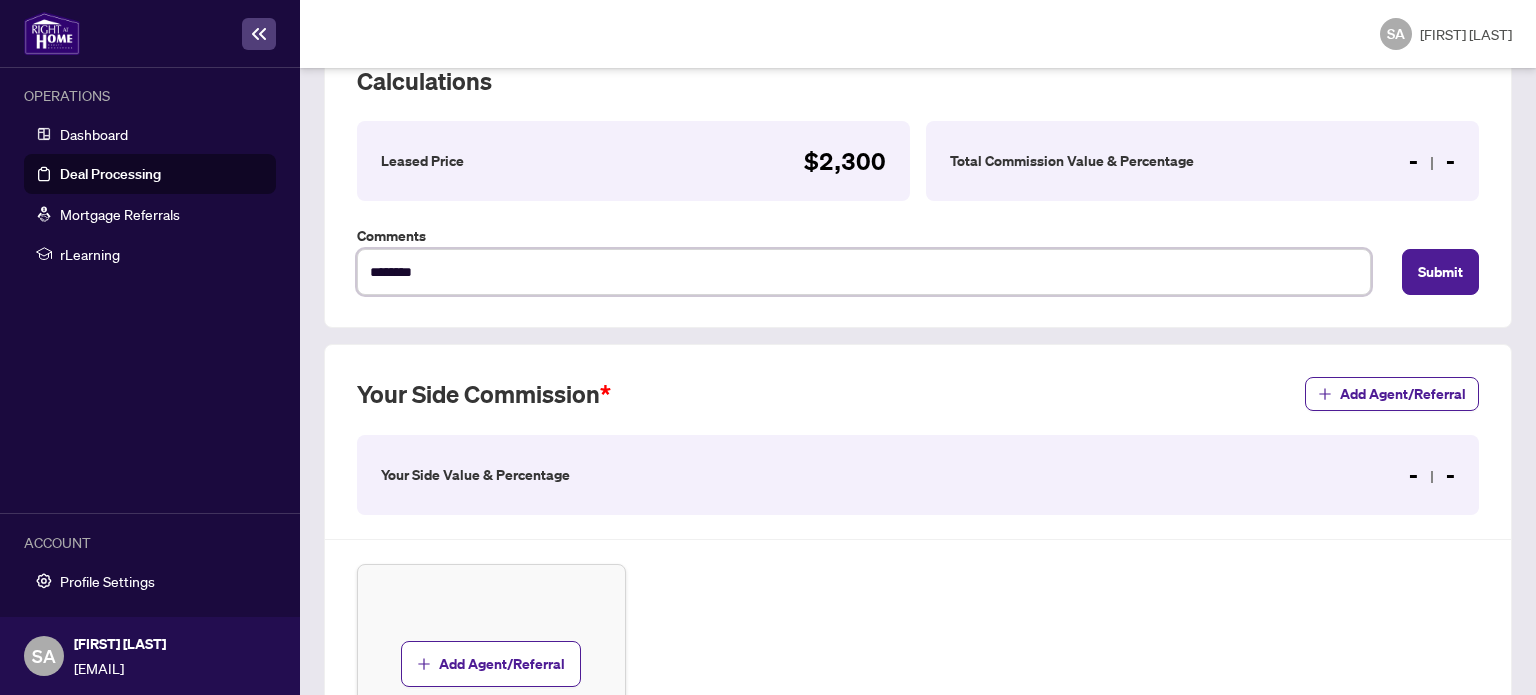 type on "*********" 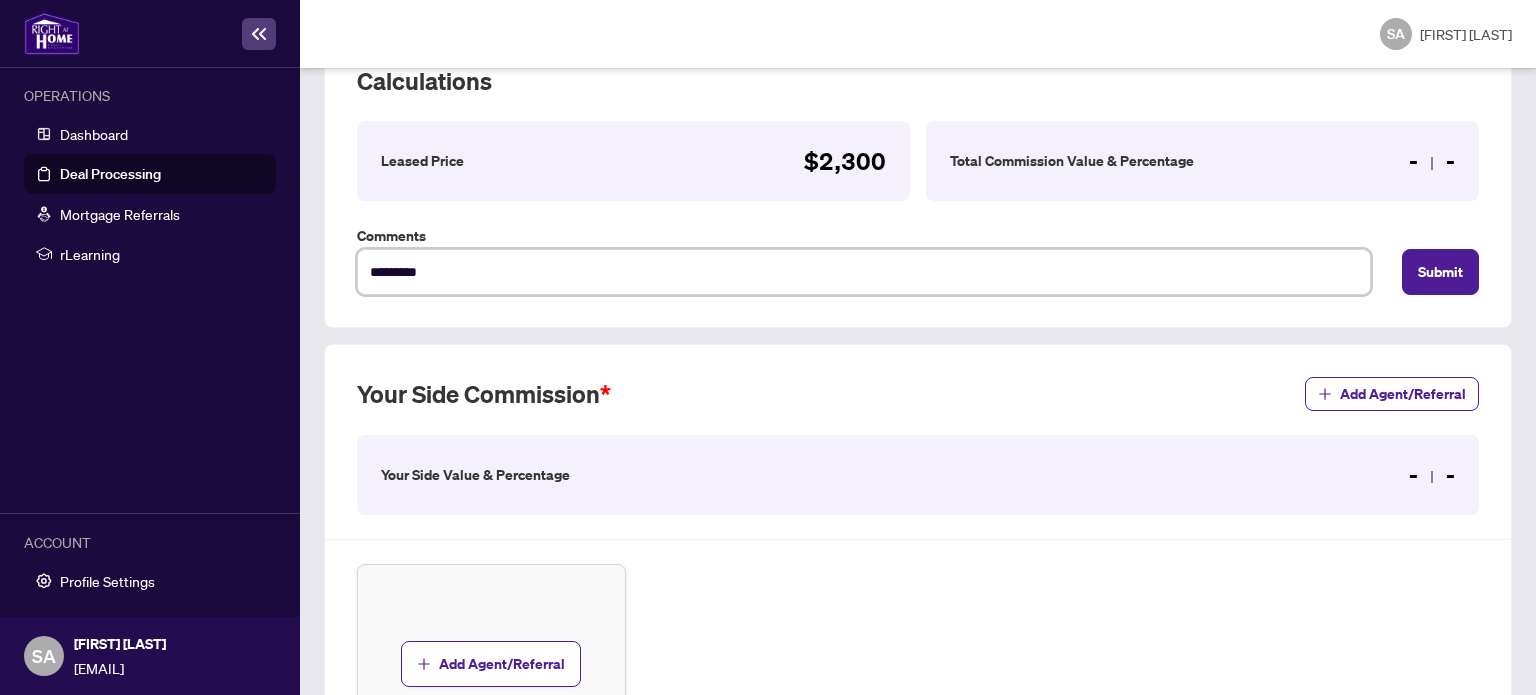 type on "**********" 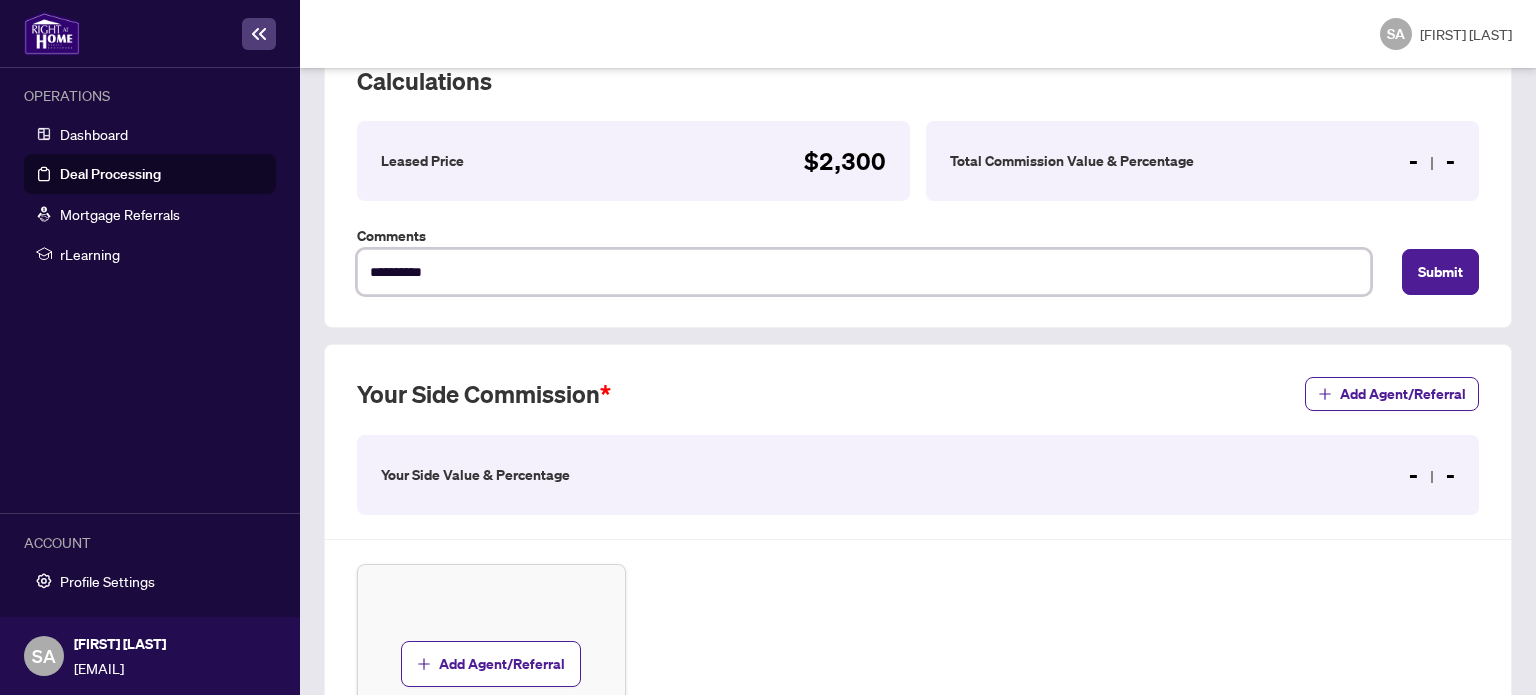 type on "**********" 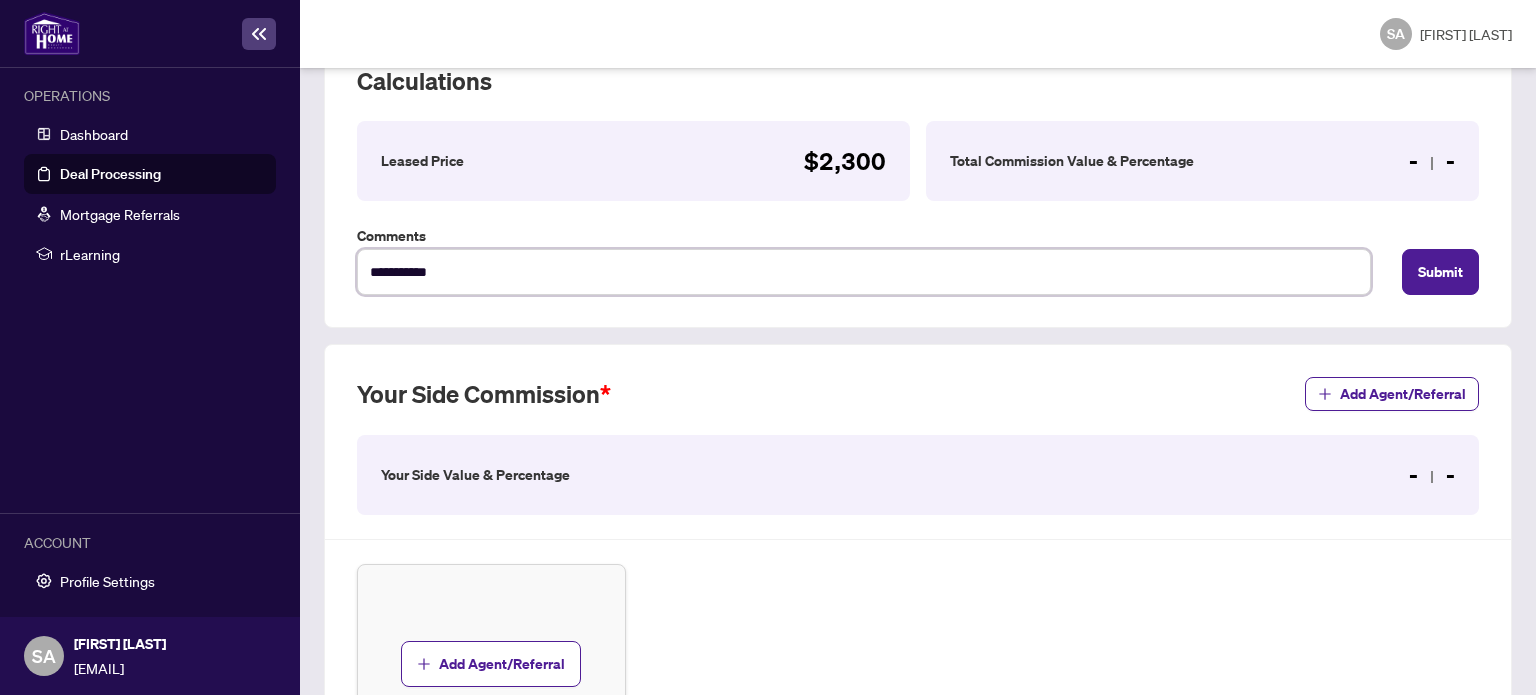 type on "**********" 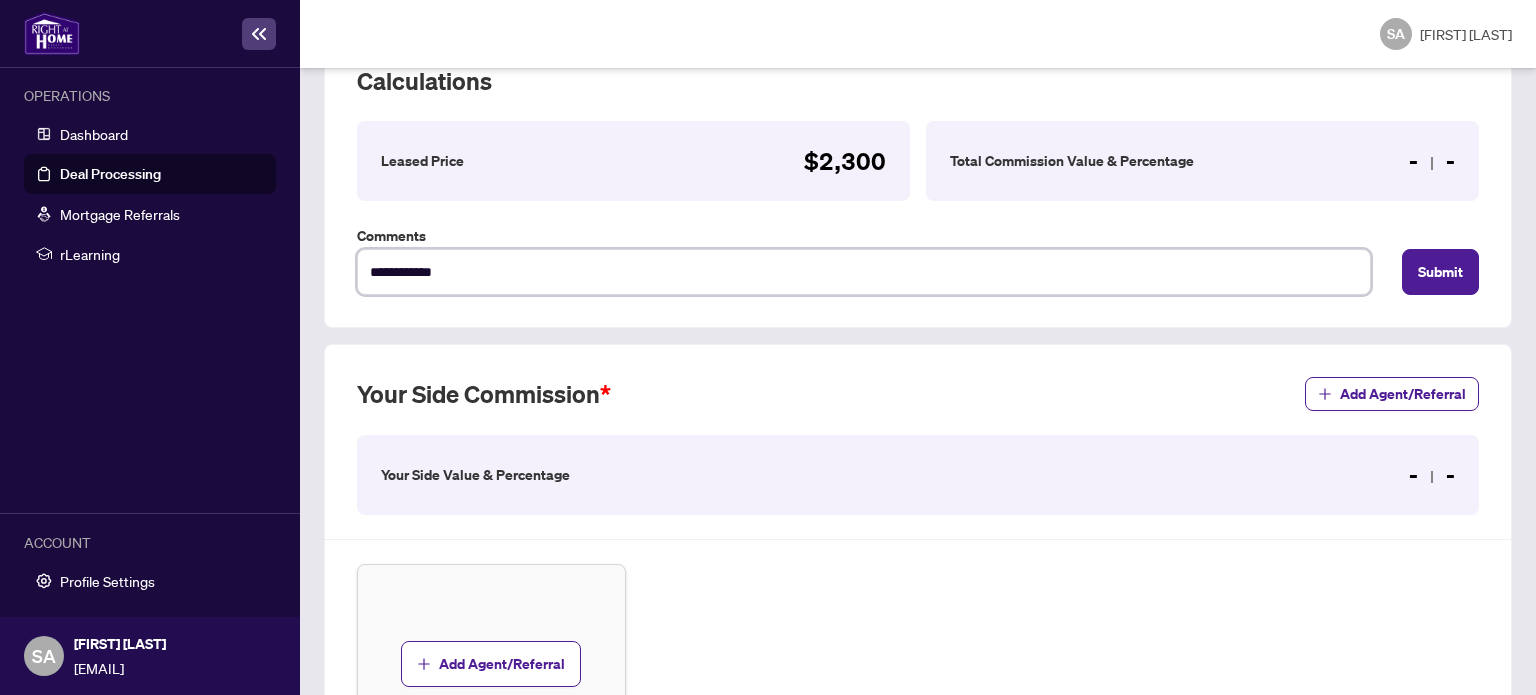type on "**********" 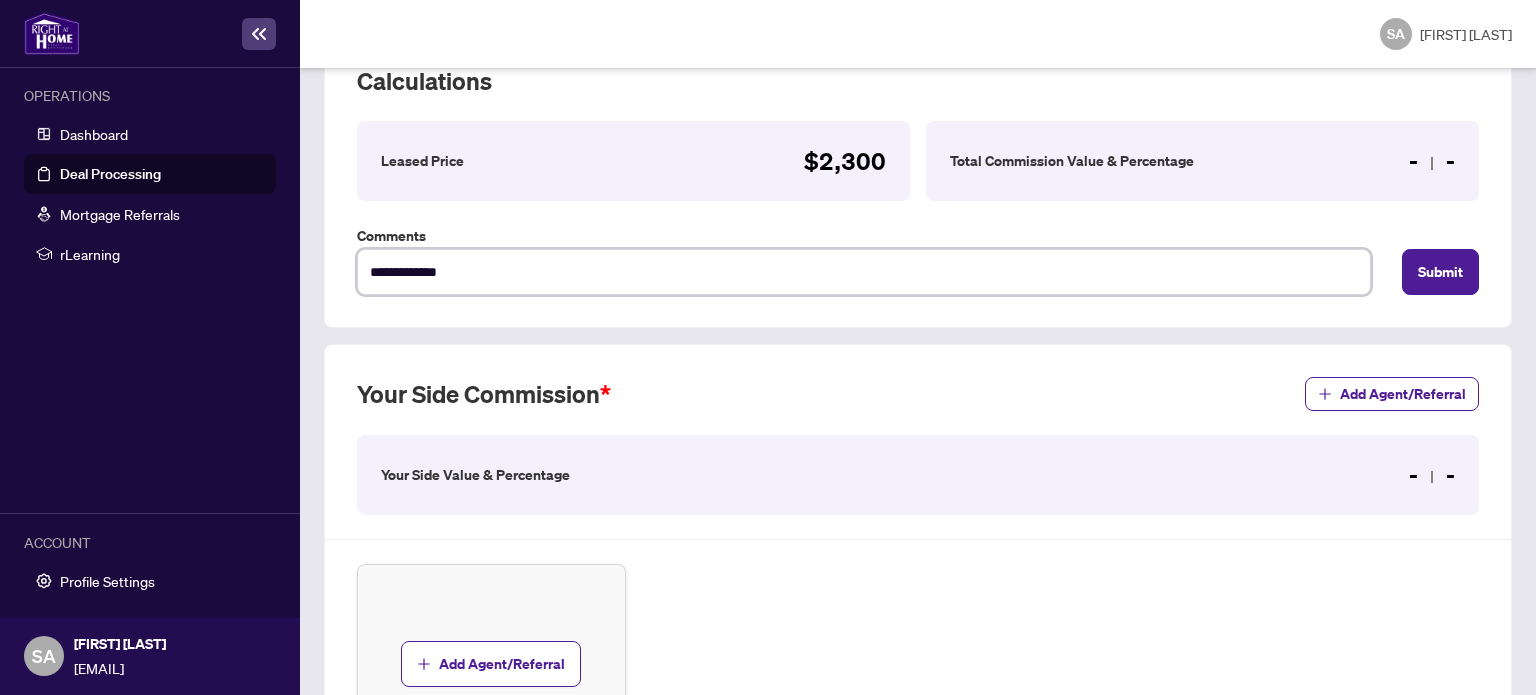 type on "**********" 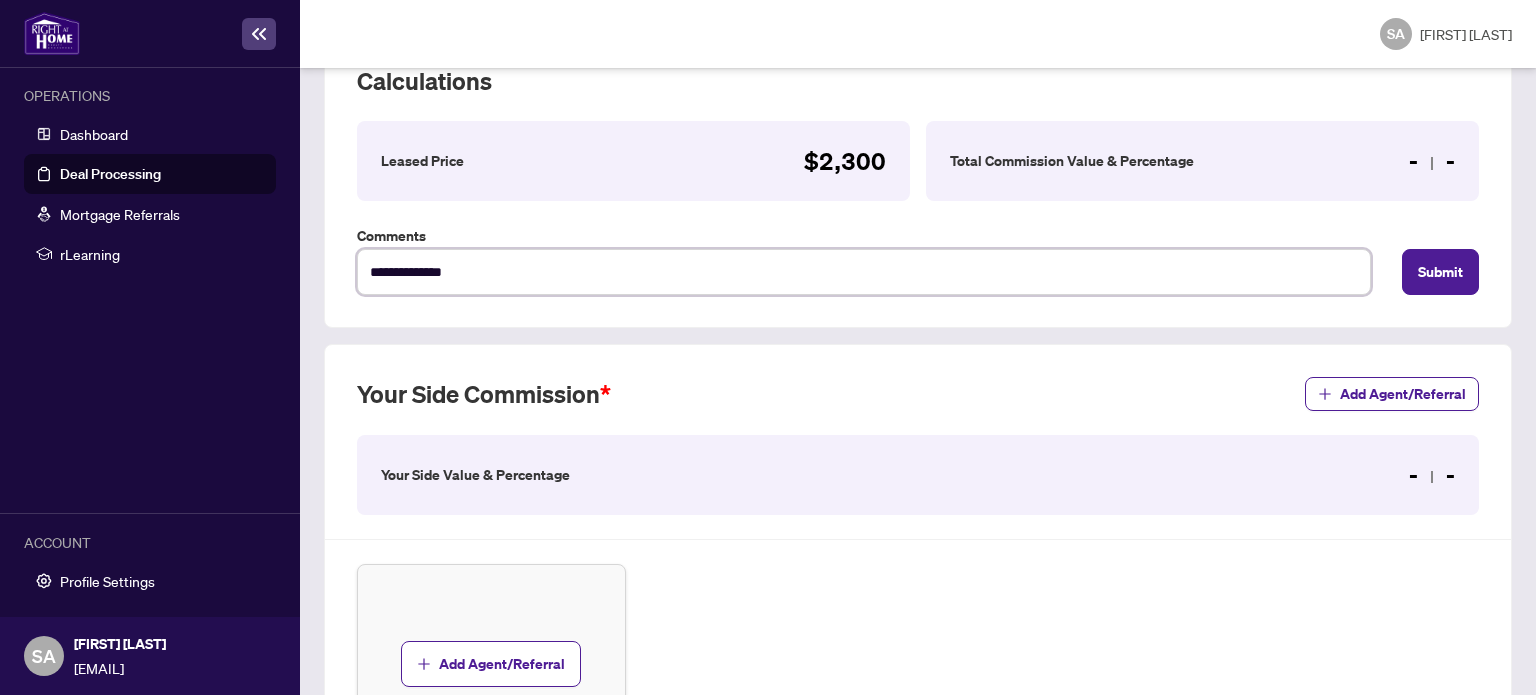 type on "**********" 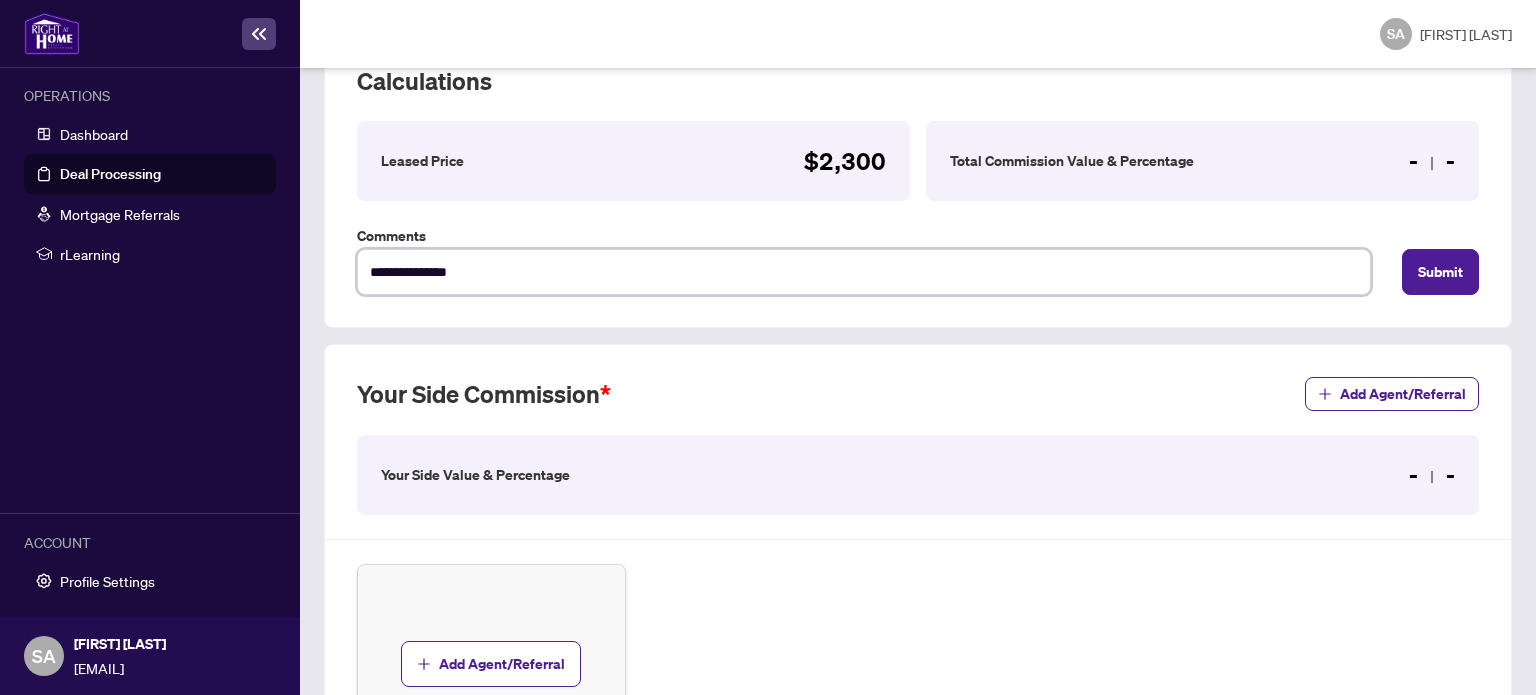 type on "**********" 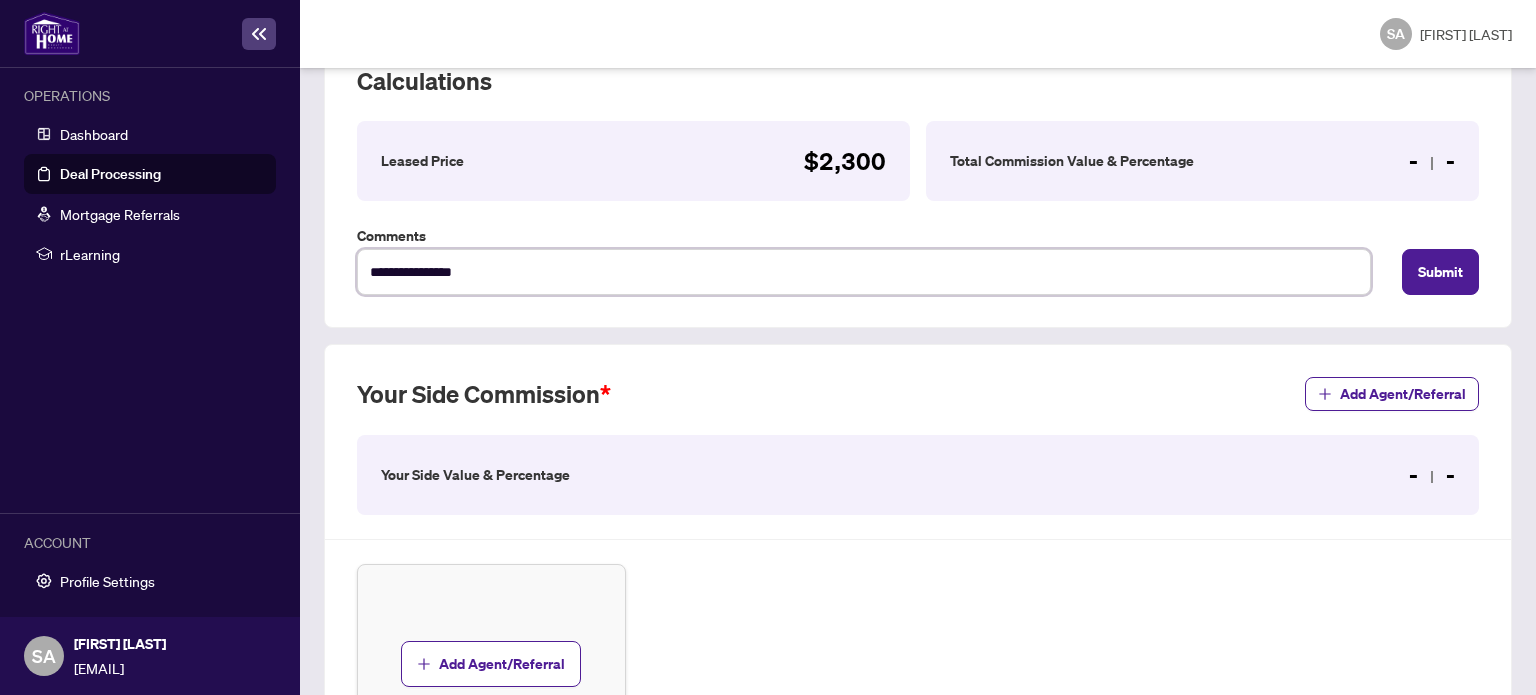 type on "**********" 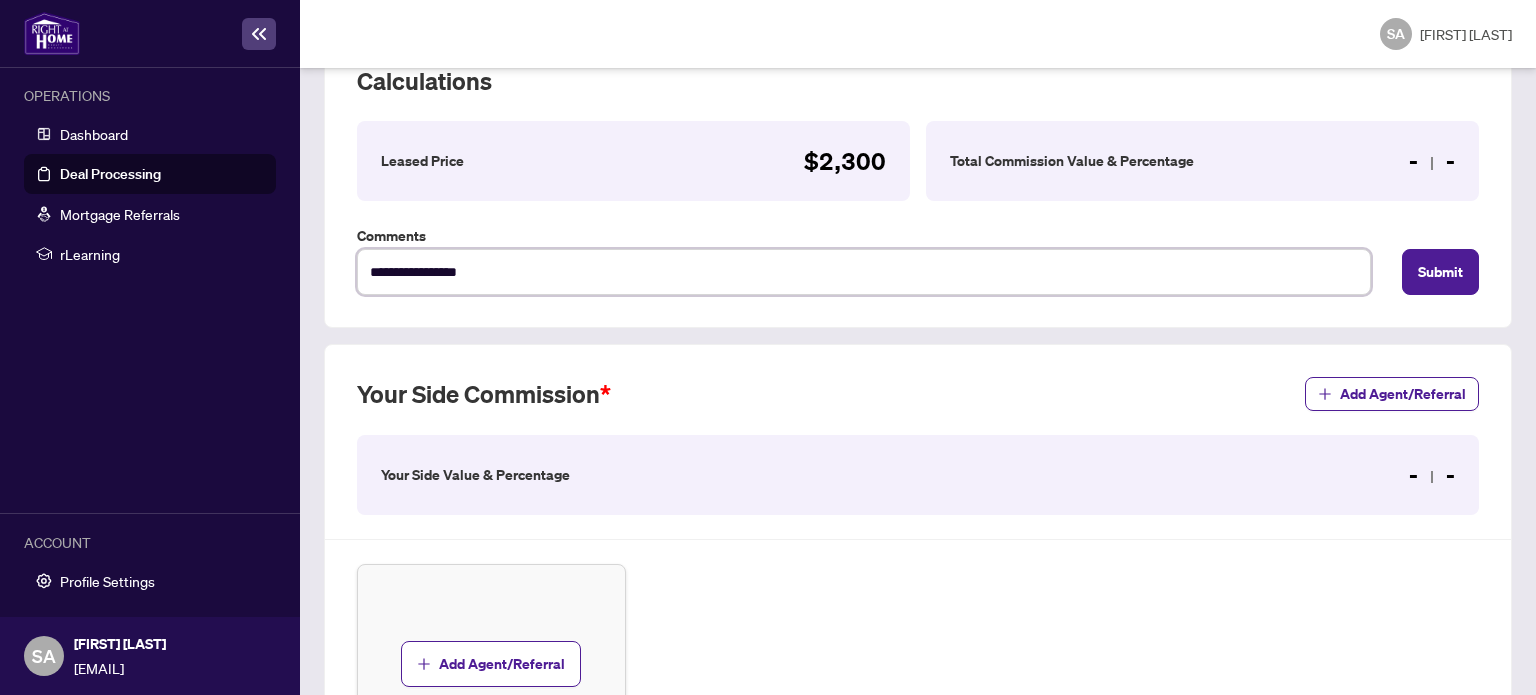 type on "**********" 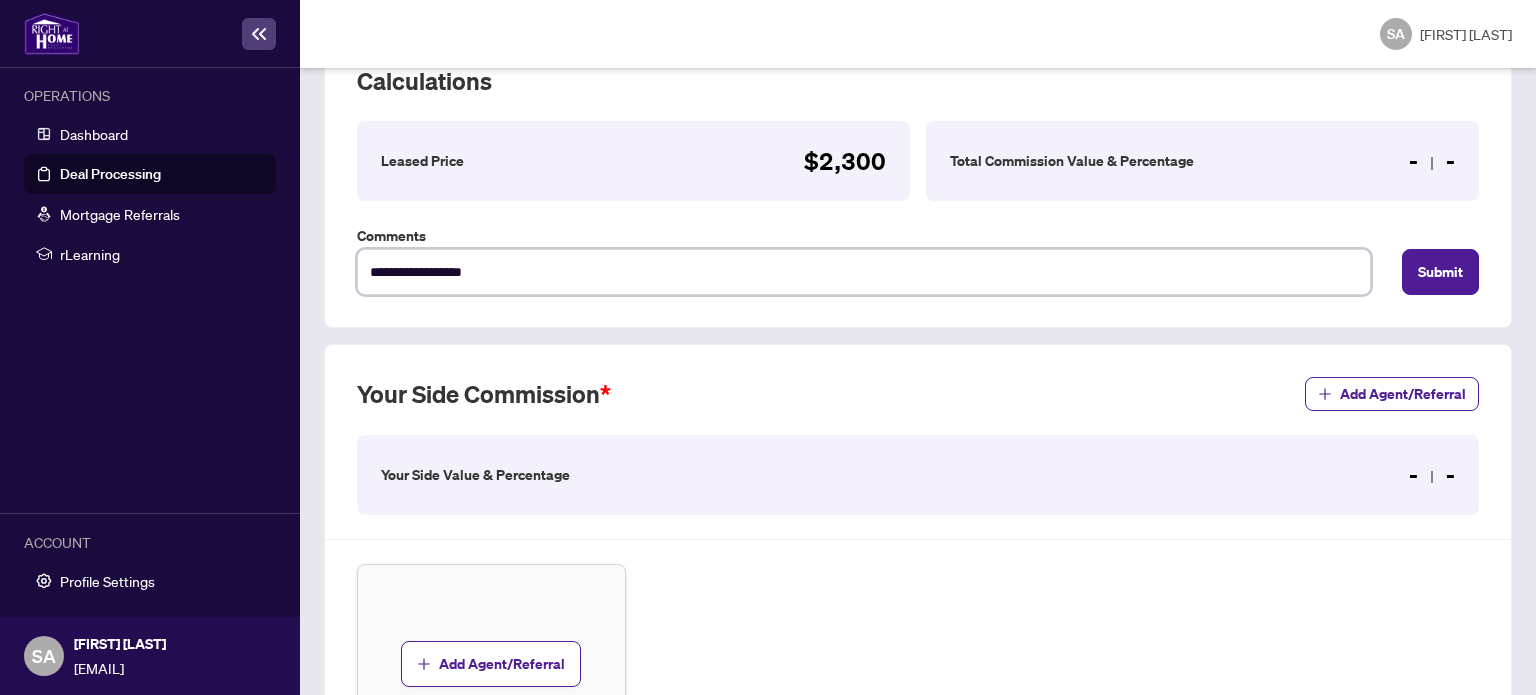 type on "**********" 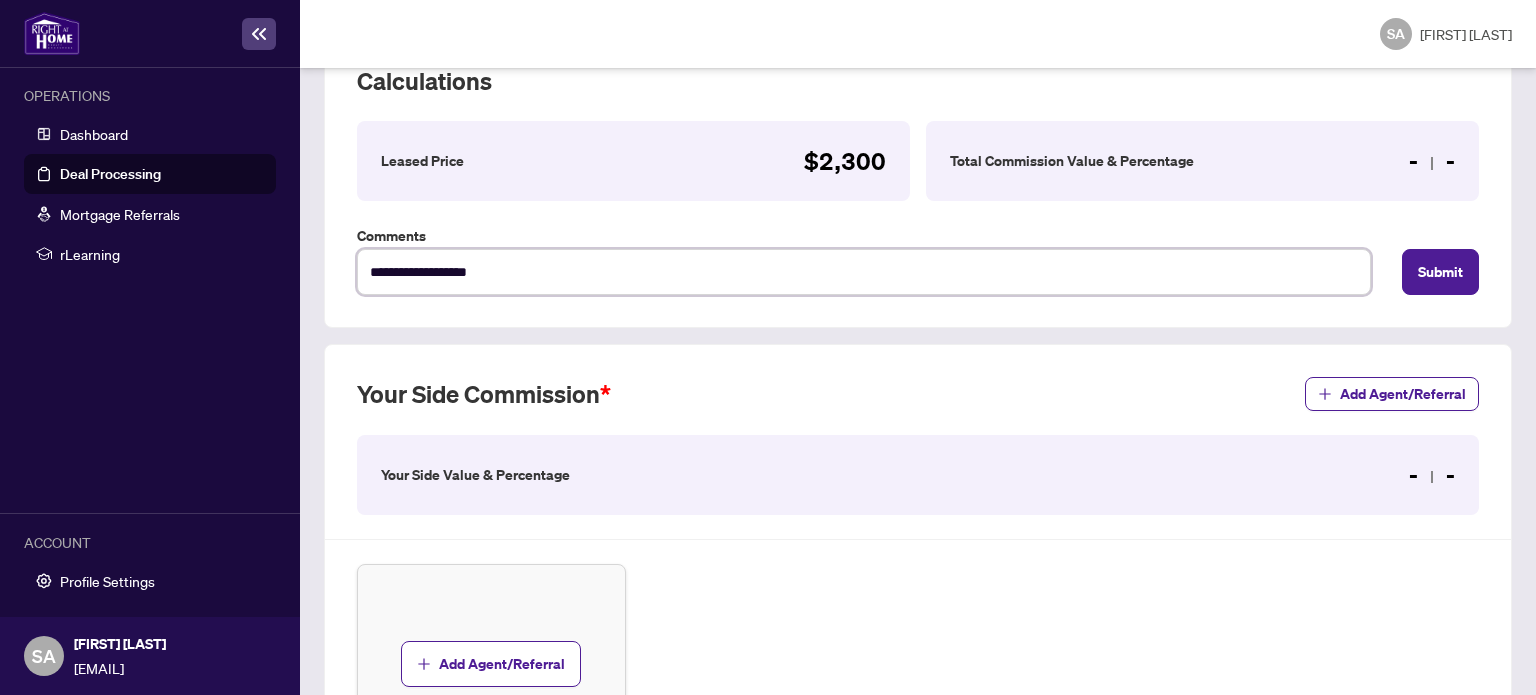 type on "**********" 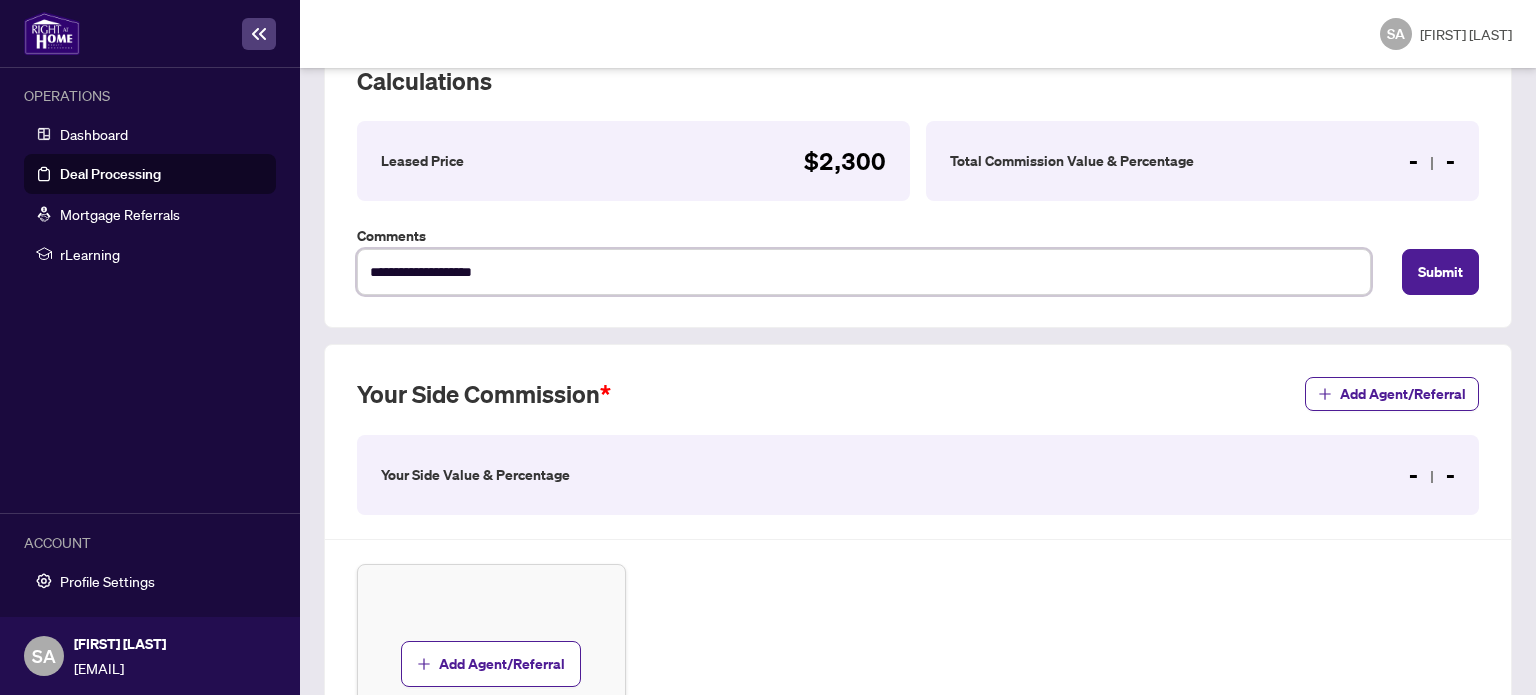 type on "**********" 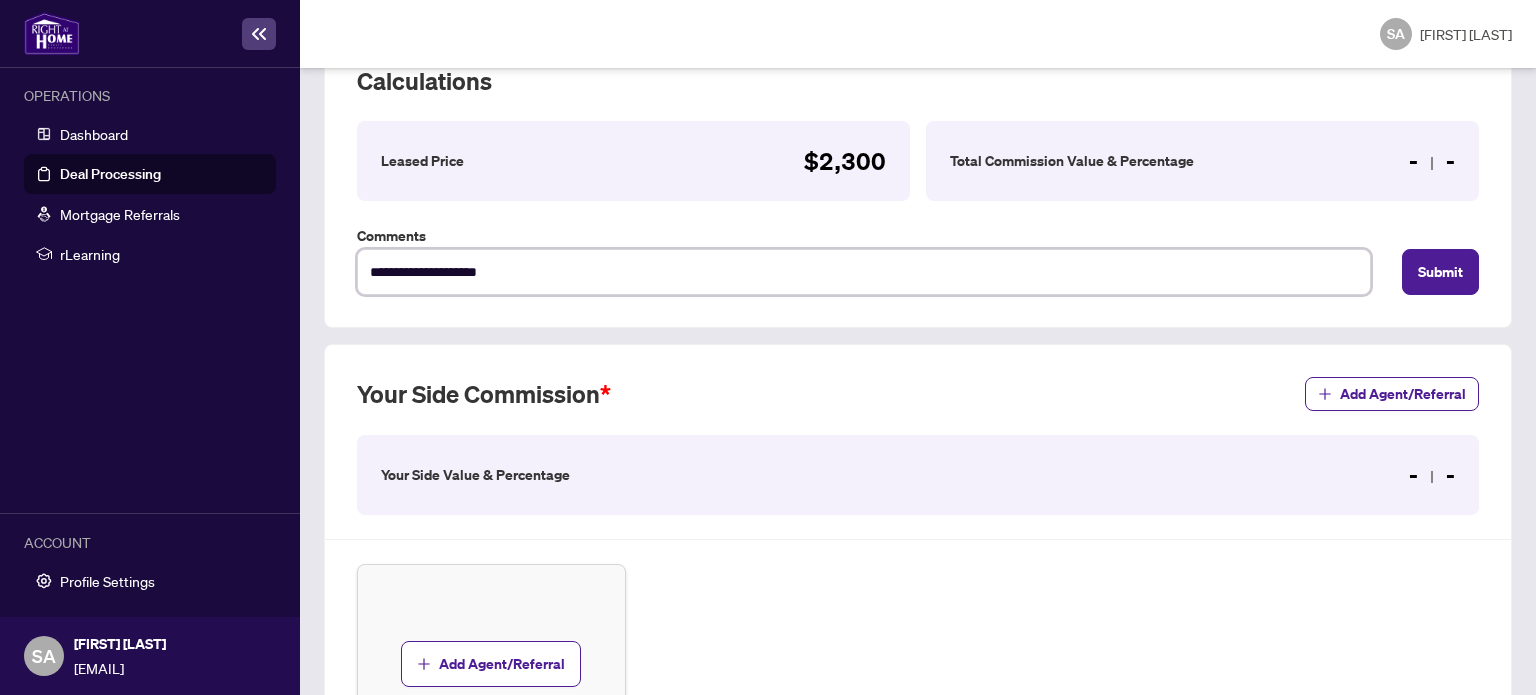 type on "**********" 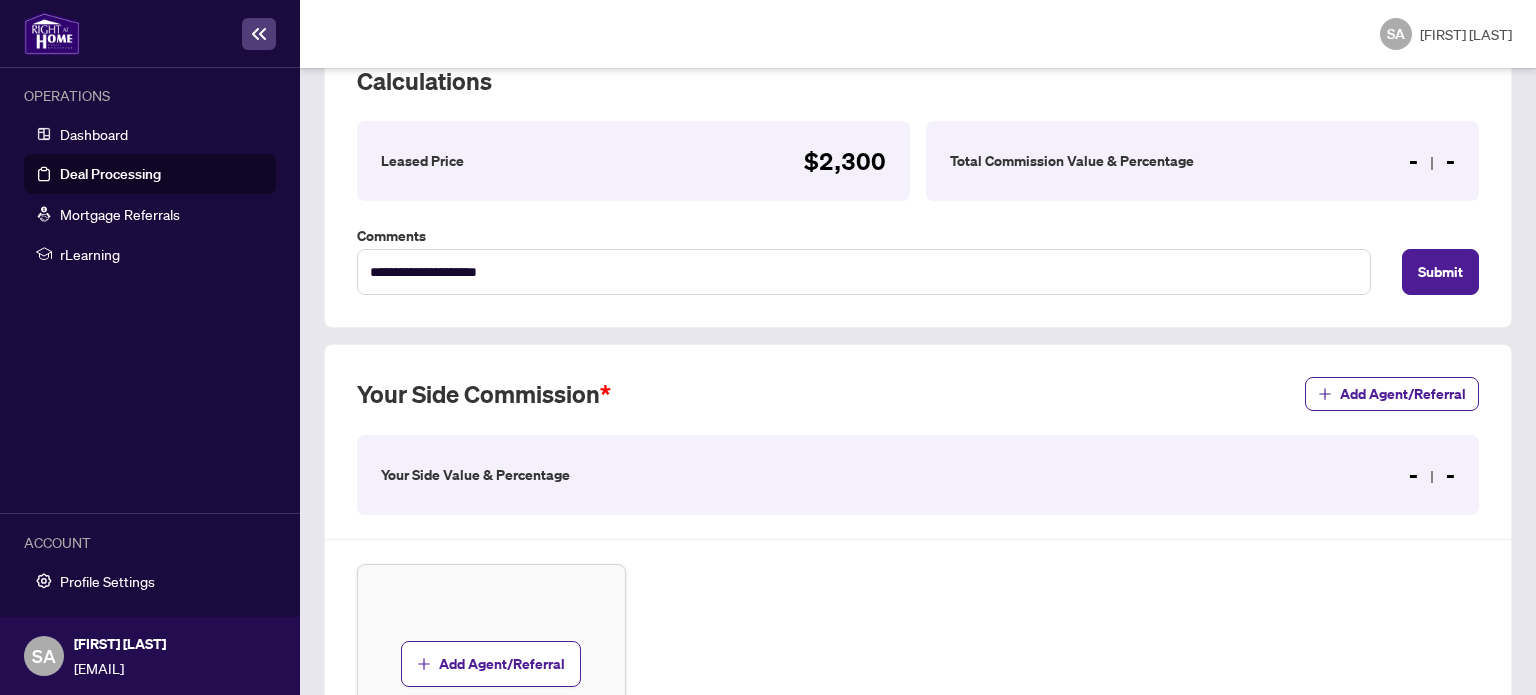 click on "-     -" at bounding box center (1432, 161) 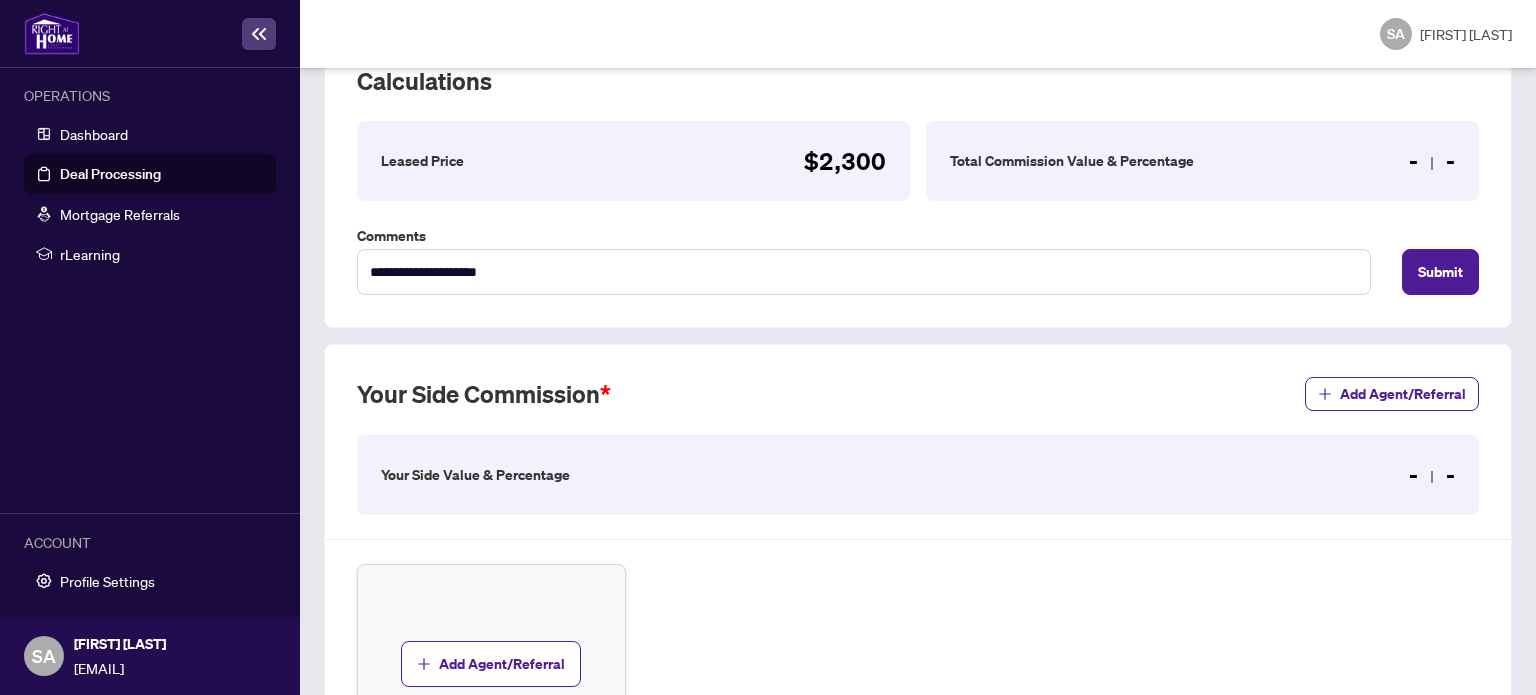 click on "Add Agent/Referral" at bounding box center (918, 664) 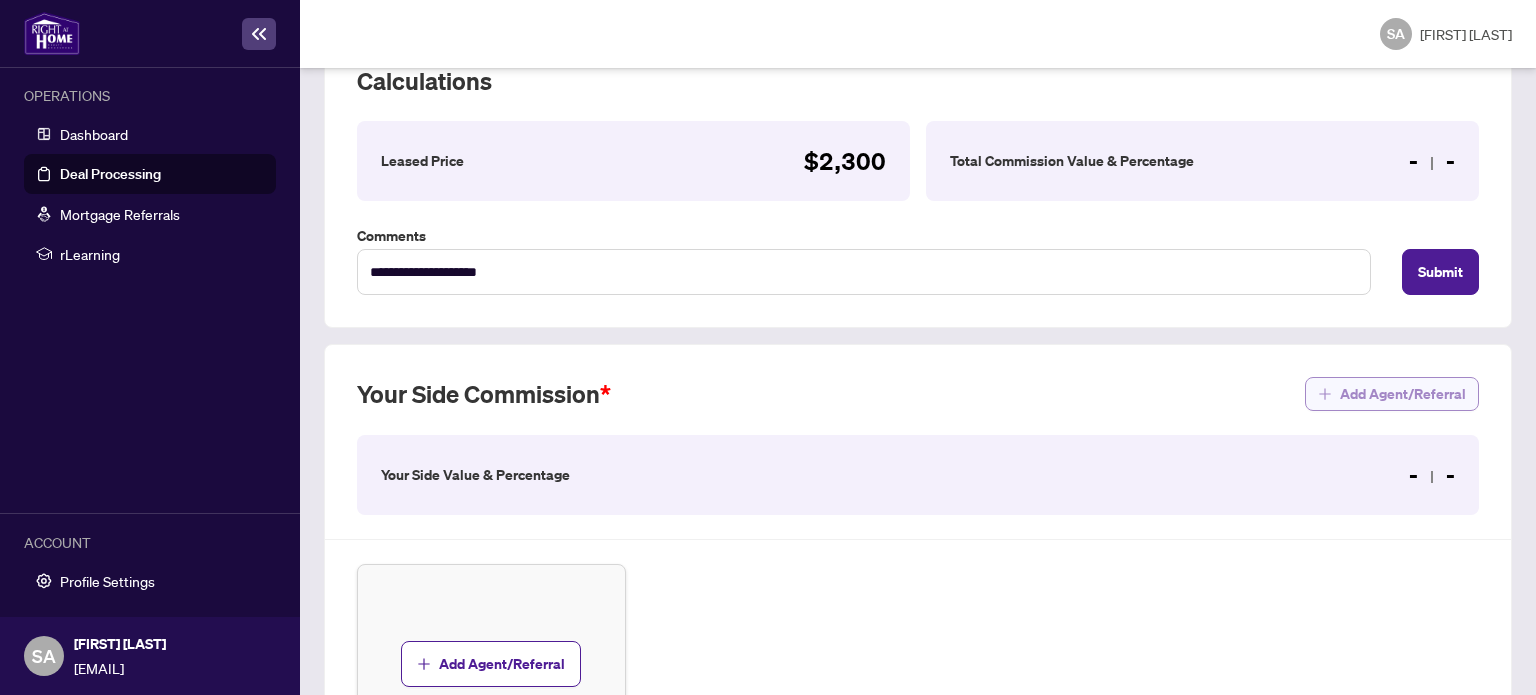 click on "Add Agent/Referral" at bounding box center [1403, 394] 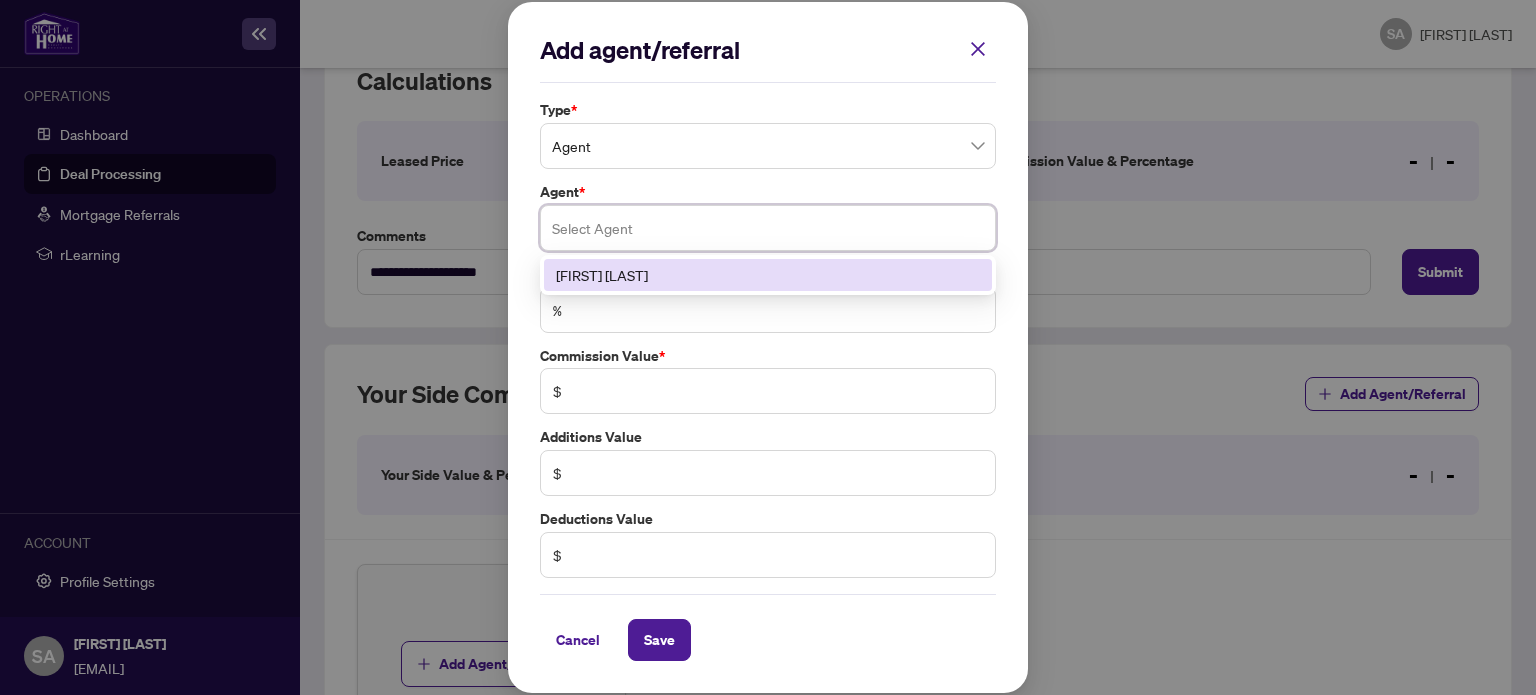 click at bounding box center (768, 228) 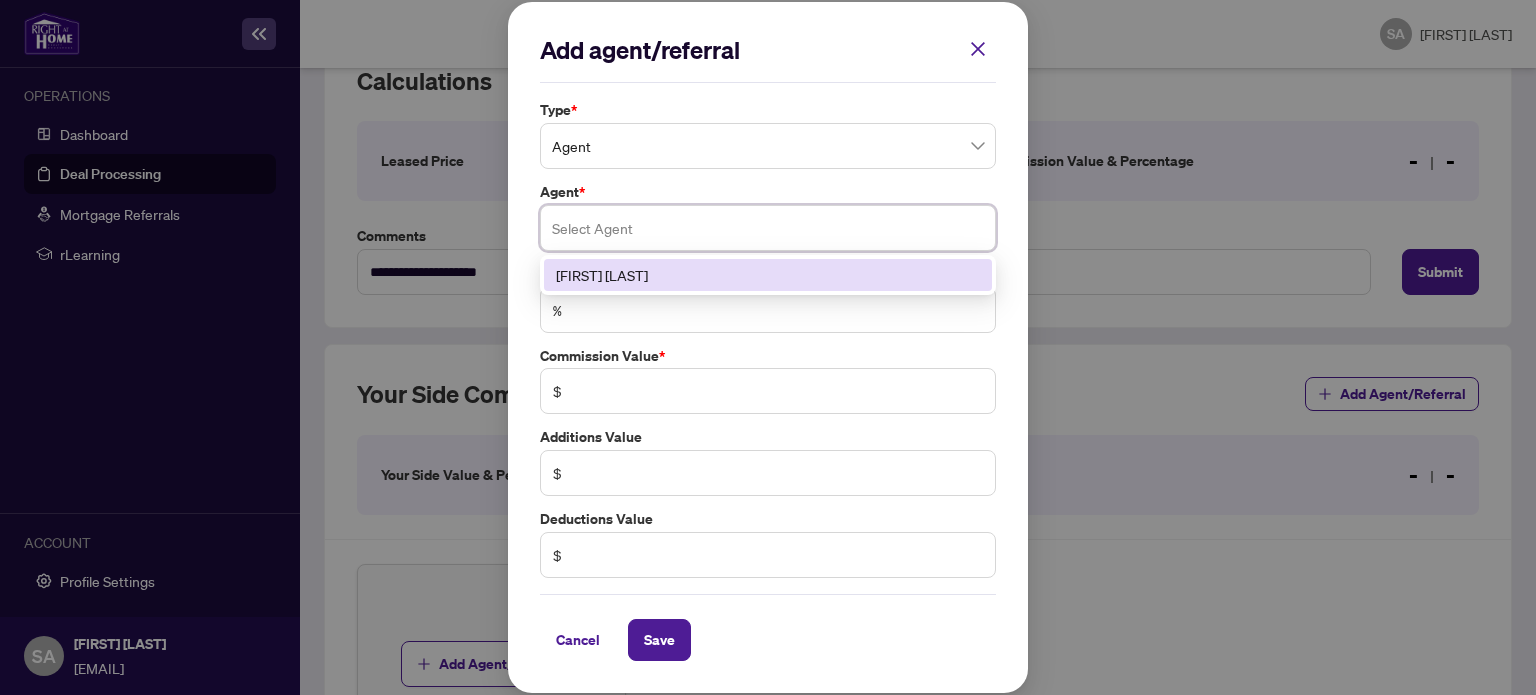 click on "[FIRST] [LAST]" at bounding box center (768, 275) 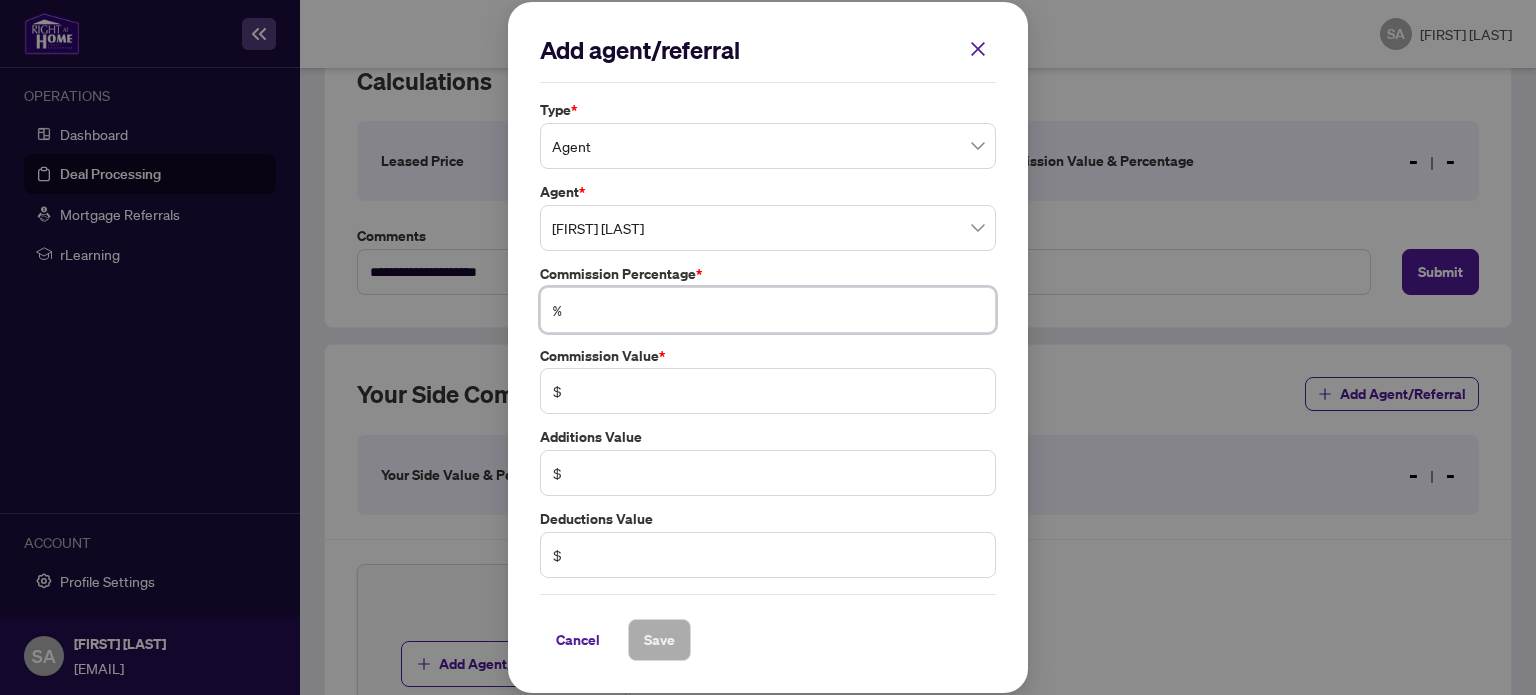click at bounding box center [778, 310] 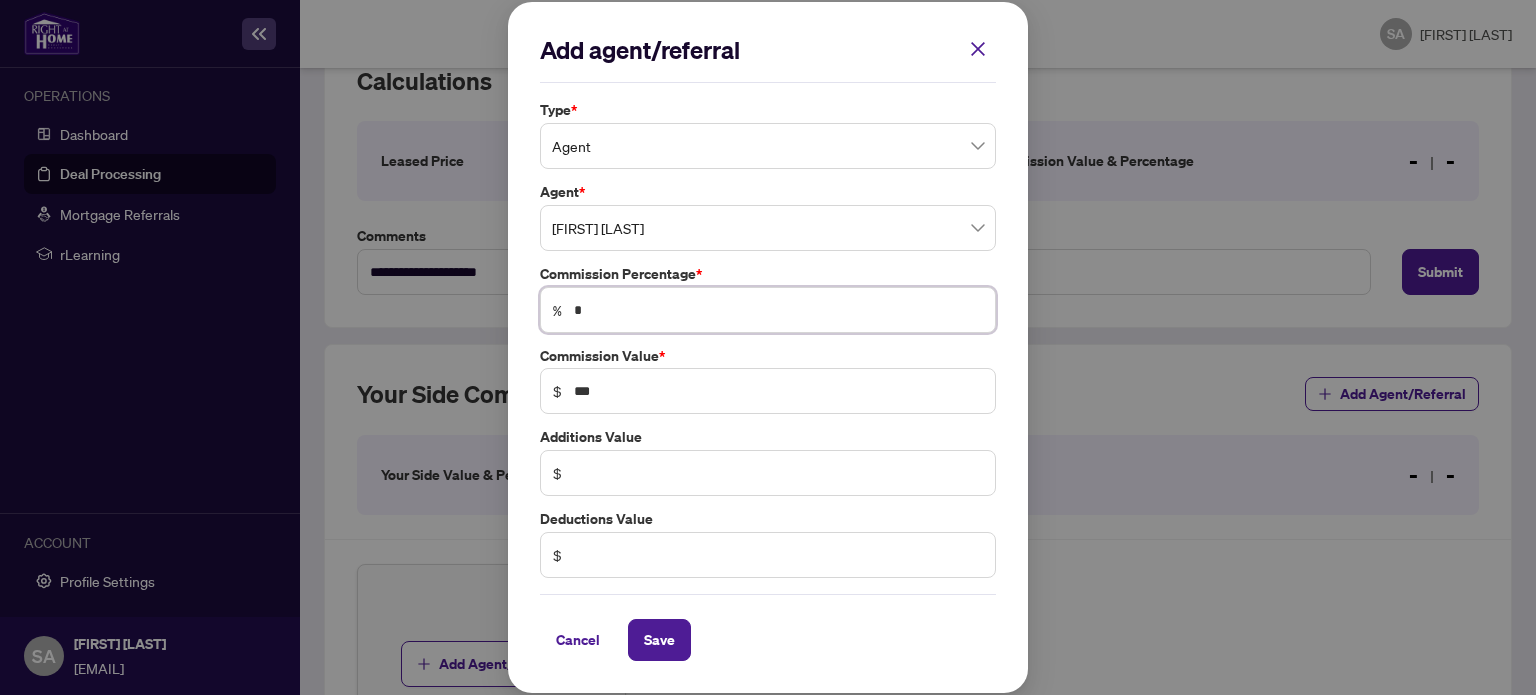 type on "**" 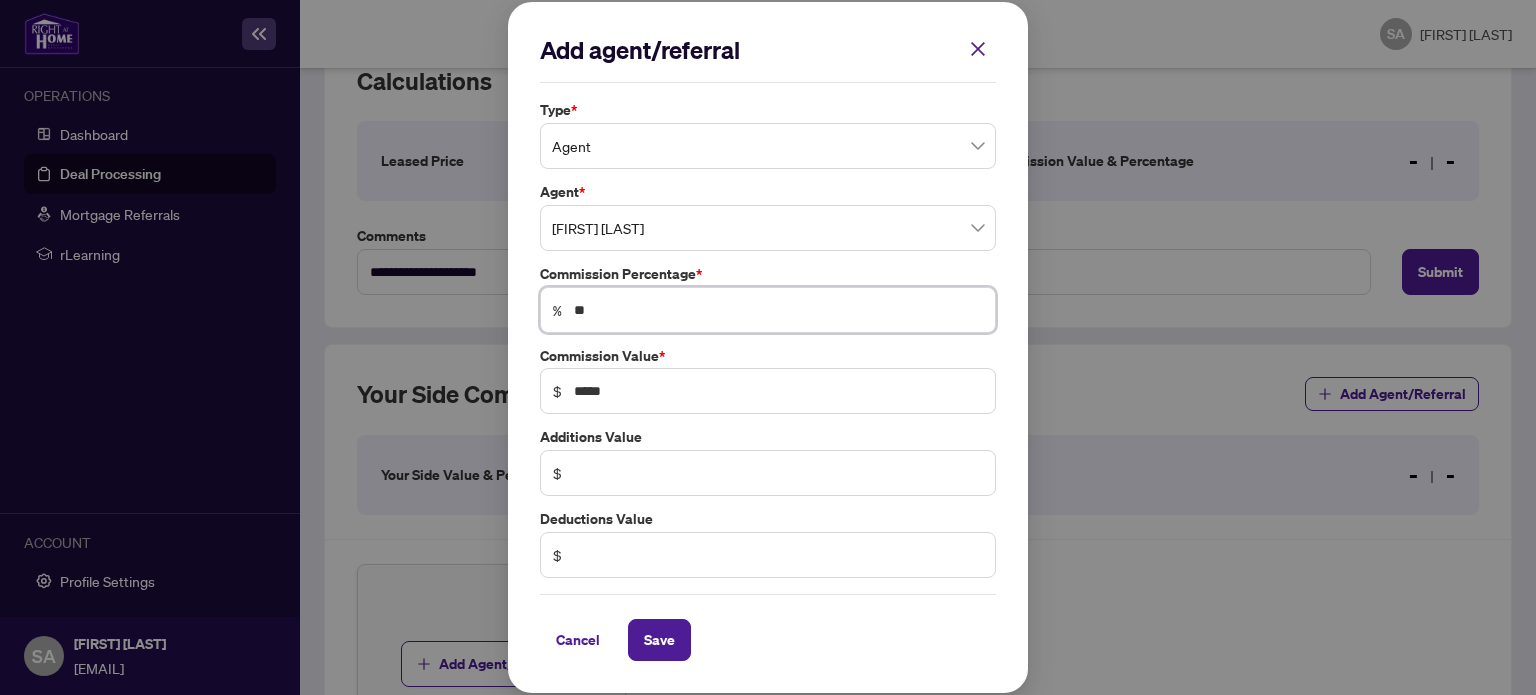 type on "**" 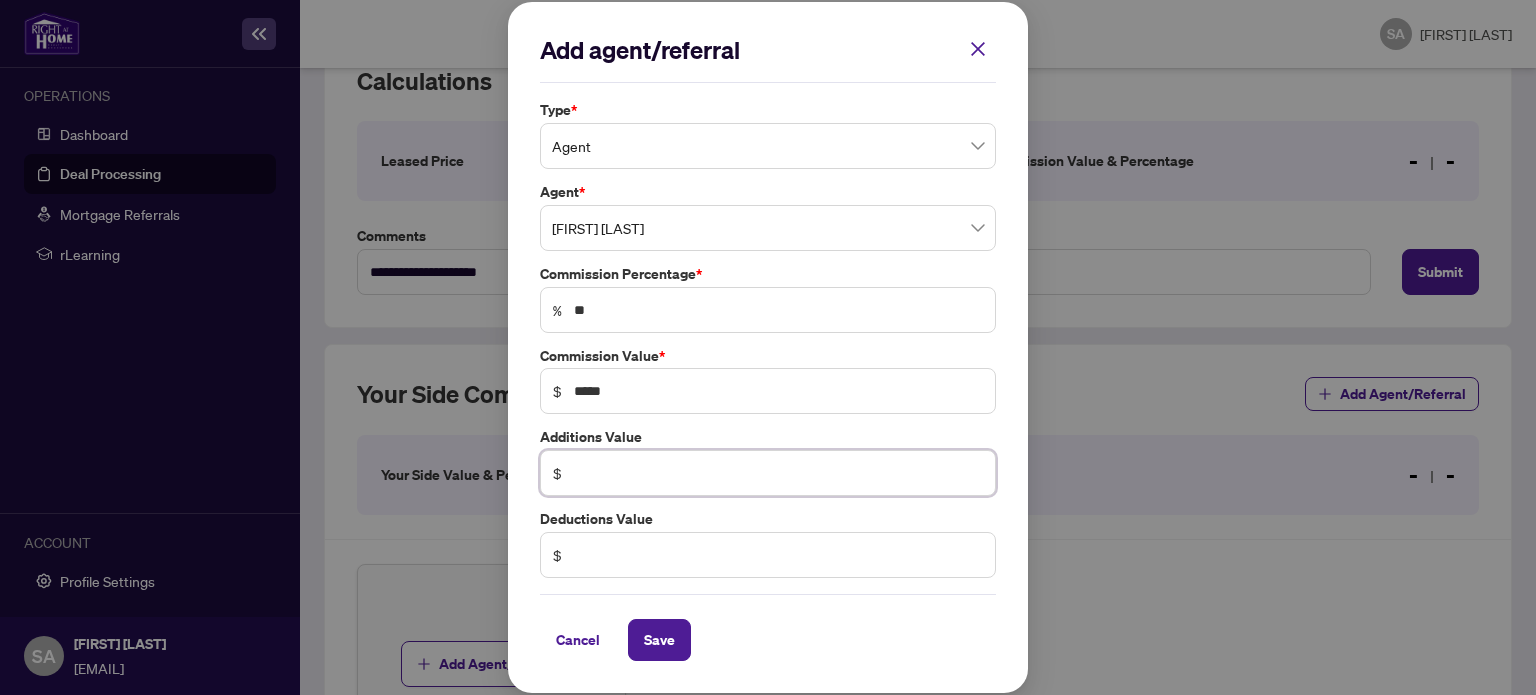 click at bounding box center (778, 473) 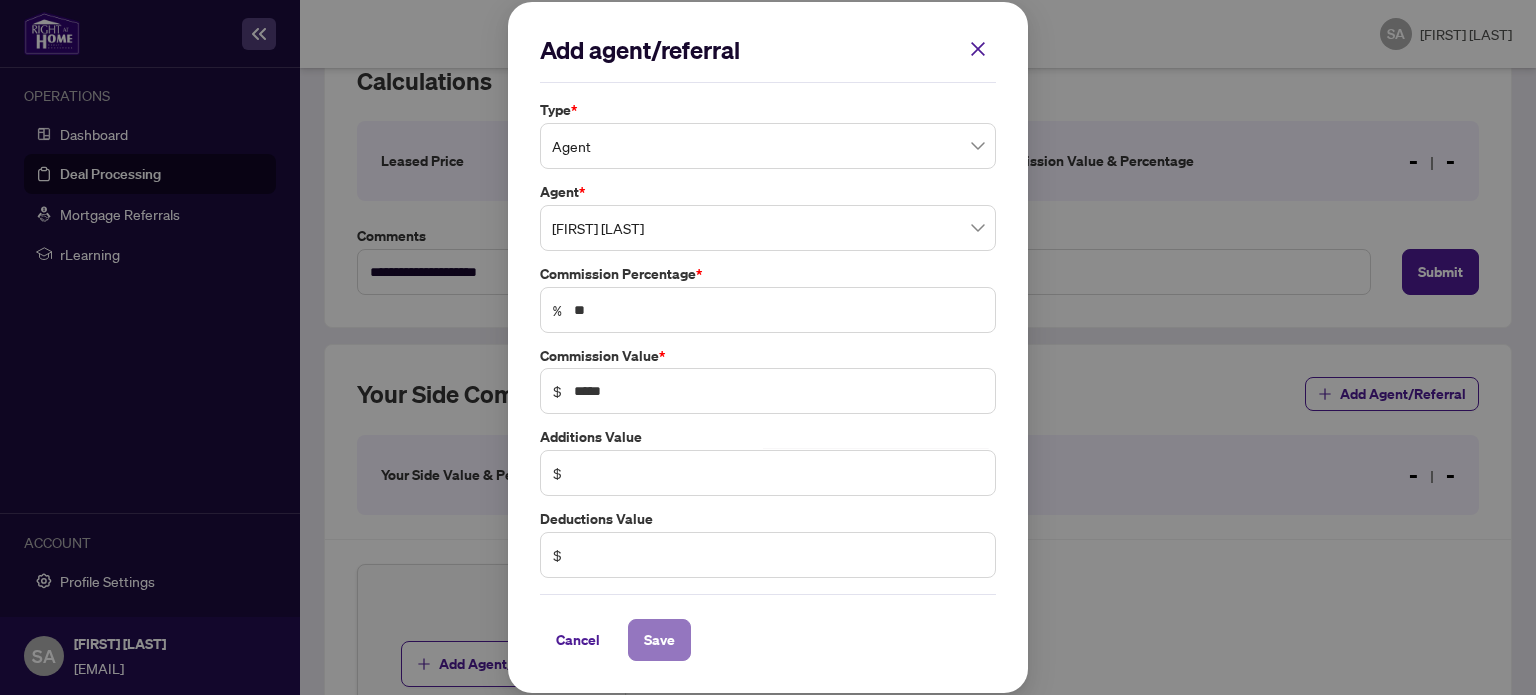 click on "Save" at bounding box center (659, 640) 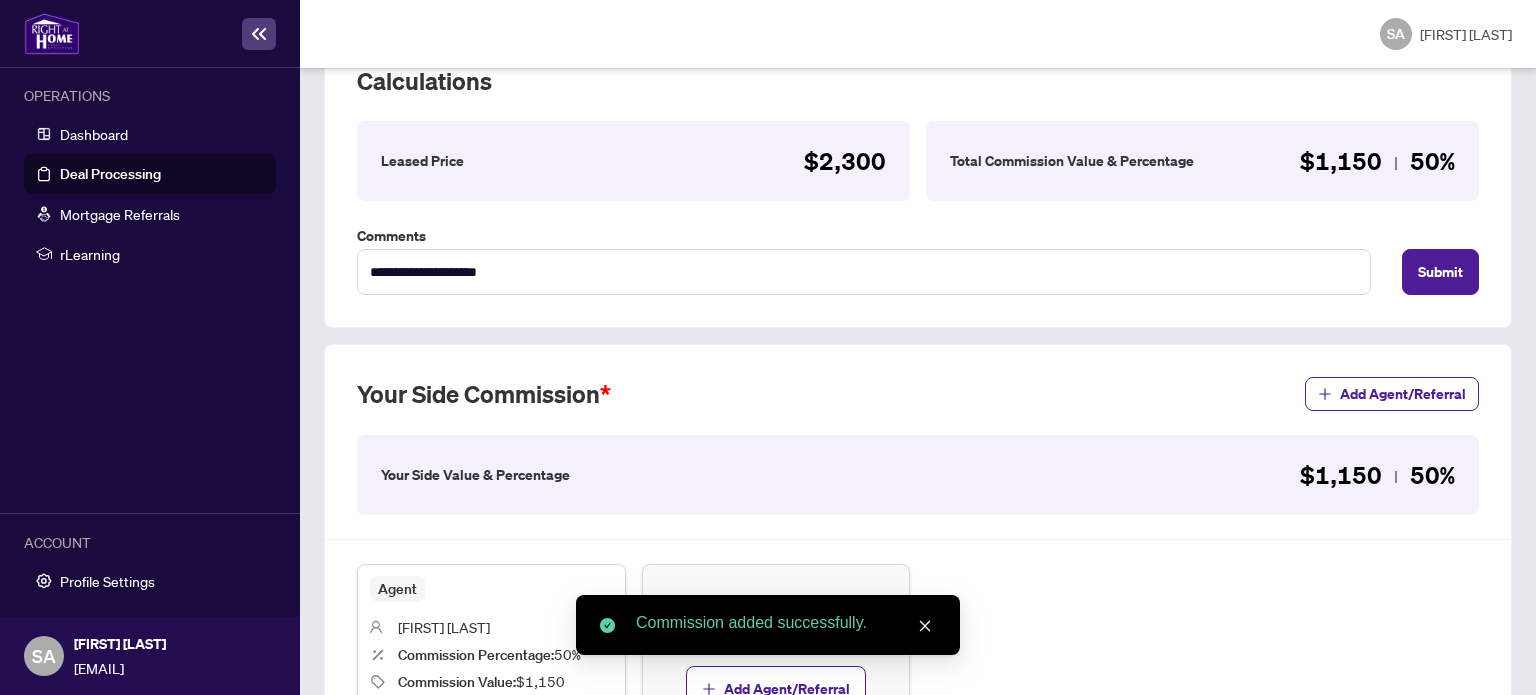 click on "Your Side Commission Add Agent/Referral Your Side Value & Percentage $[PRICE] [PERCENTAGE] Agent [FIRST] [LAST] Commission Percentage  :  [PERCENTAGE] Commission Value  :  $[PRICE] Additions Value  :  $0 Deductions Value  :  $0 Edit Delete Add Agent/Referral" at bounding box center (918, 595) 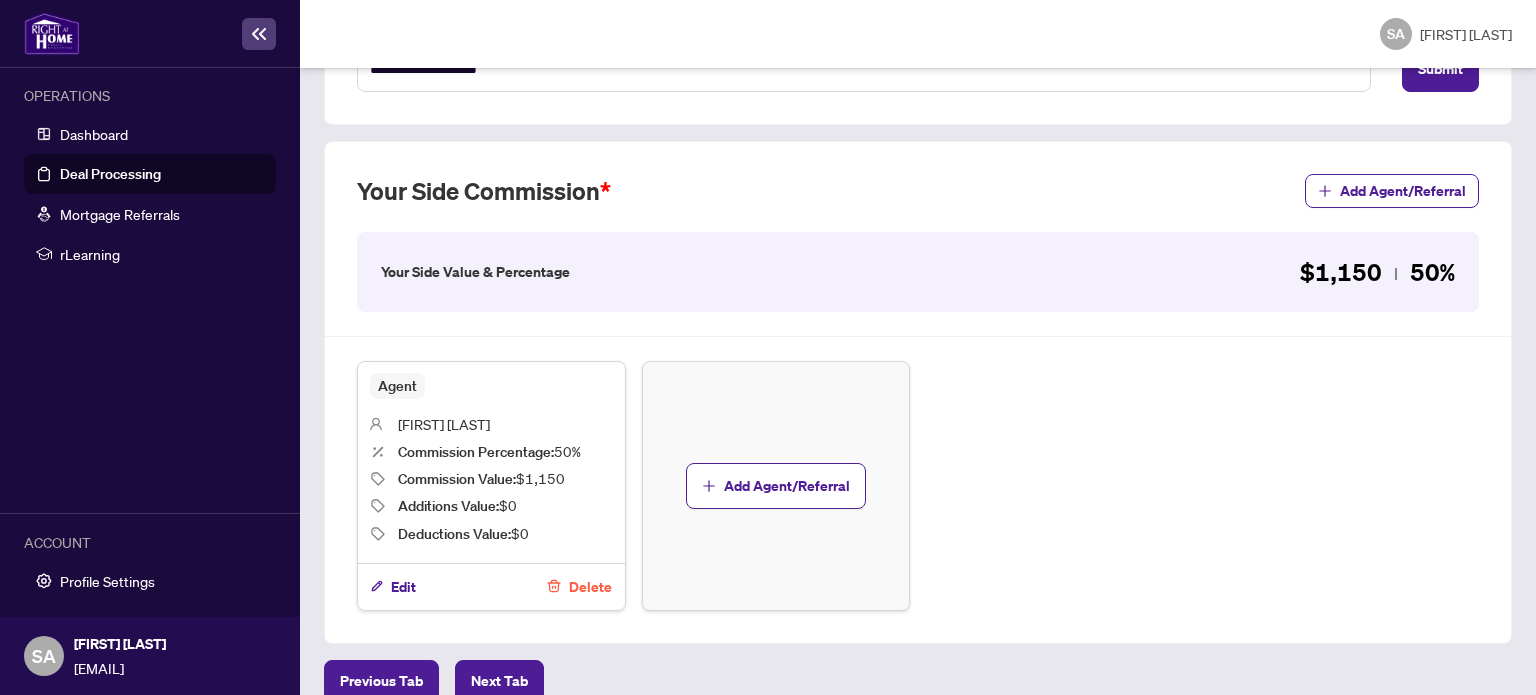 scroll, scrollTop: 554, scrollLeft: 0, axis: vertical 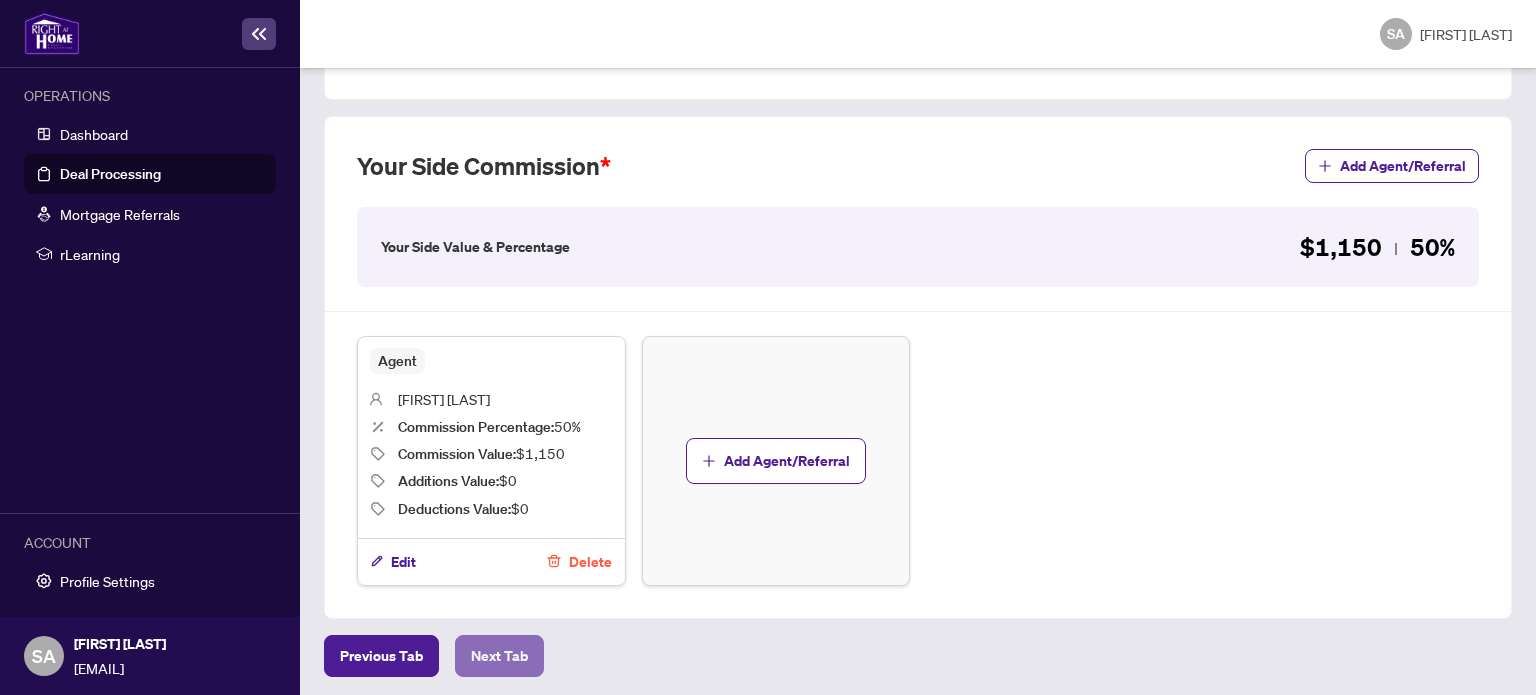 click on "Next Tab" at bounding box center (499, 656) 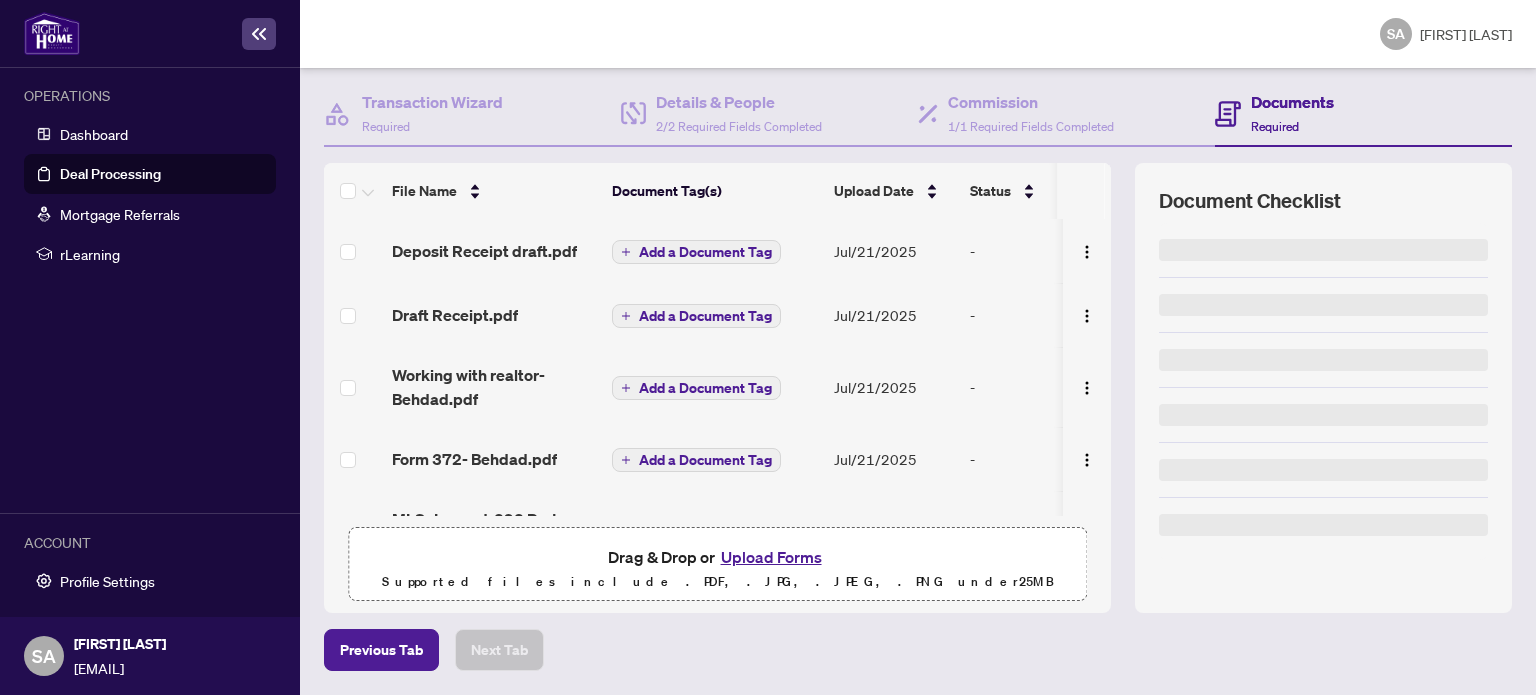 scroll, scrollTop: 0, scrollLeft: 0, axis: both 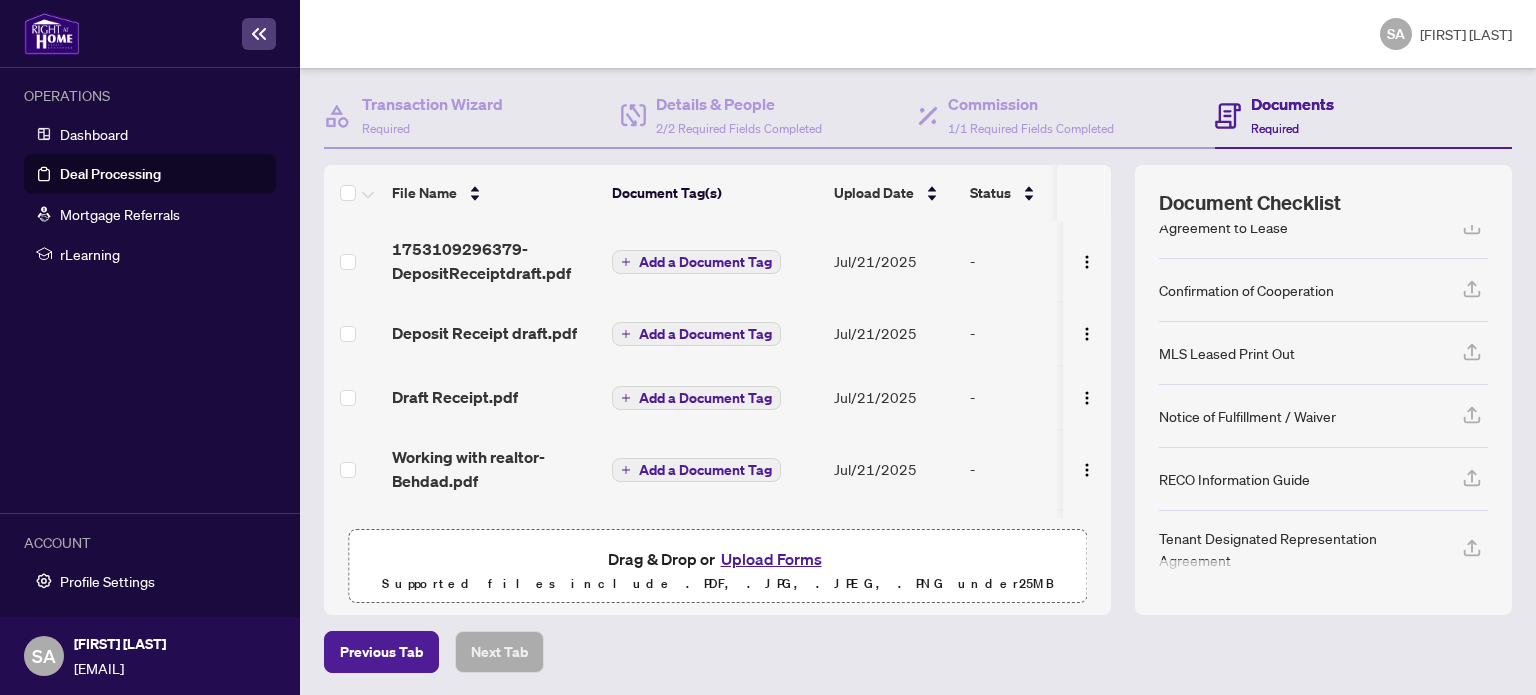 click on "Upload Forms" at bounding box center [771, 559] 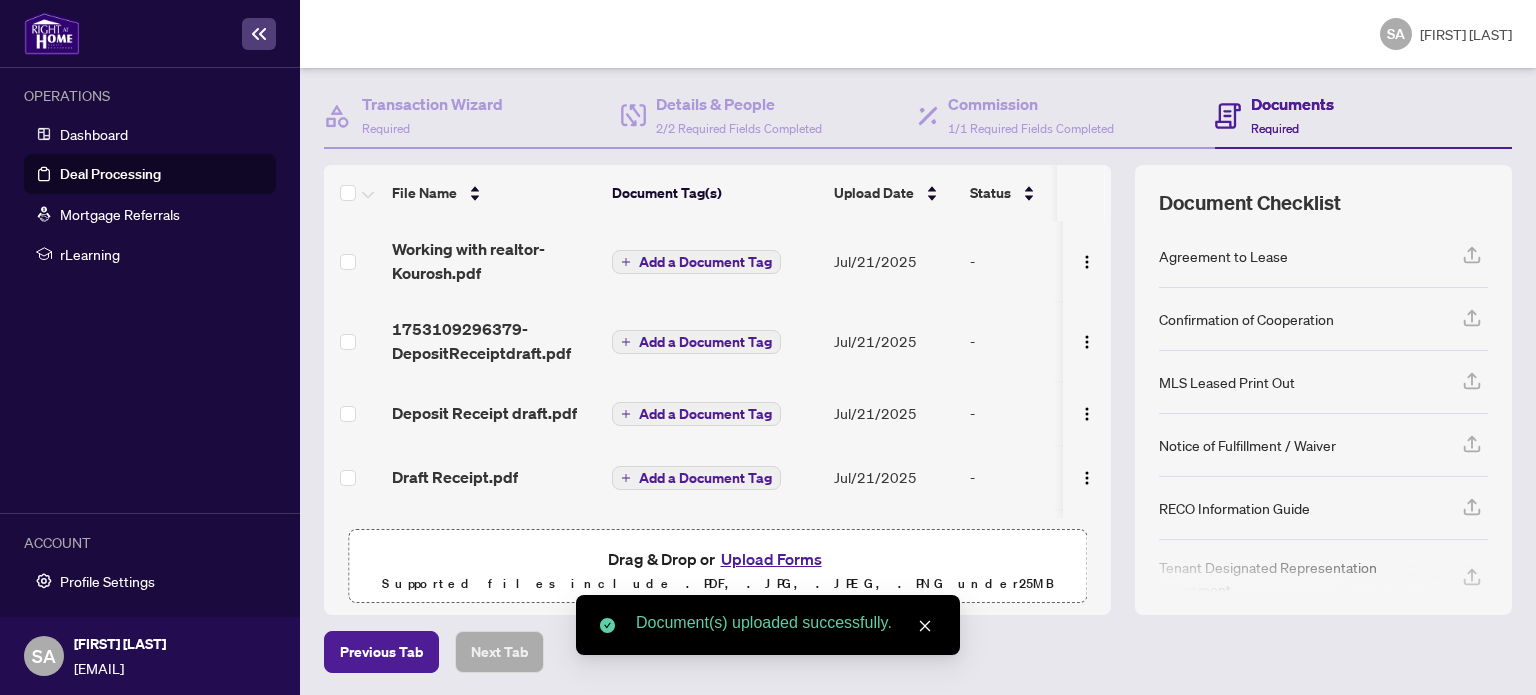 click on "Upload Forms" at bounding box center (771, 559) 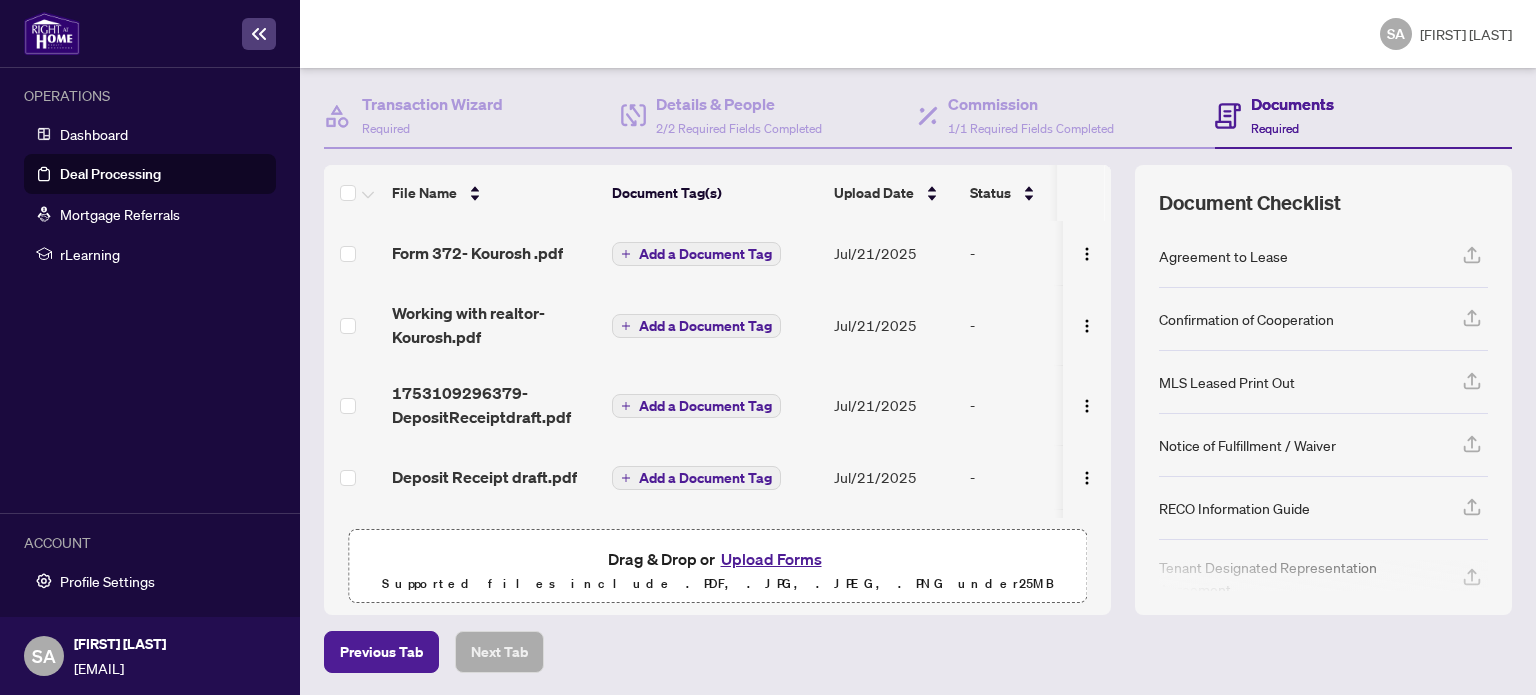 scroll, scrollTop: 29, scrollLeft: 0, axis: vertical 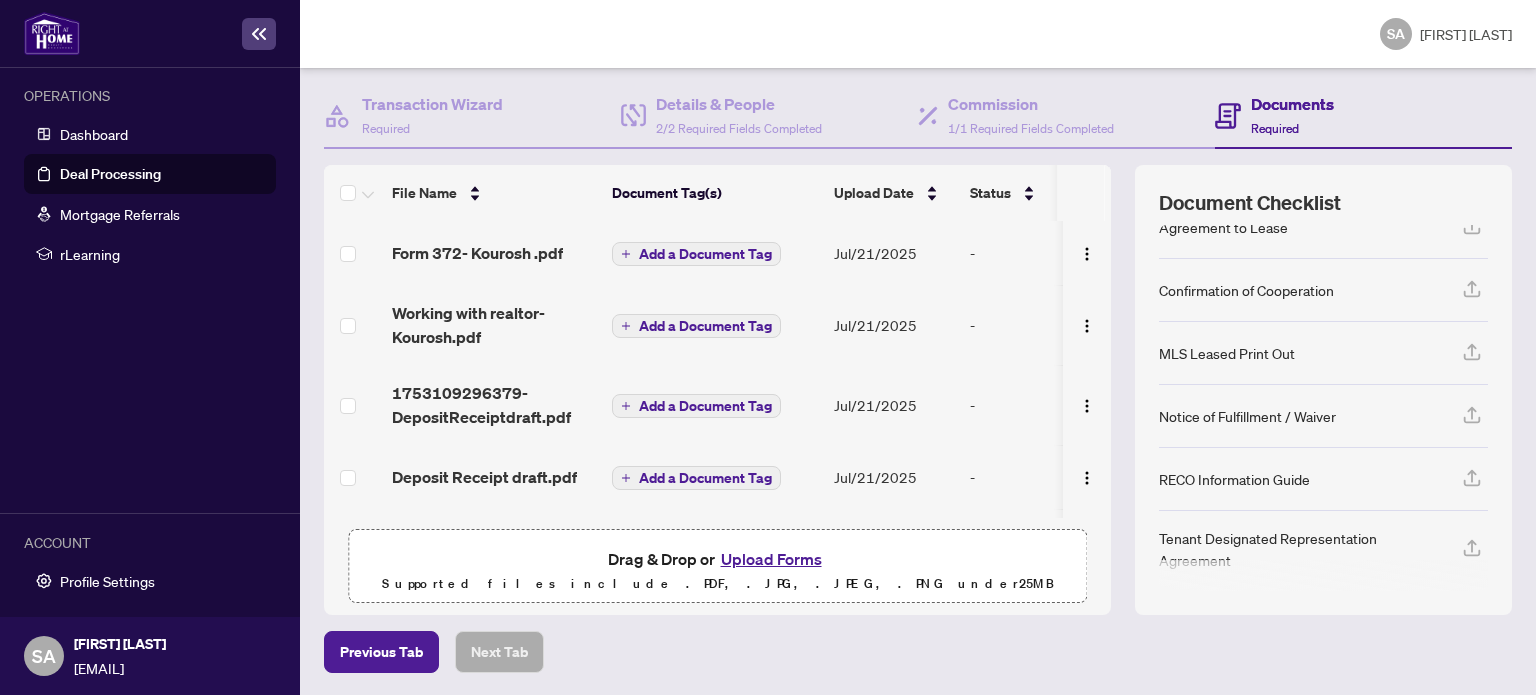 click on "Upload Forms" at bounding box center (771, 559) 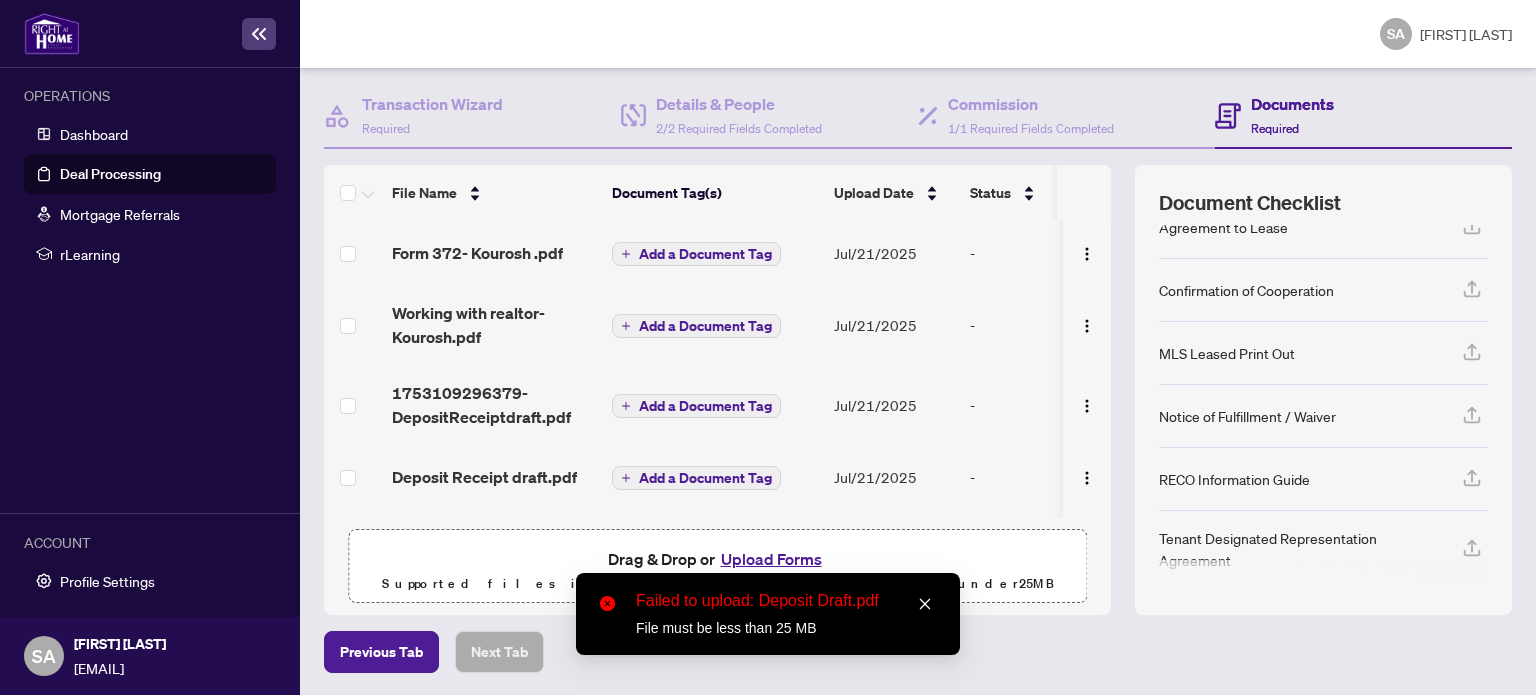 click 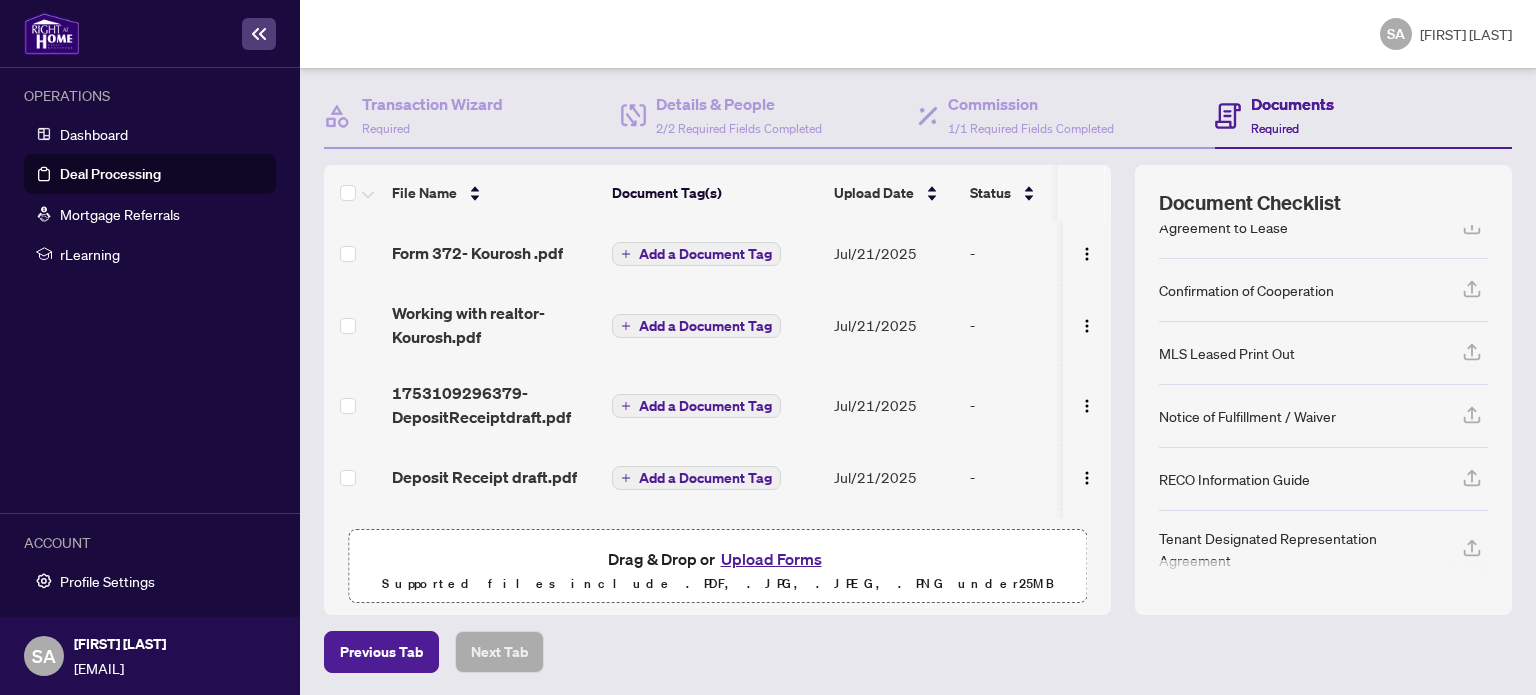 click on "Upload Forms" at bounding box center [771, 559] 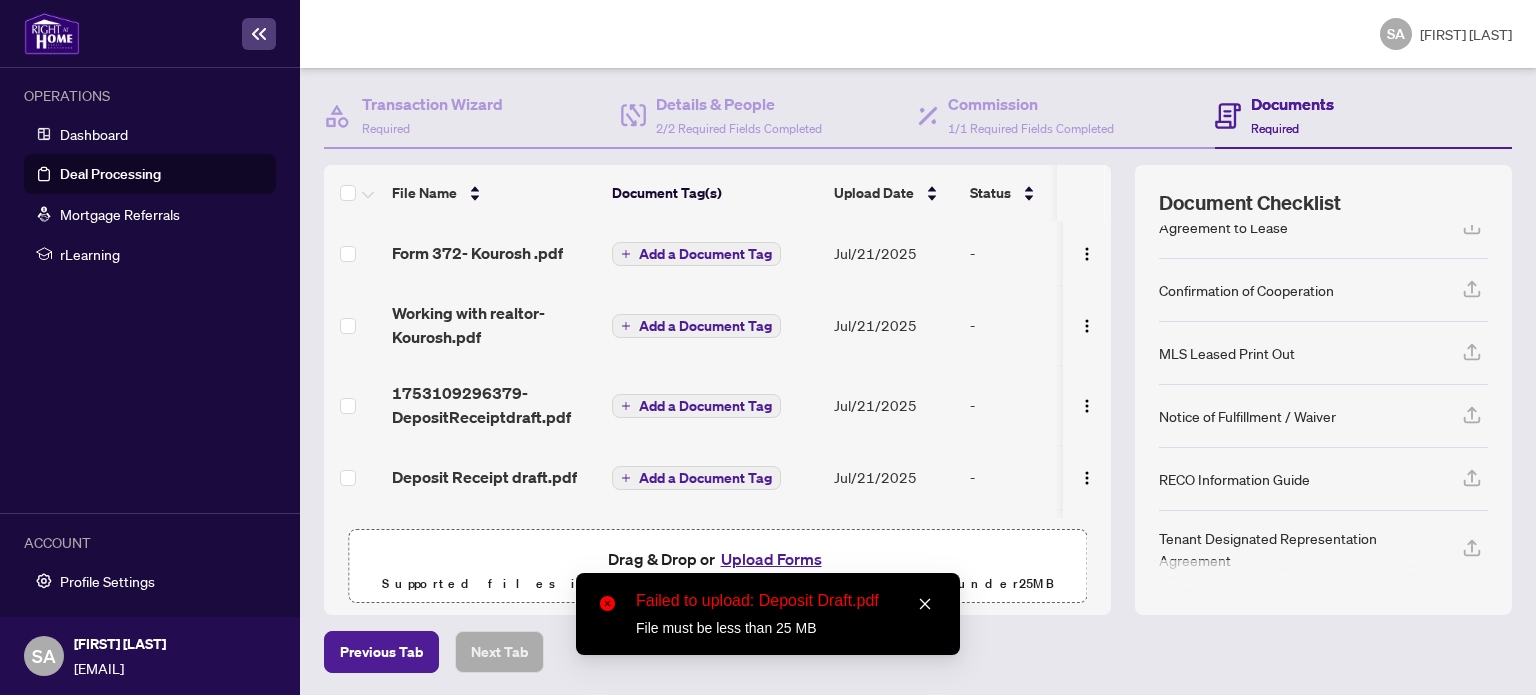 click 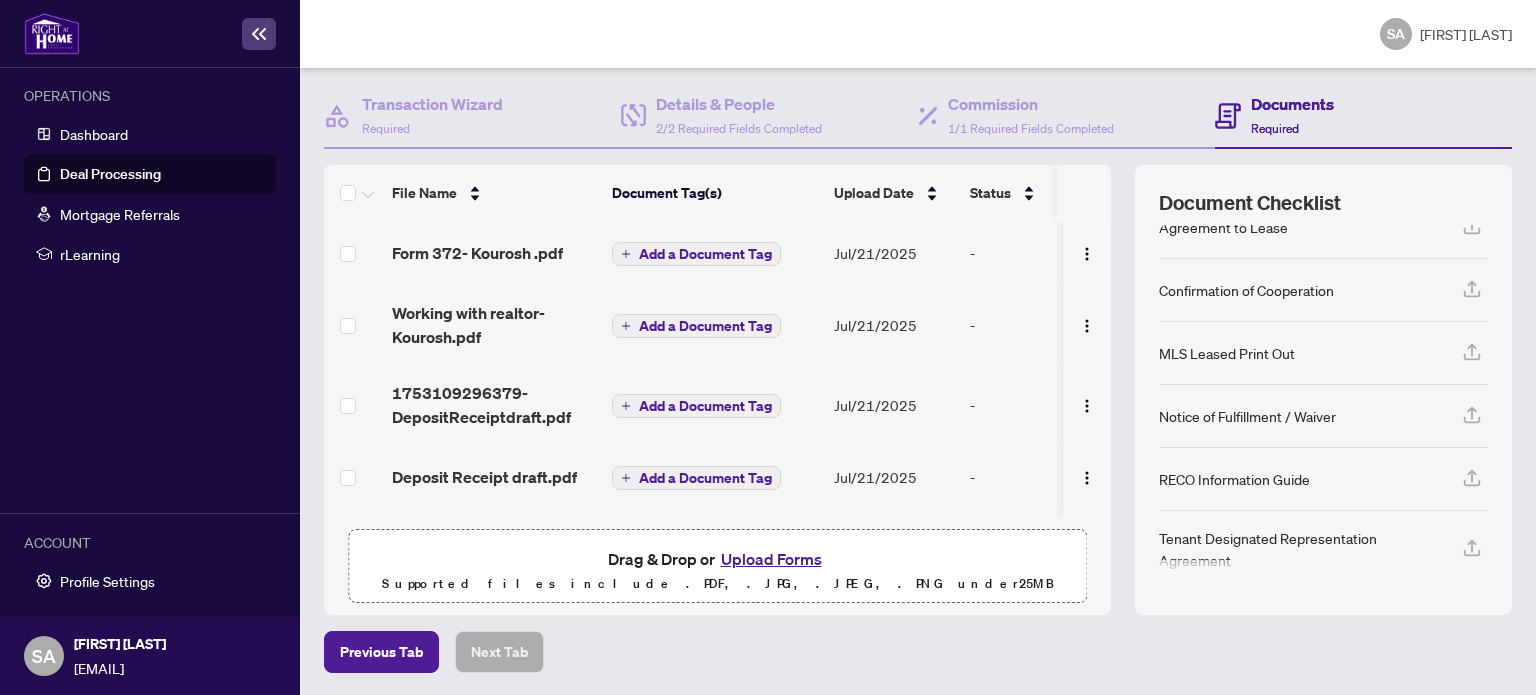 click on "Upload Forms" at bounding box center [771, 559] 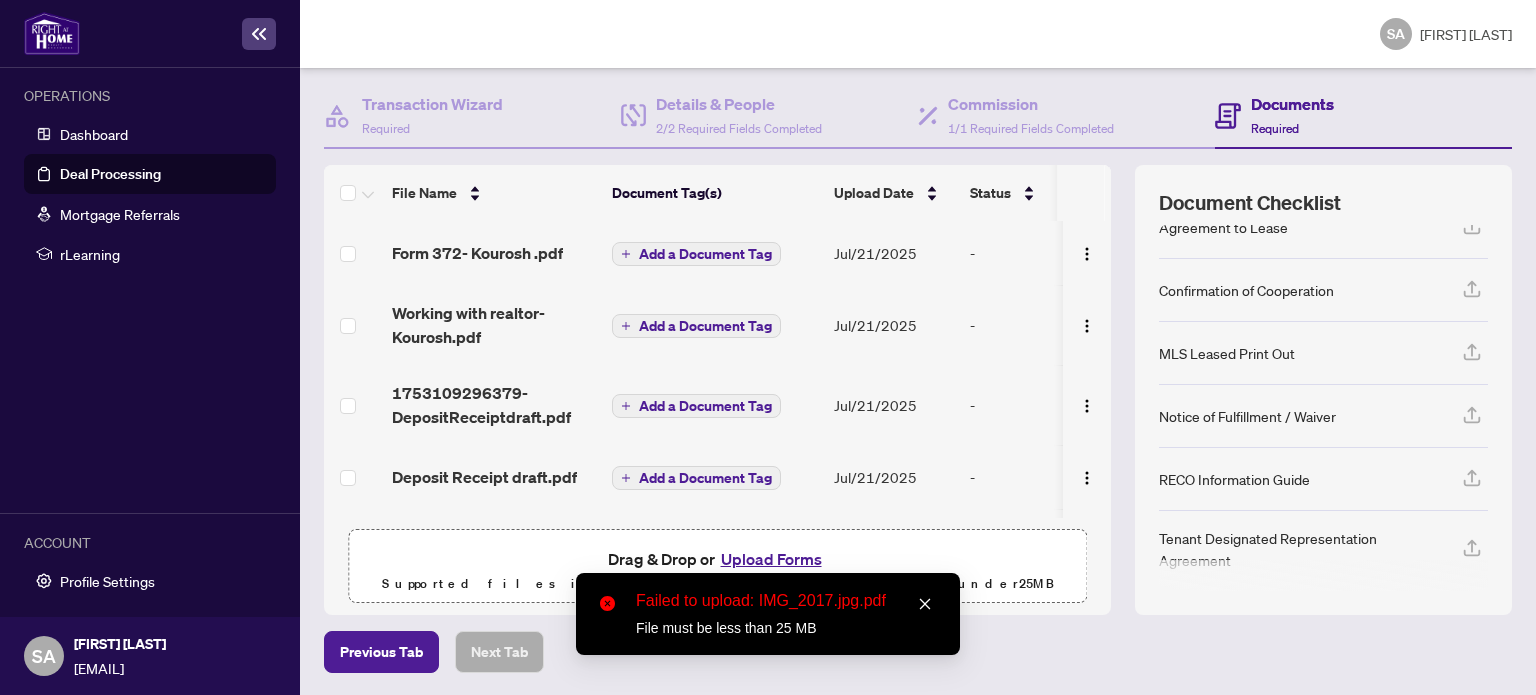 click 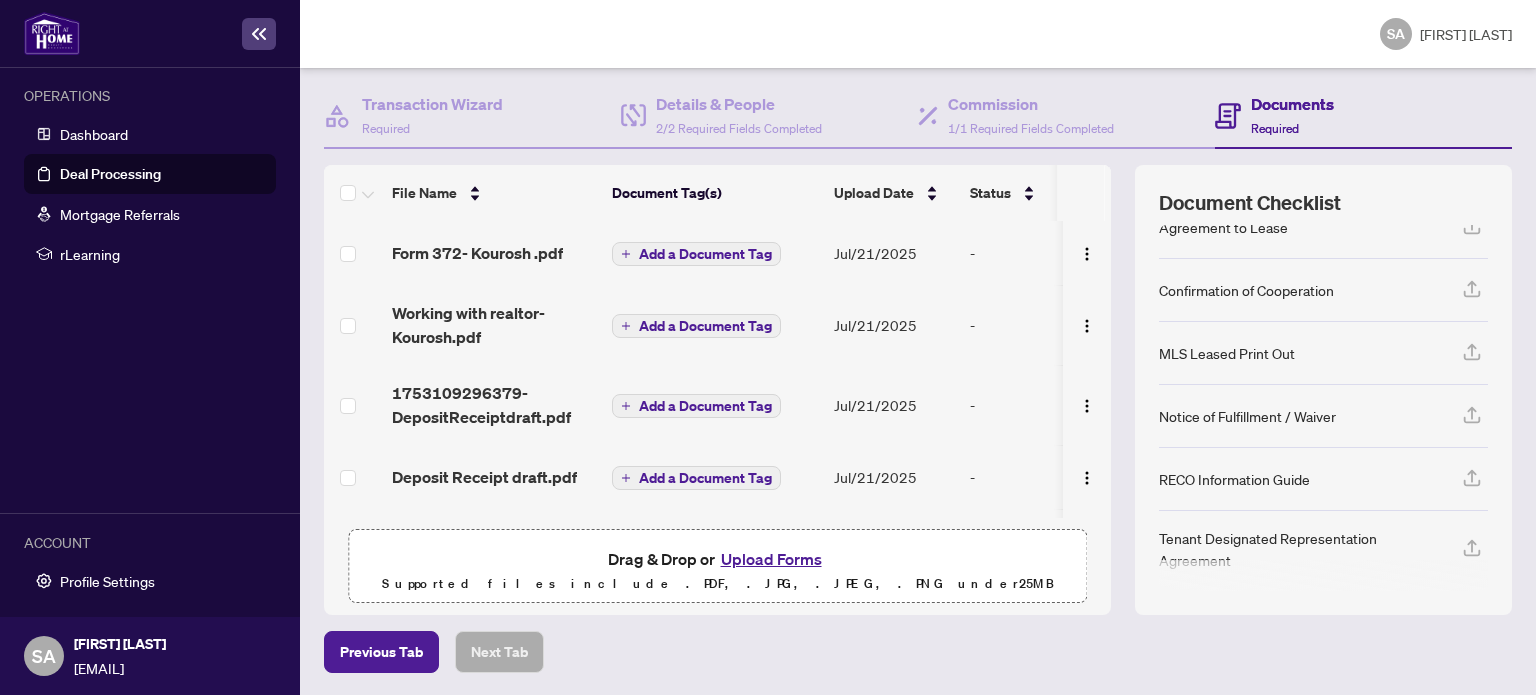 scroll, scrollTop: 0, scrollLeft: 0, axis: both 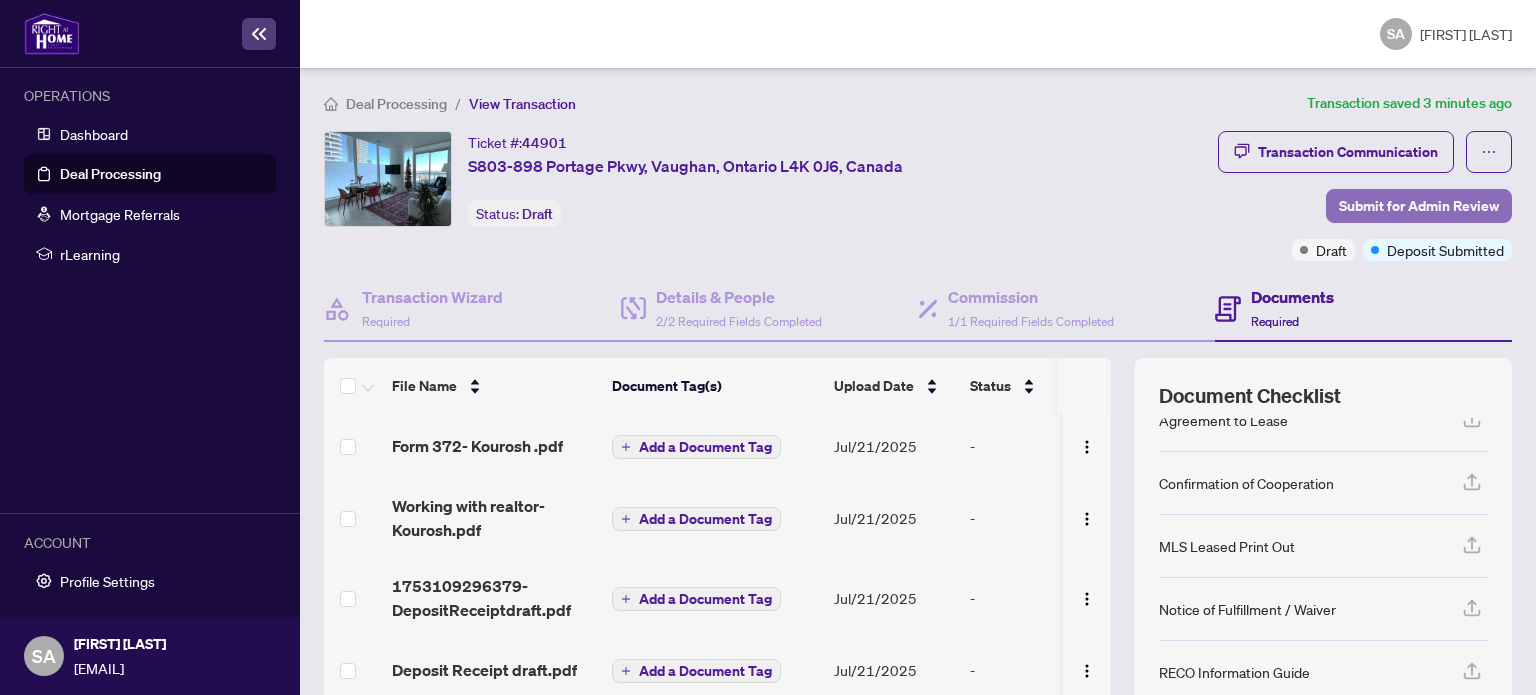 click on "Submit for Admin Review" at bounding box center [1419, 206] 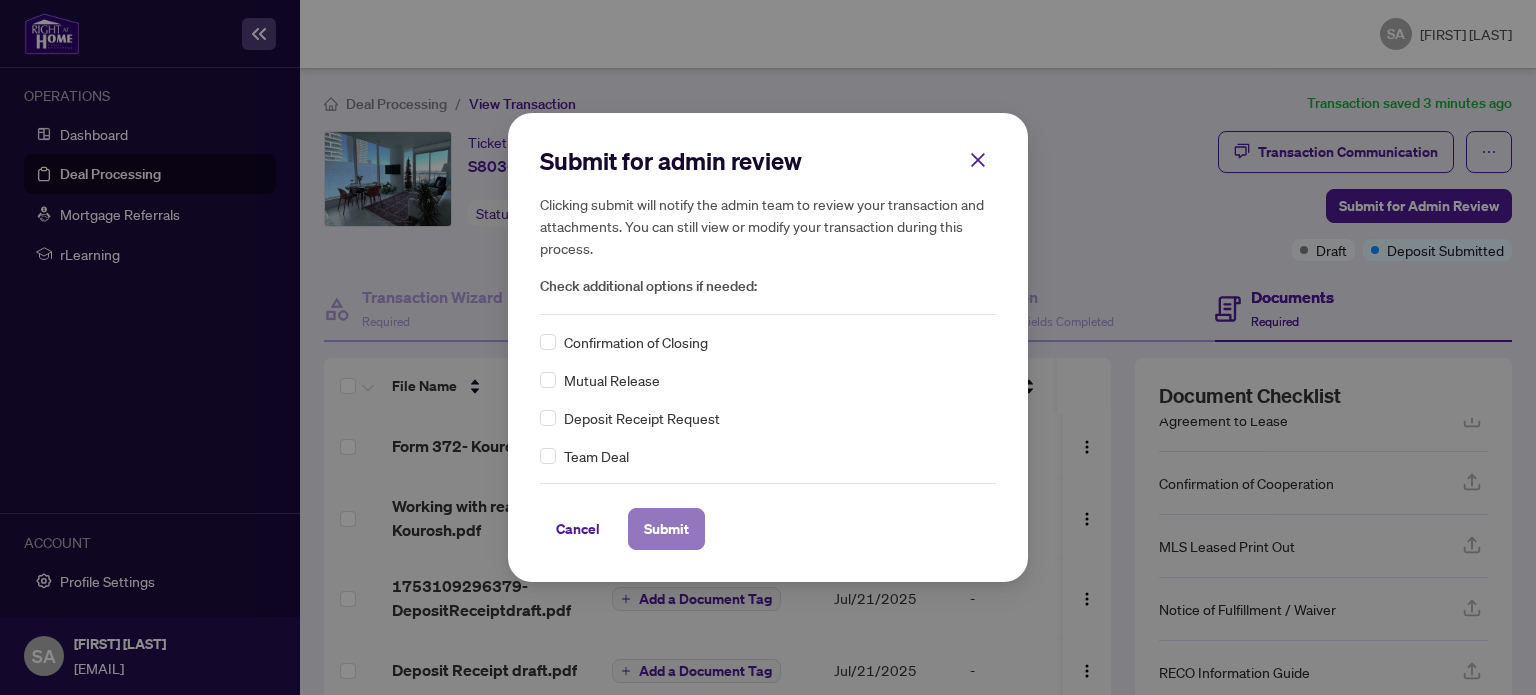 click on "Submit" at bounding box center (666, 529) 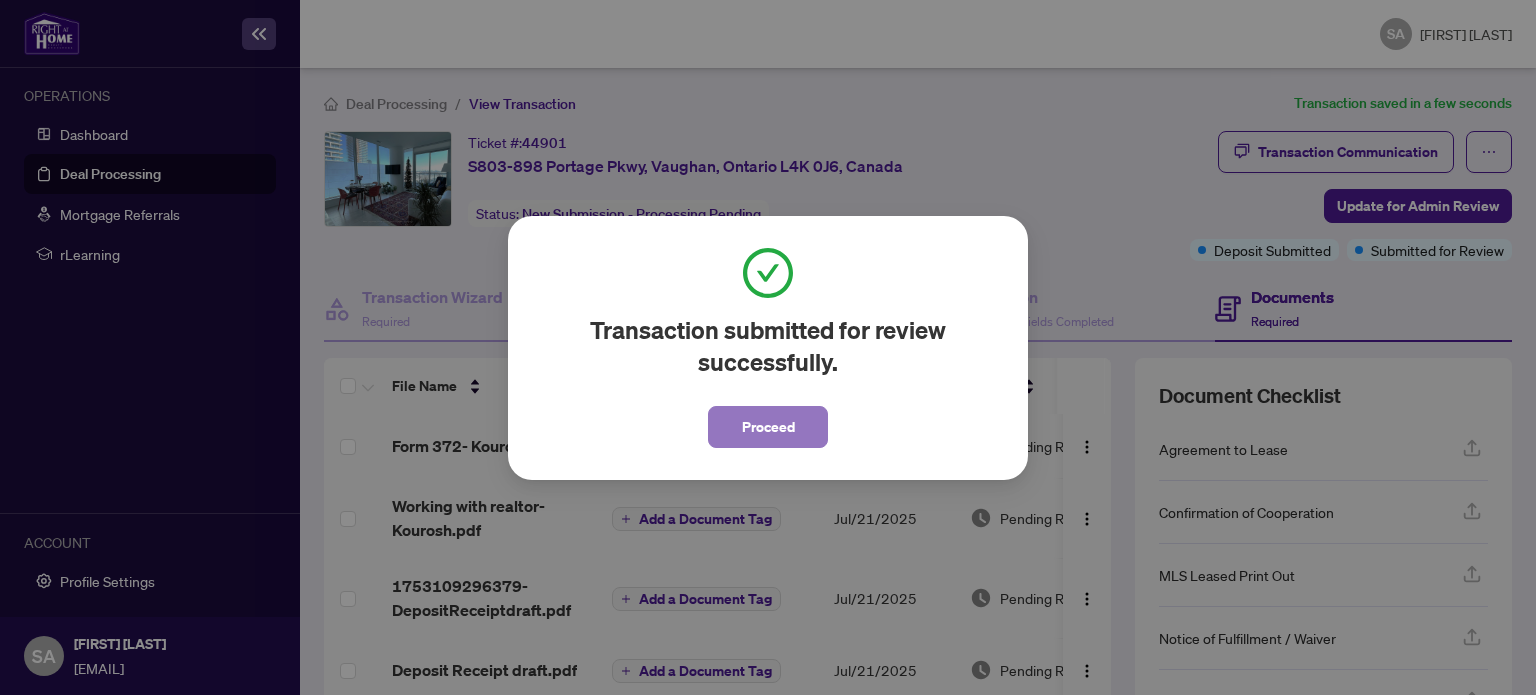 click on "Proceed" at bounding box center (768, 427) 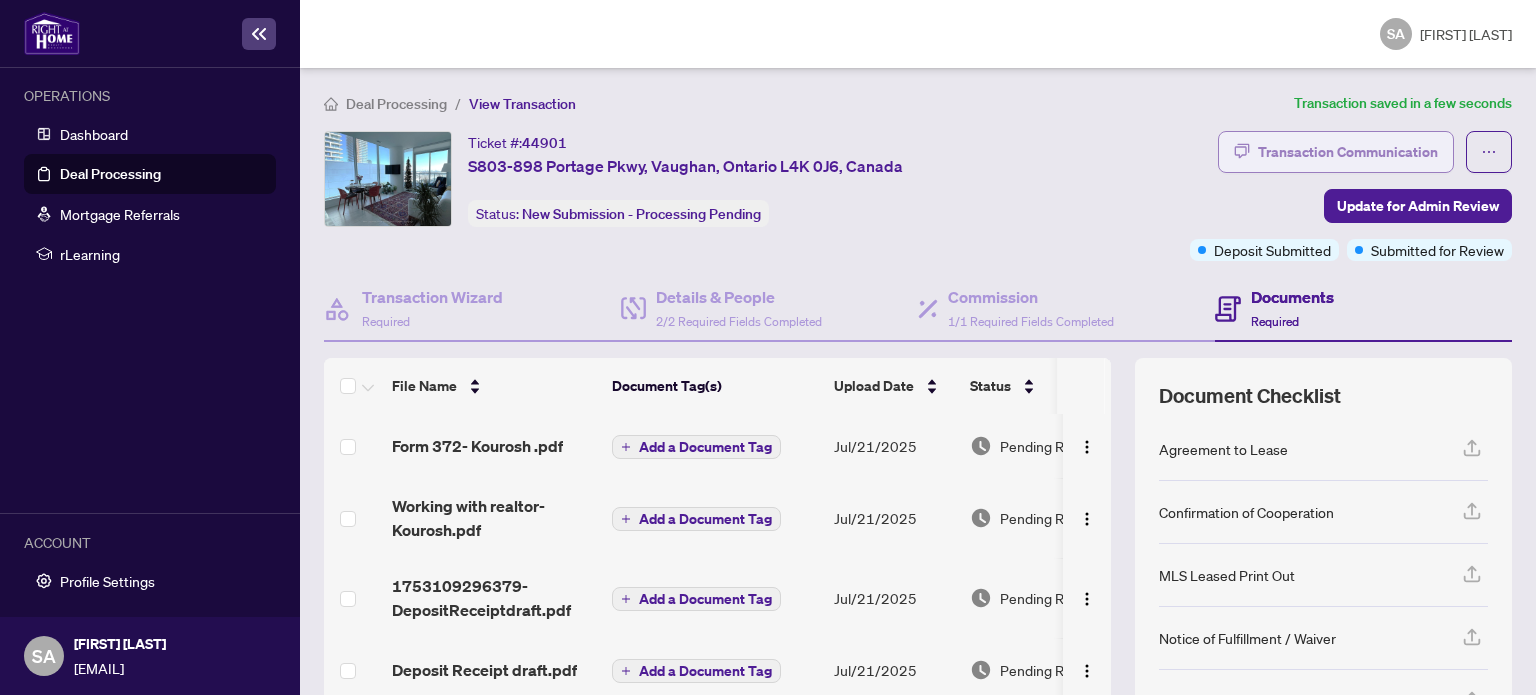 click on "Transaction Communication" at bounding box center [1348, 152] 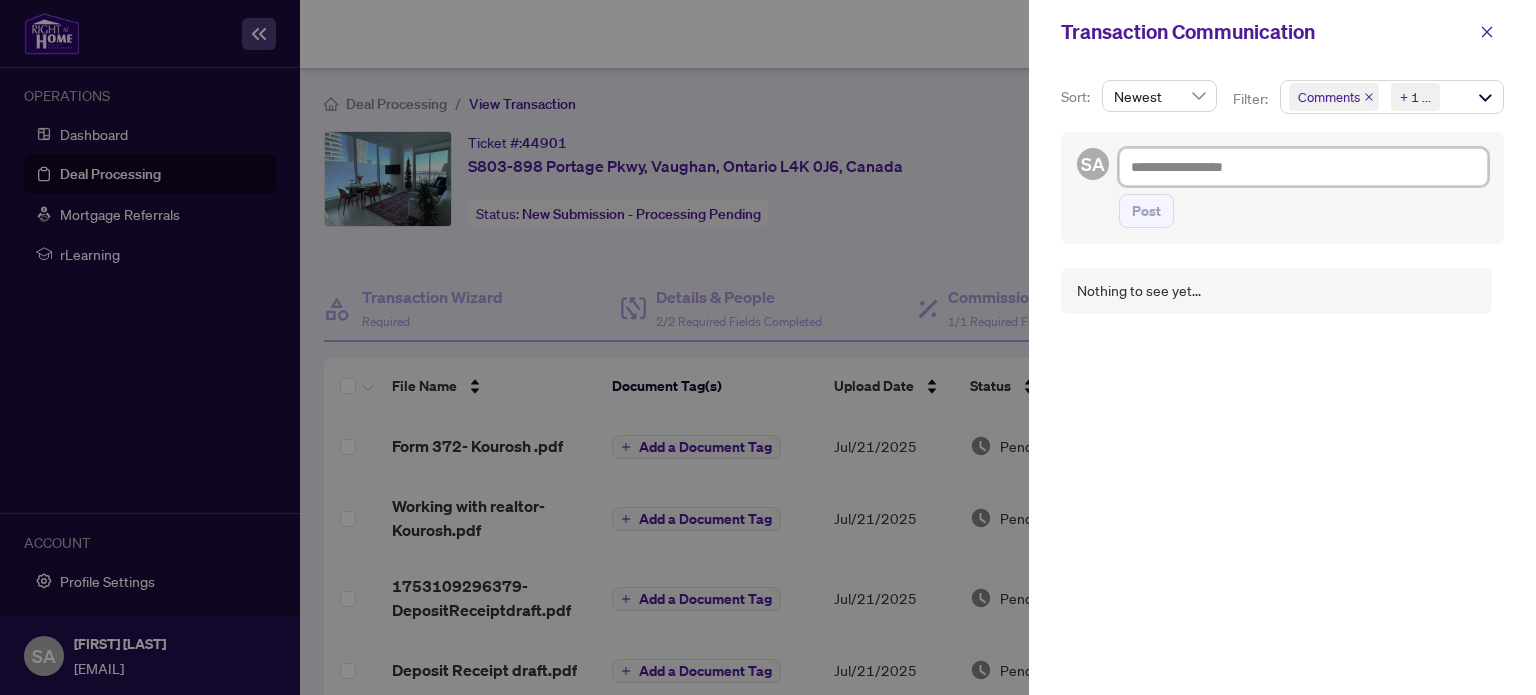 click at bounding box center (1303, 167) 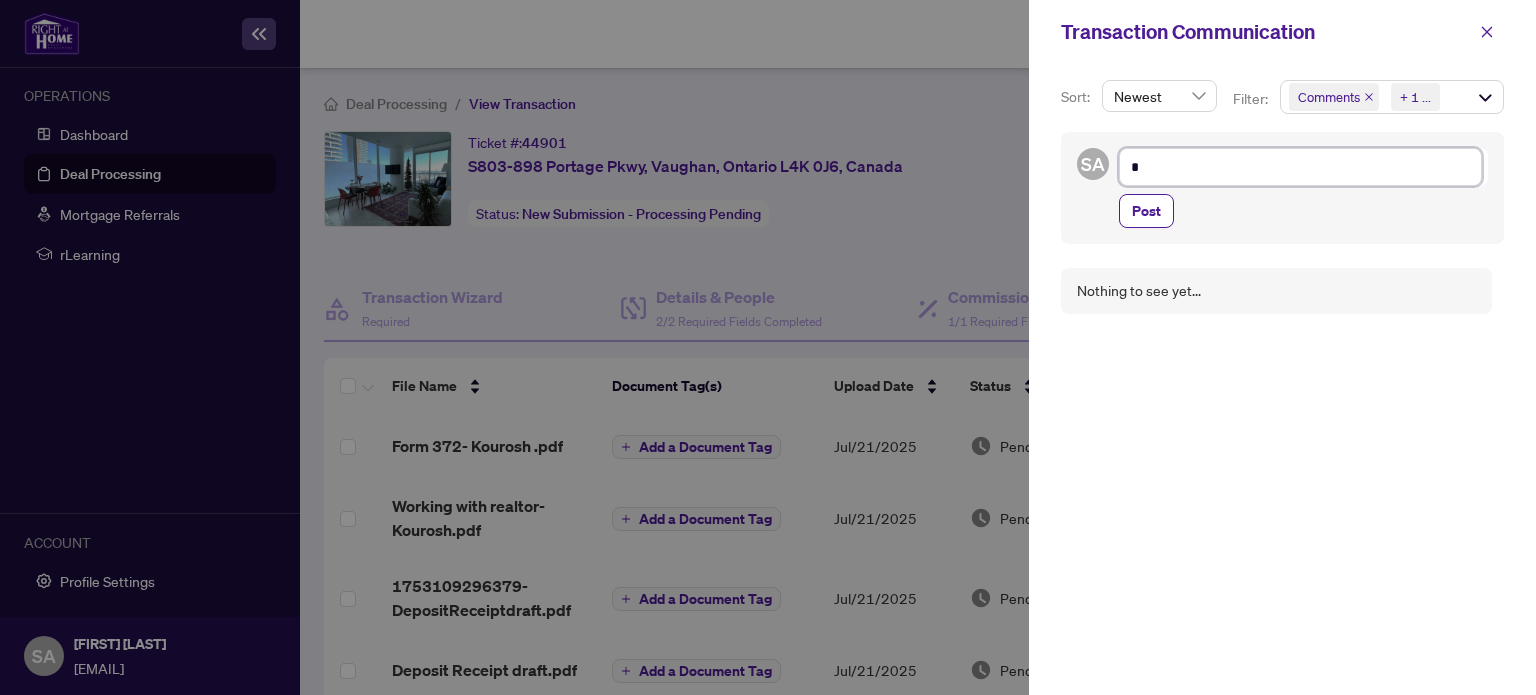 type on "**" 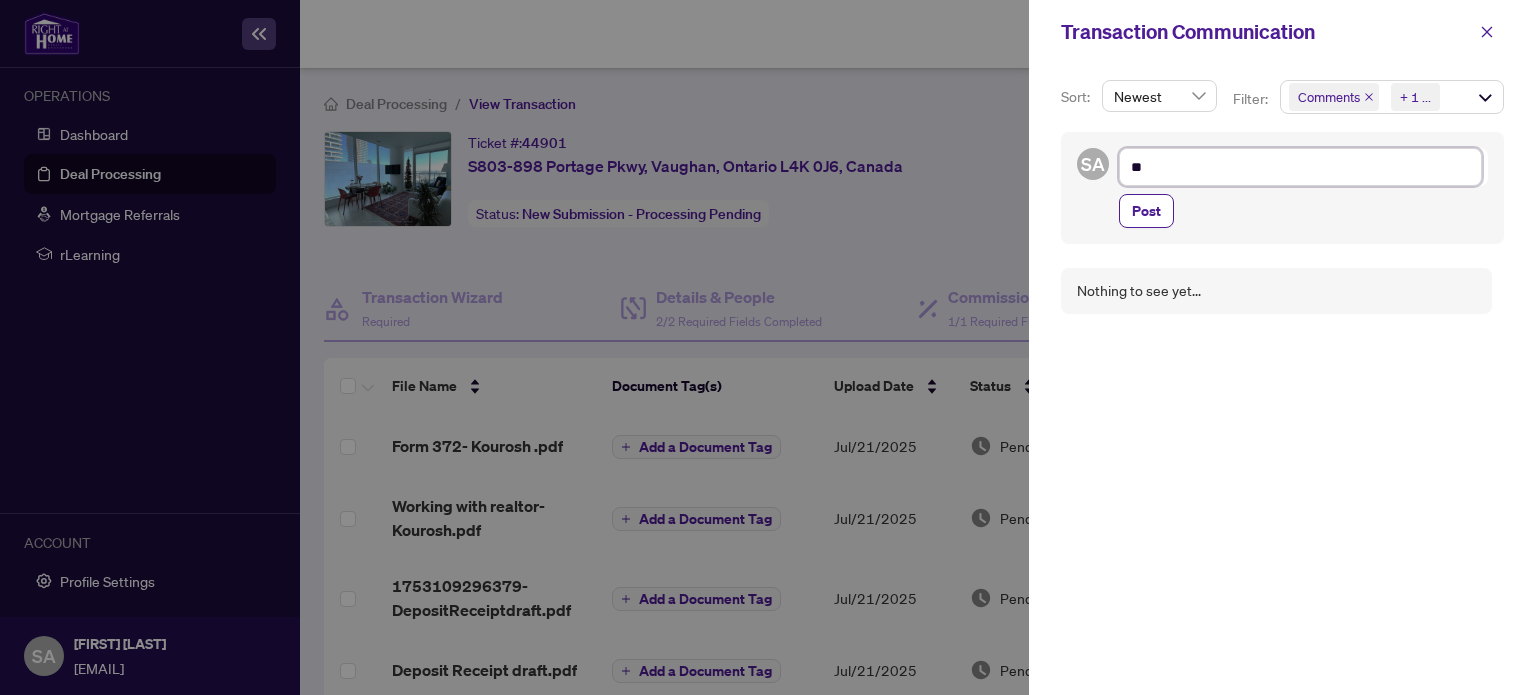type on "***" 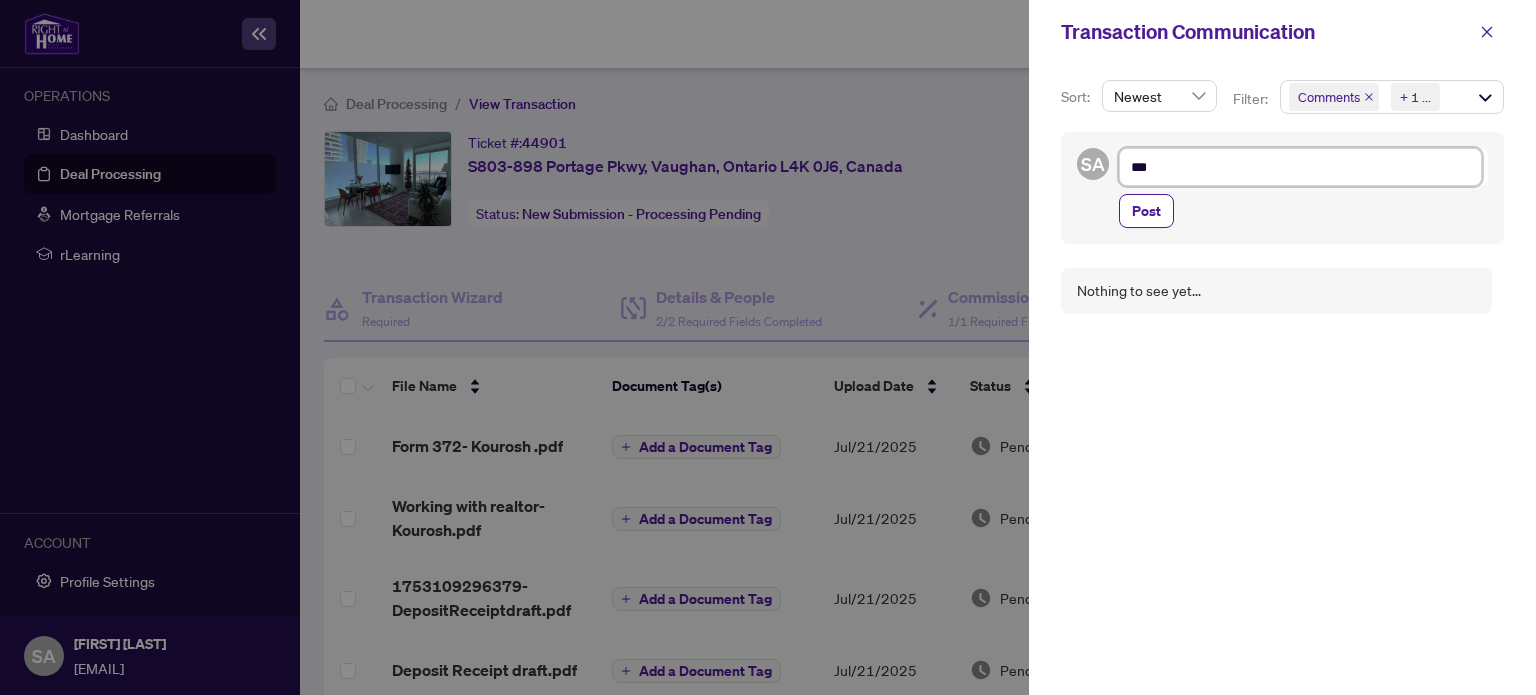 type on "****" 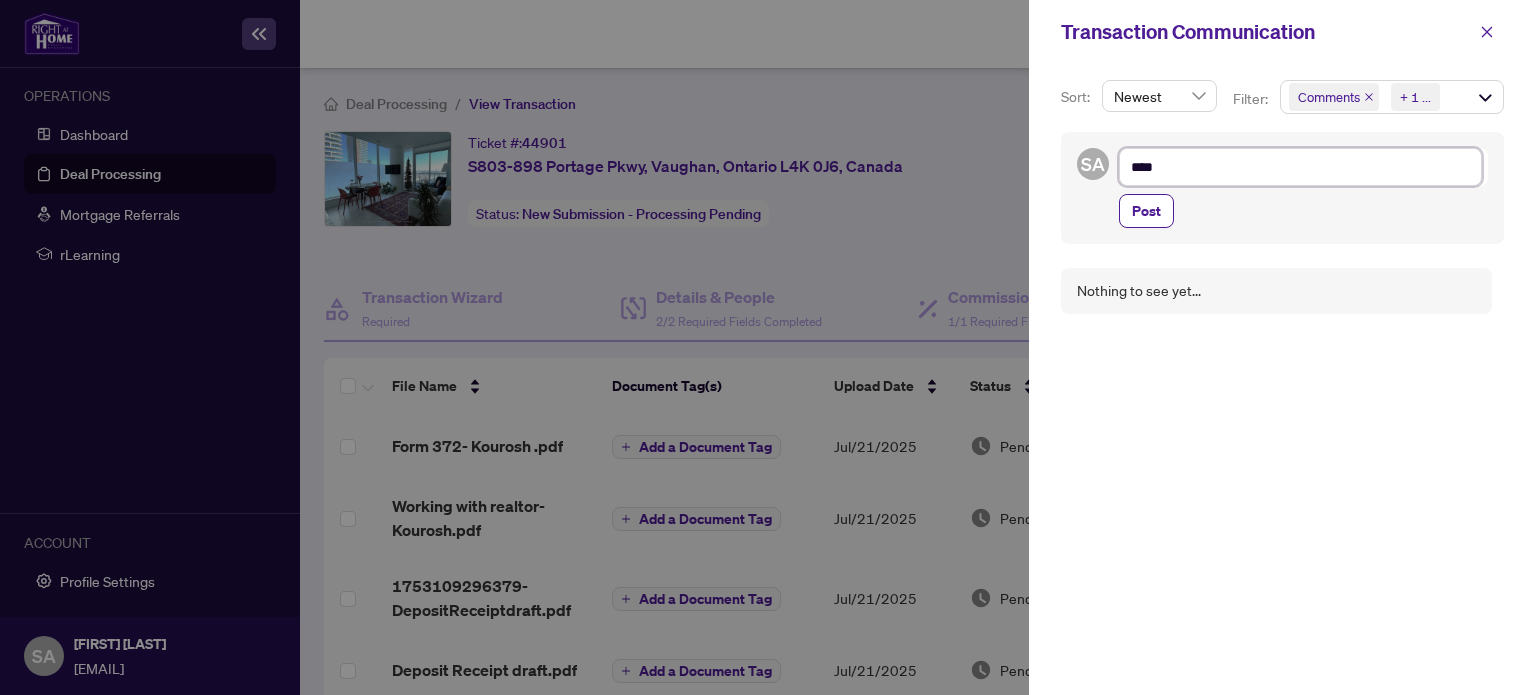 type on "*****" 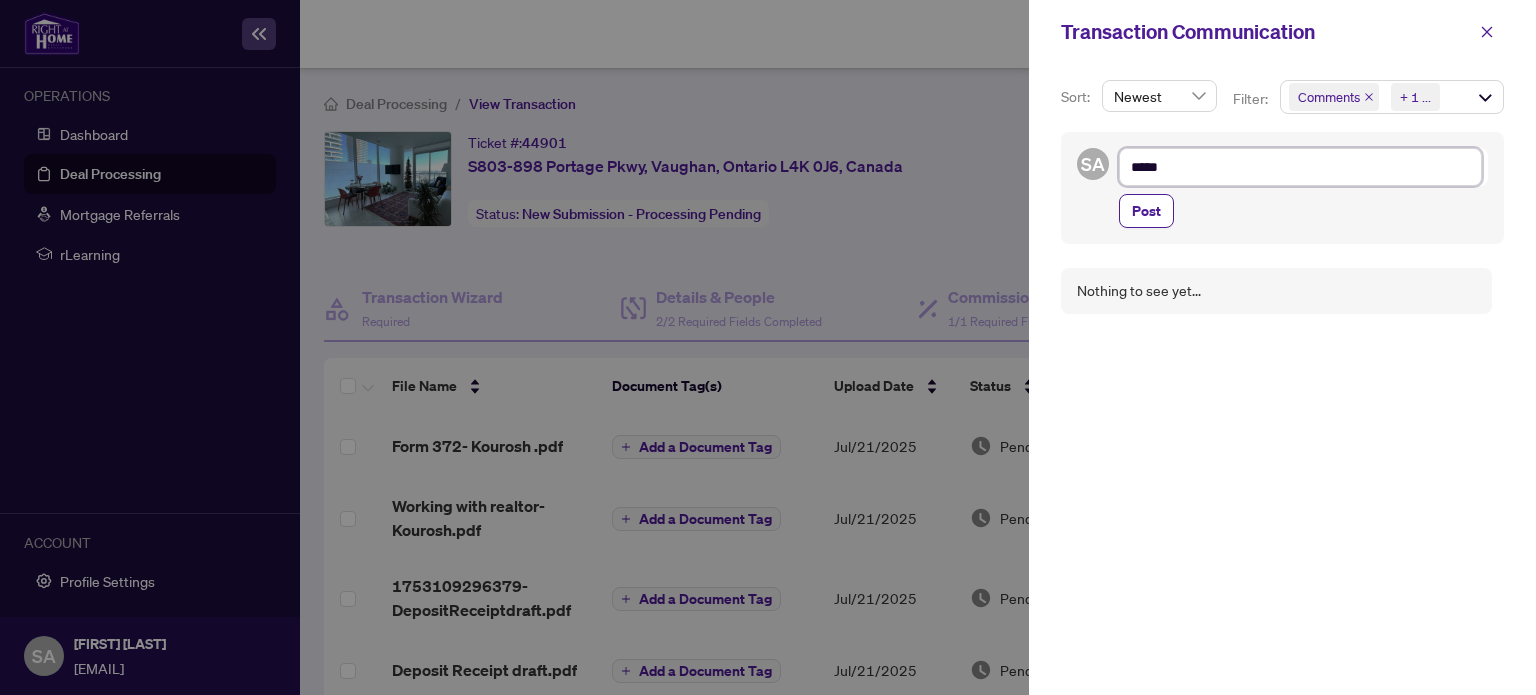 type on "******" 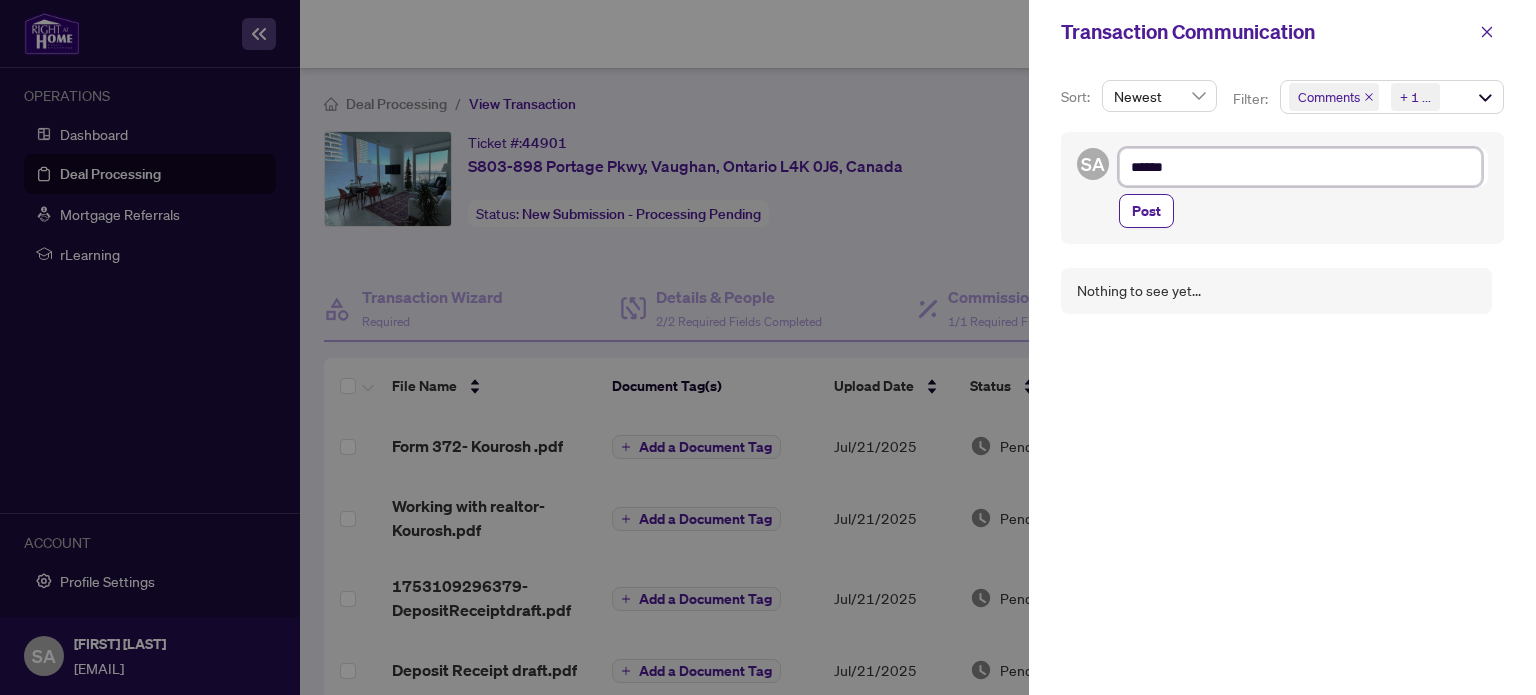 type on "******" 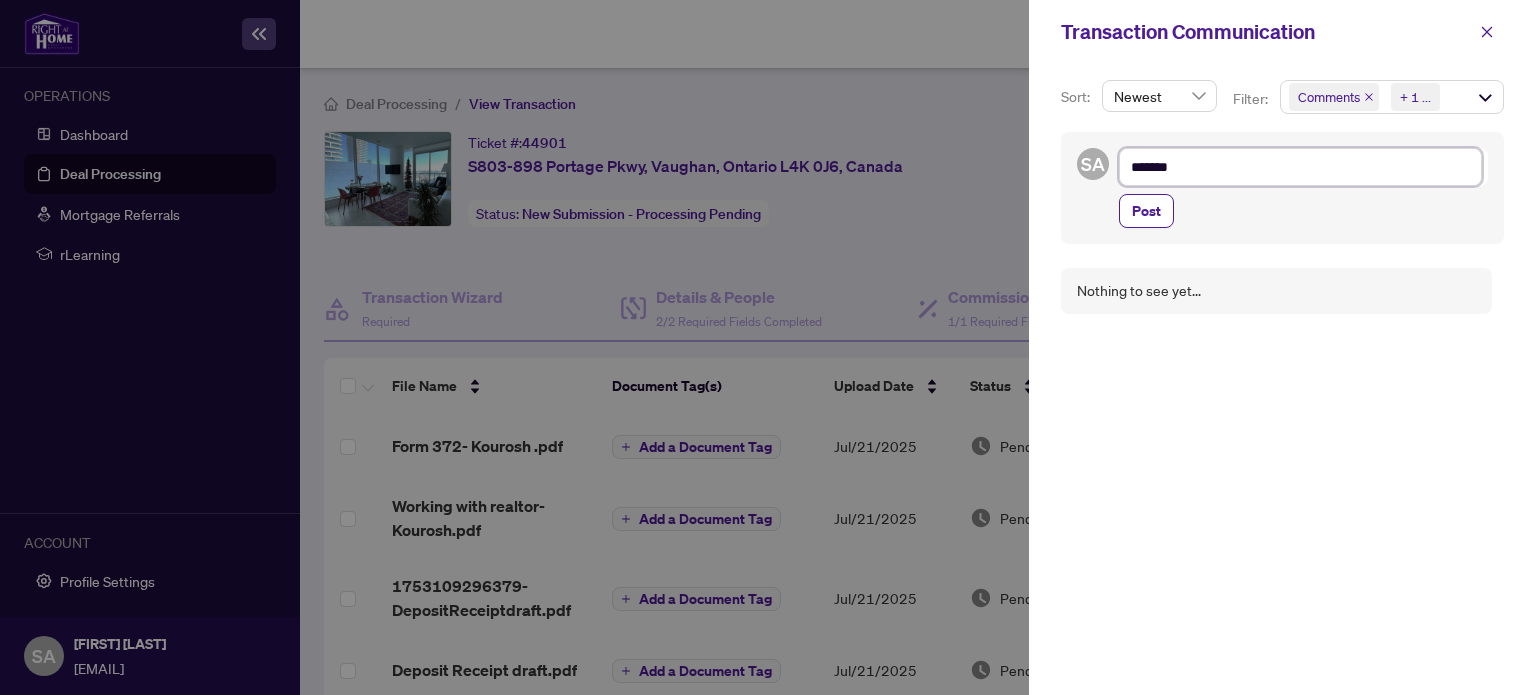 type on "********" 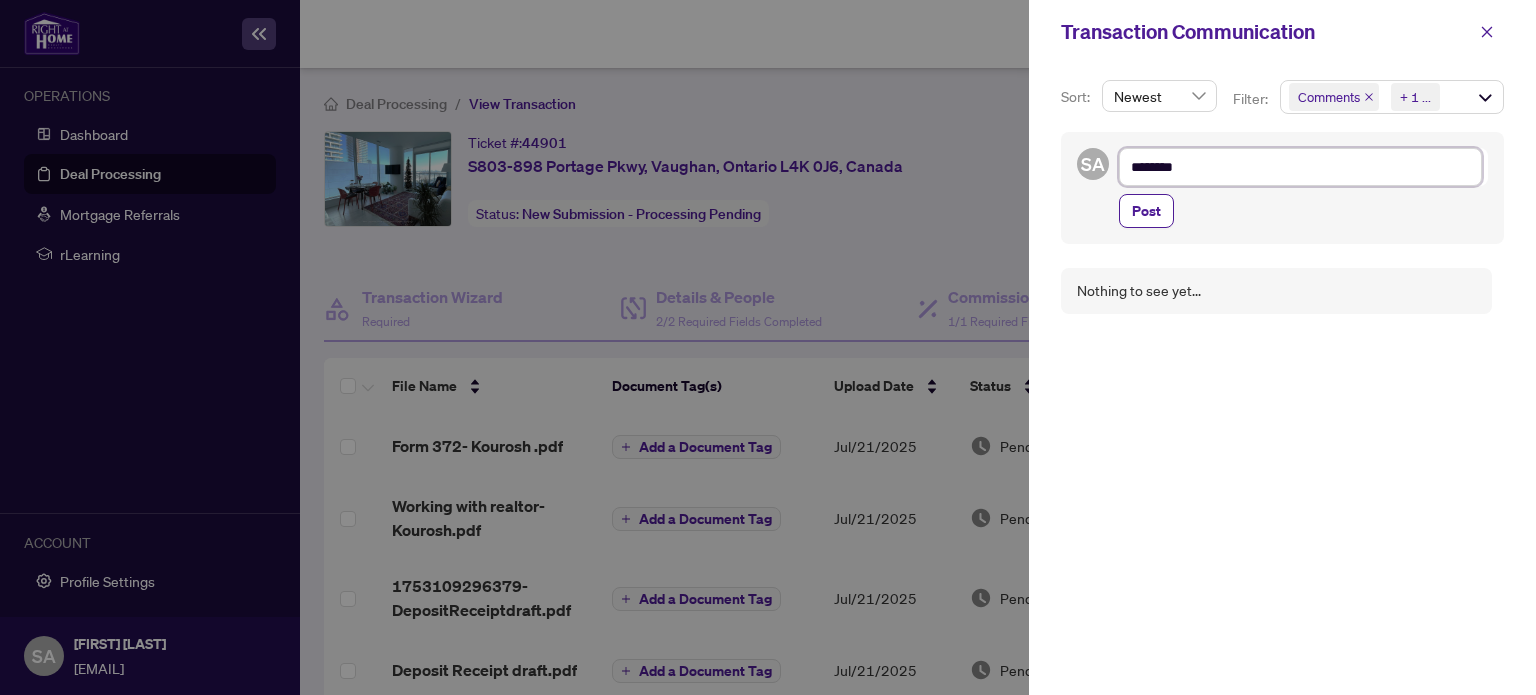 type on "*********" 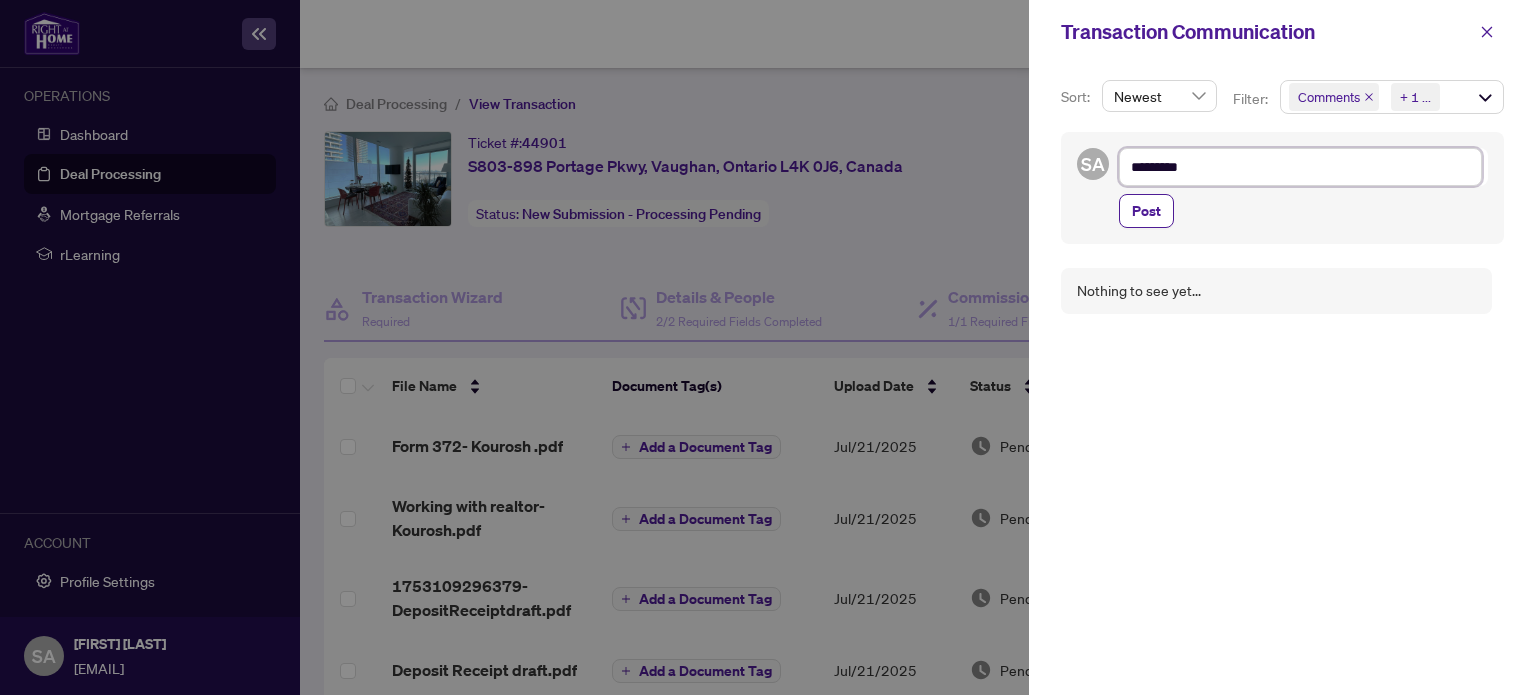 type on "**********" 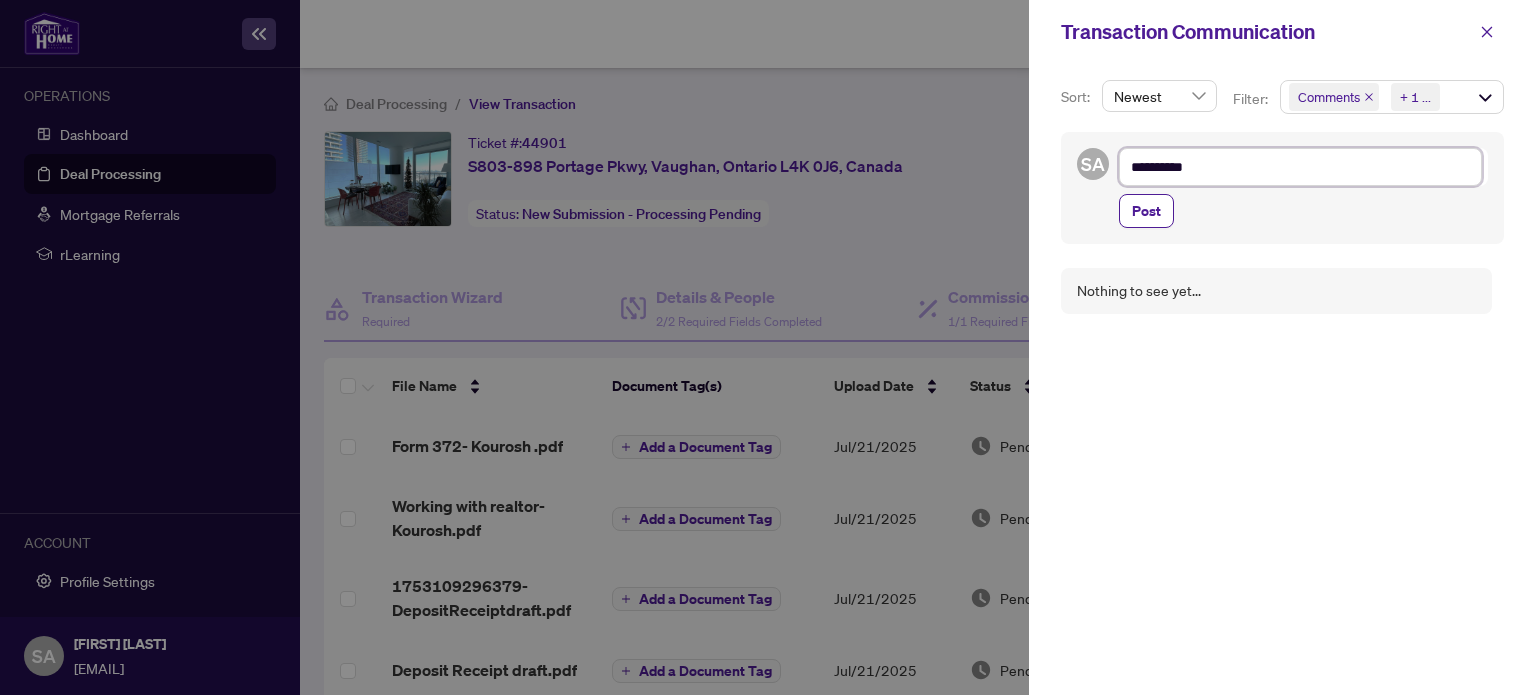 type on "**********" 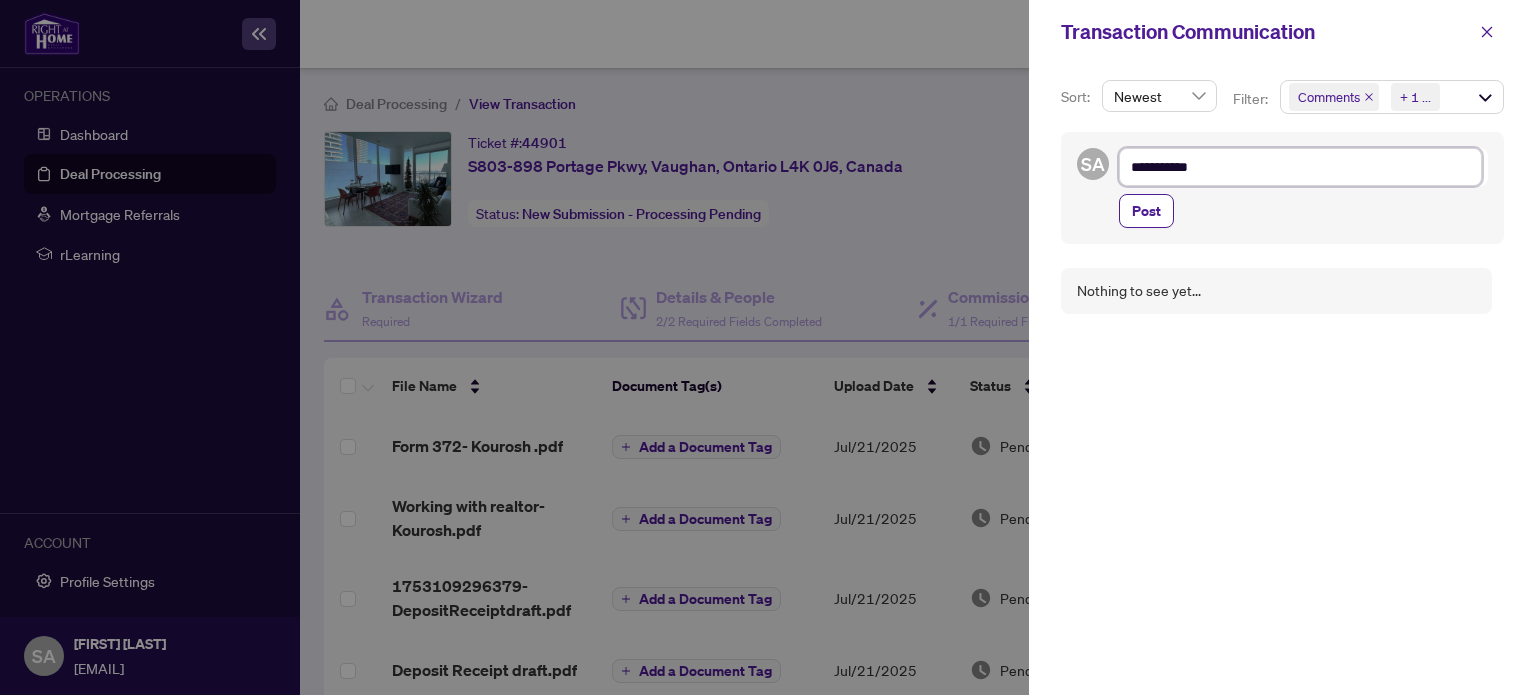 type on "**********" 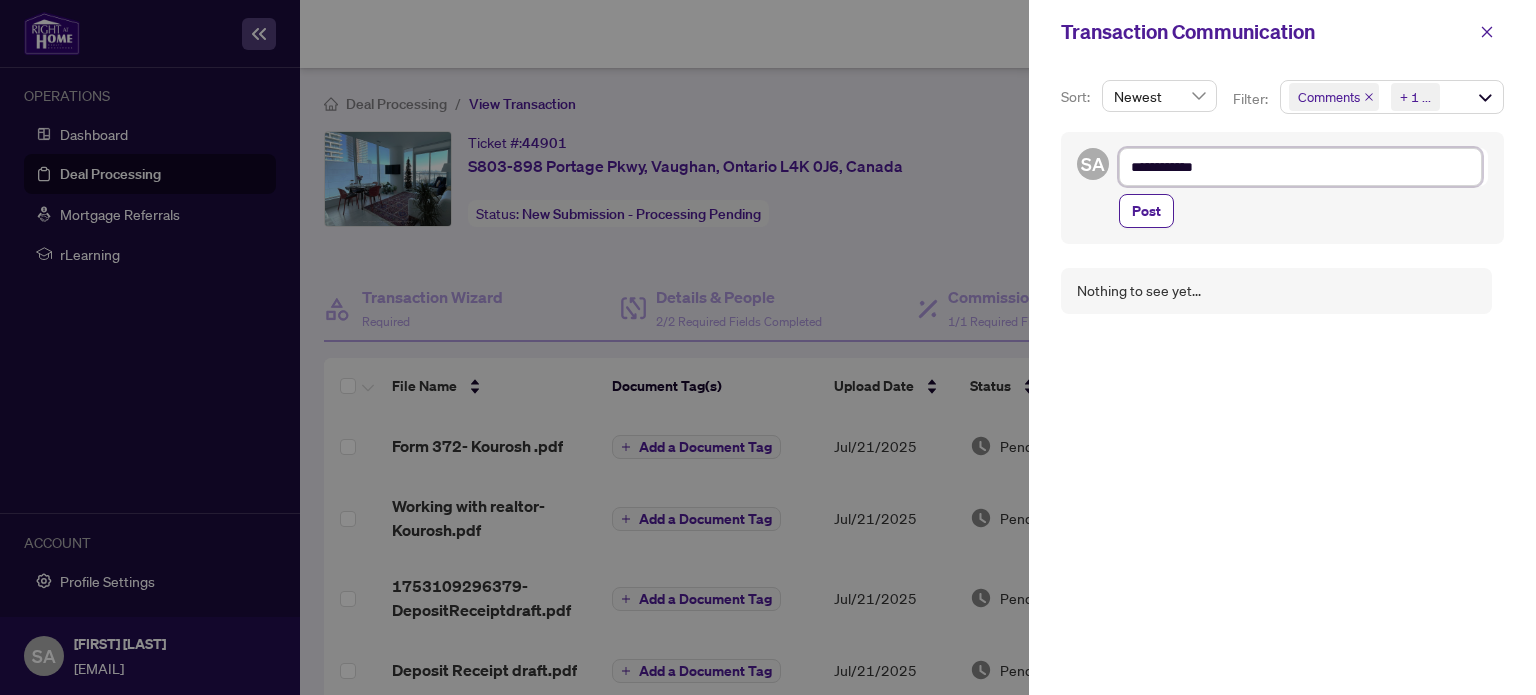 type on "**********" 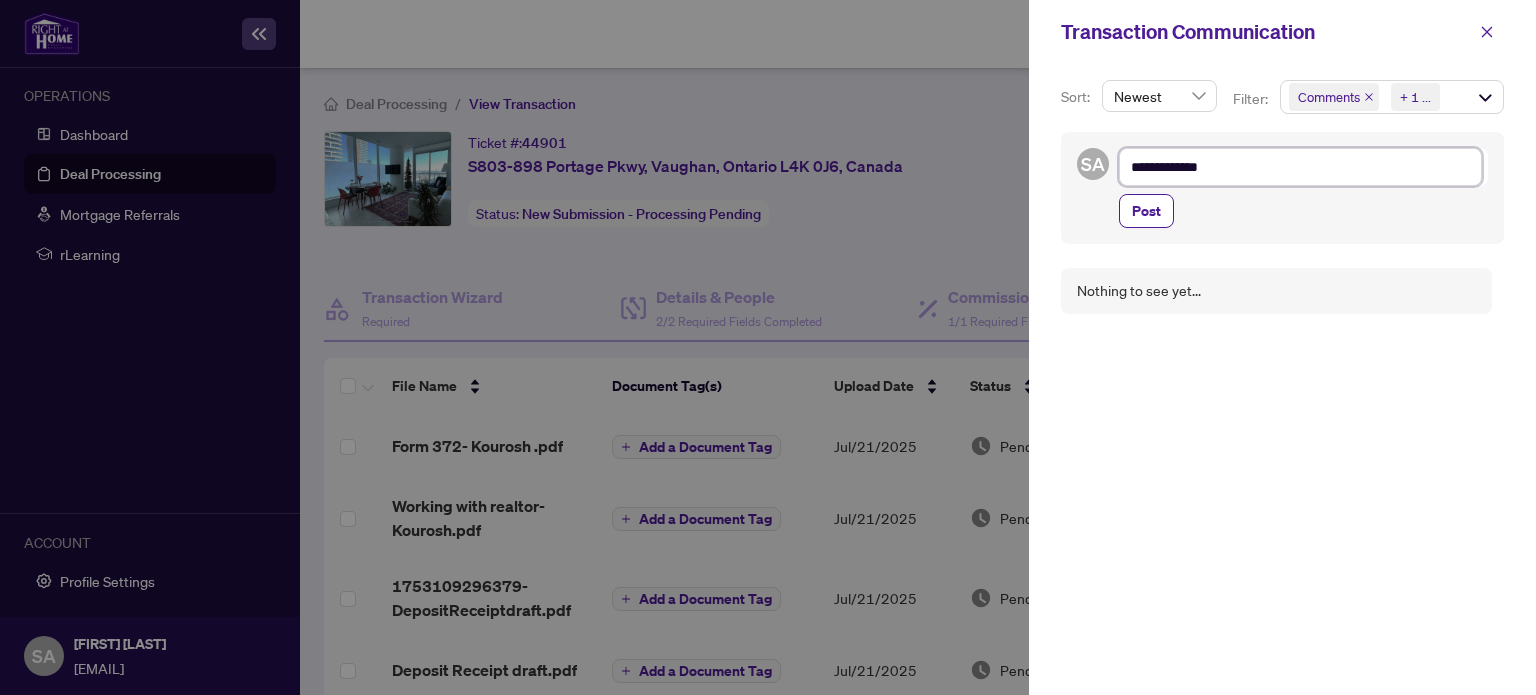 type on "**********" 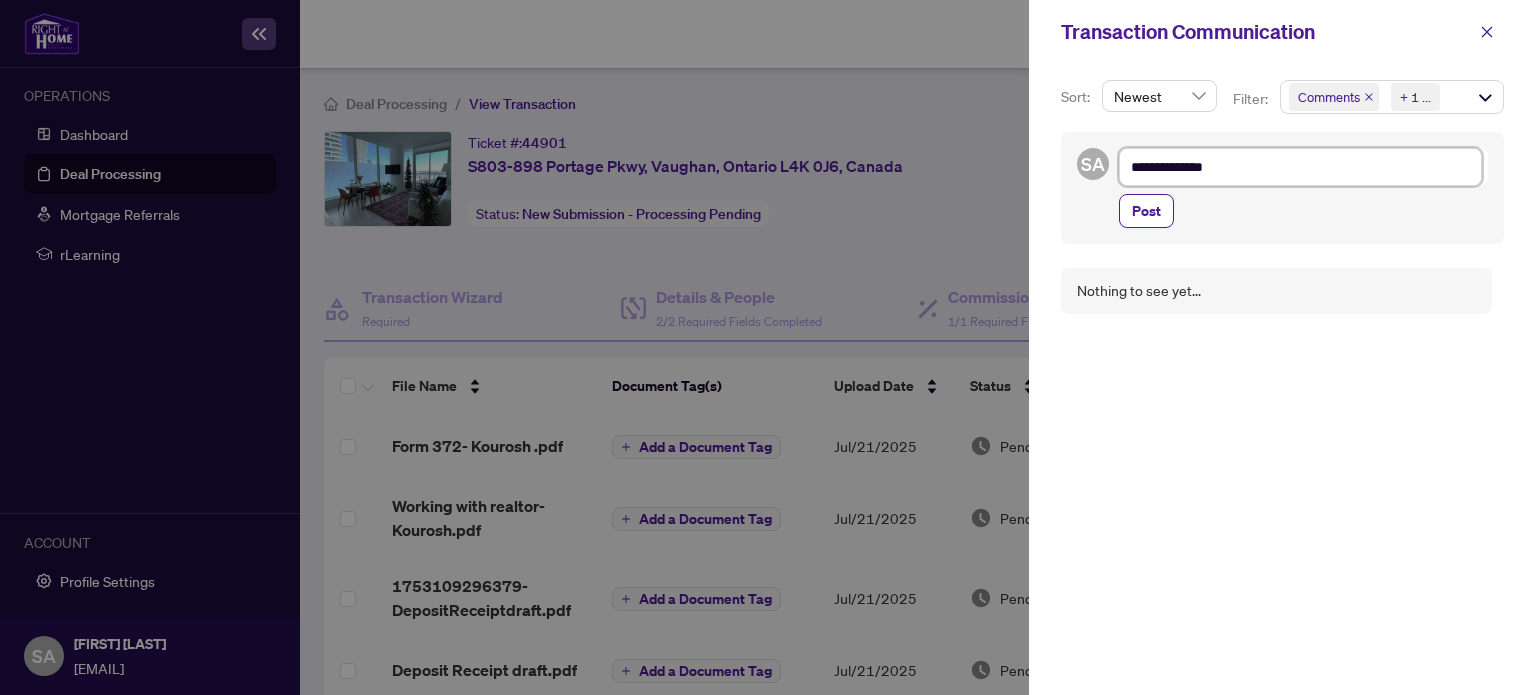 type on "**********" 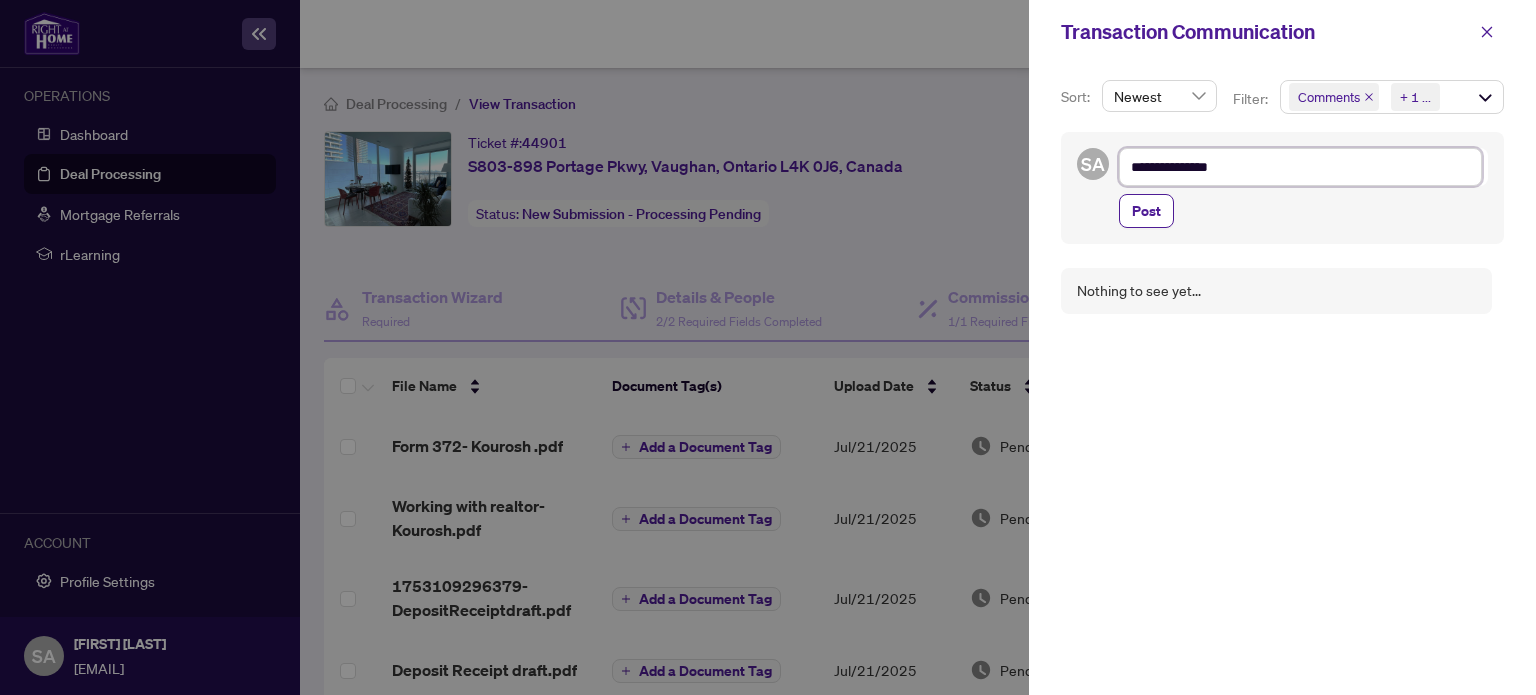 type on "**********" 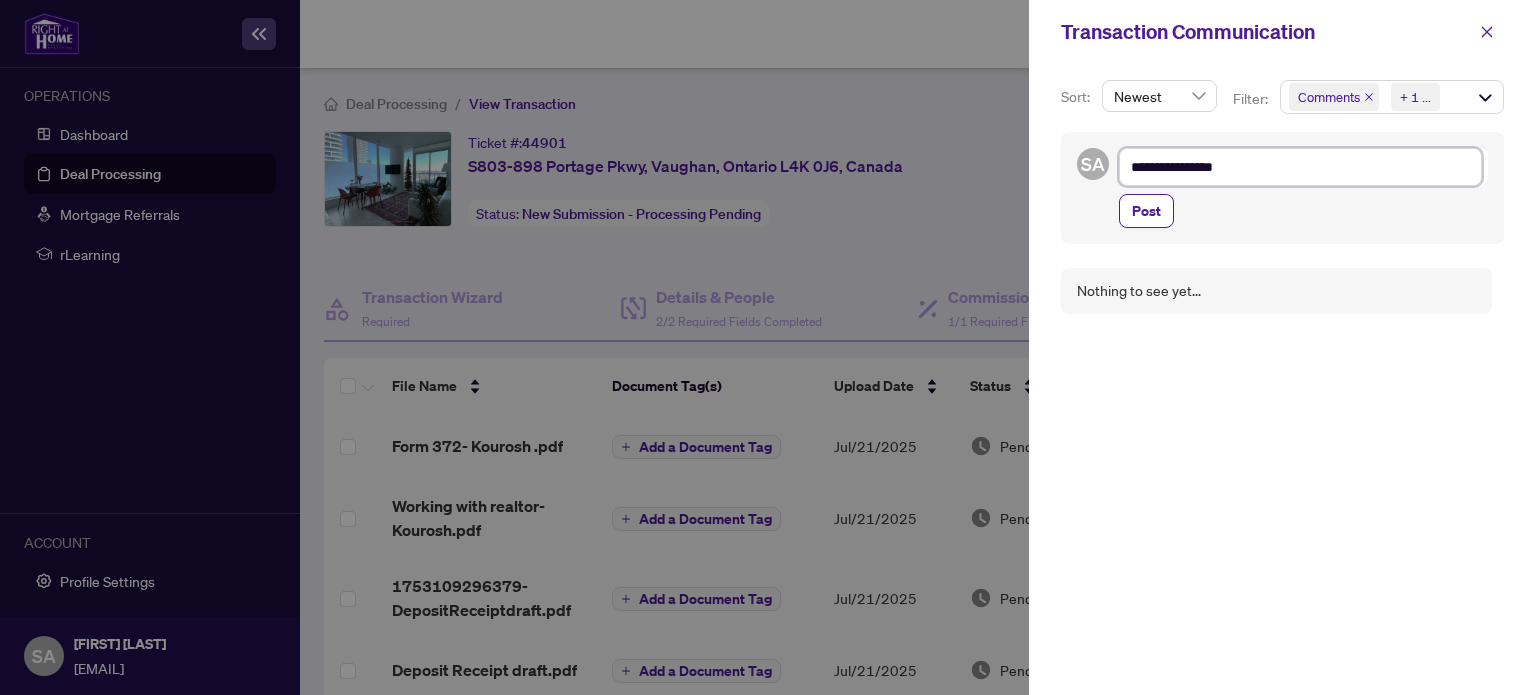 type on "**********" 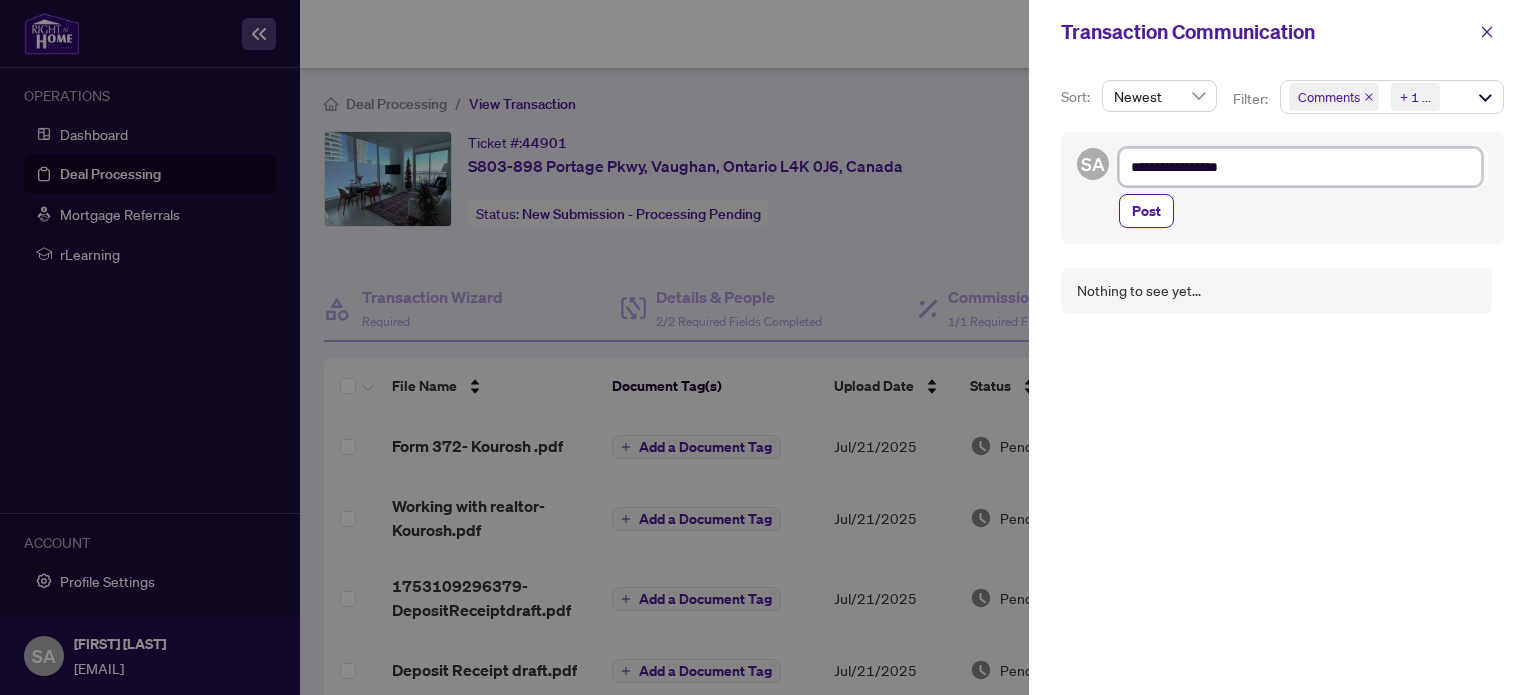 type on "**********" 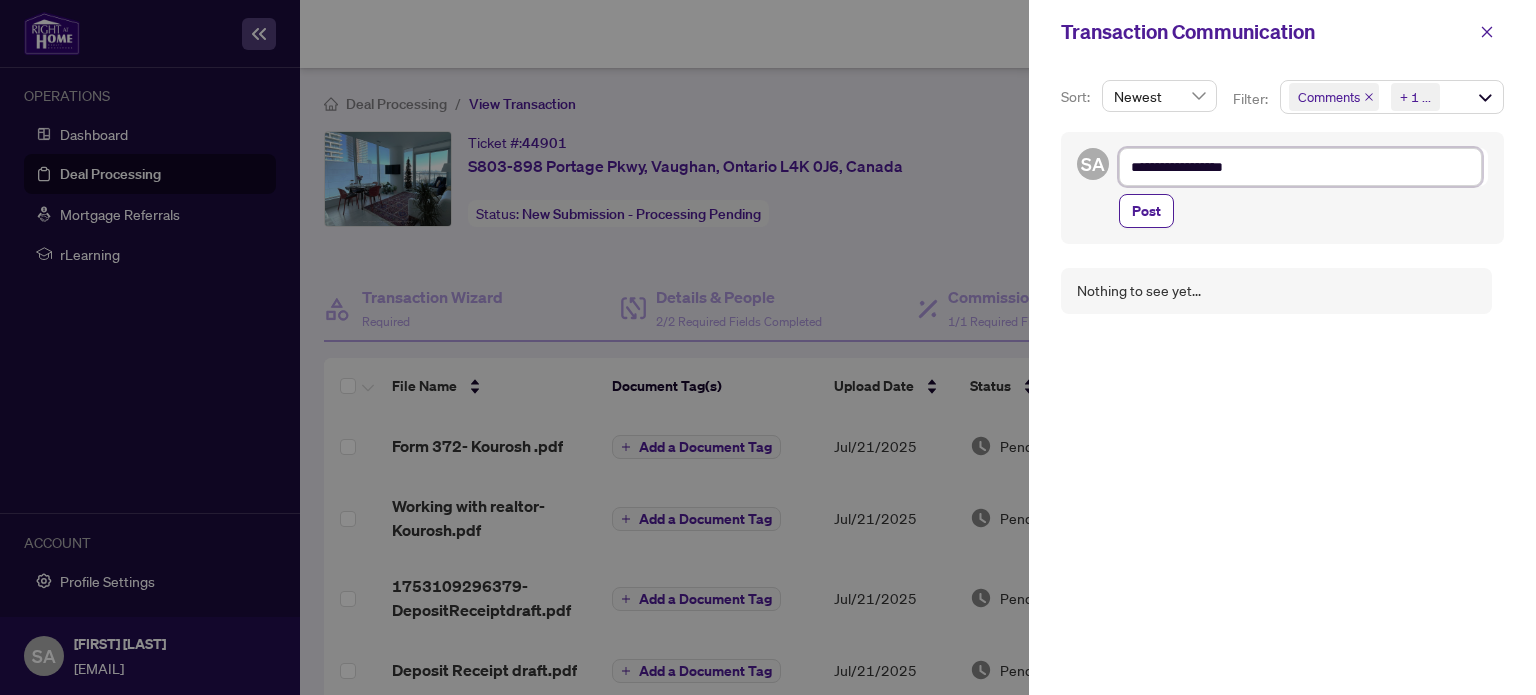 type on "**********" 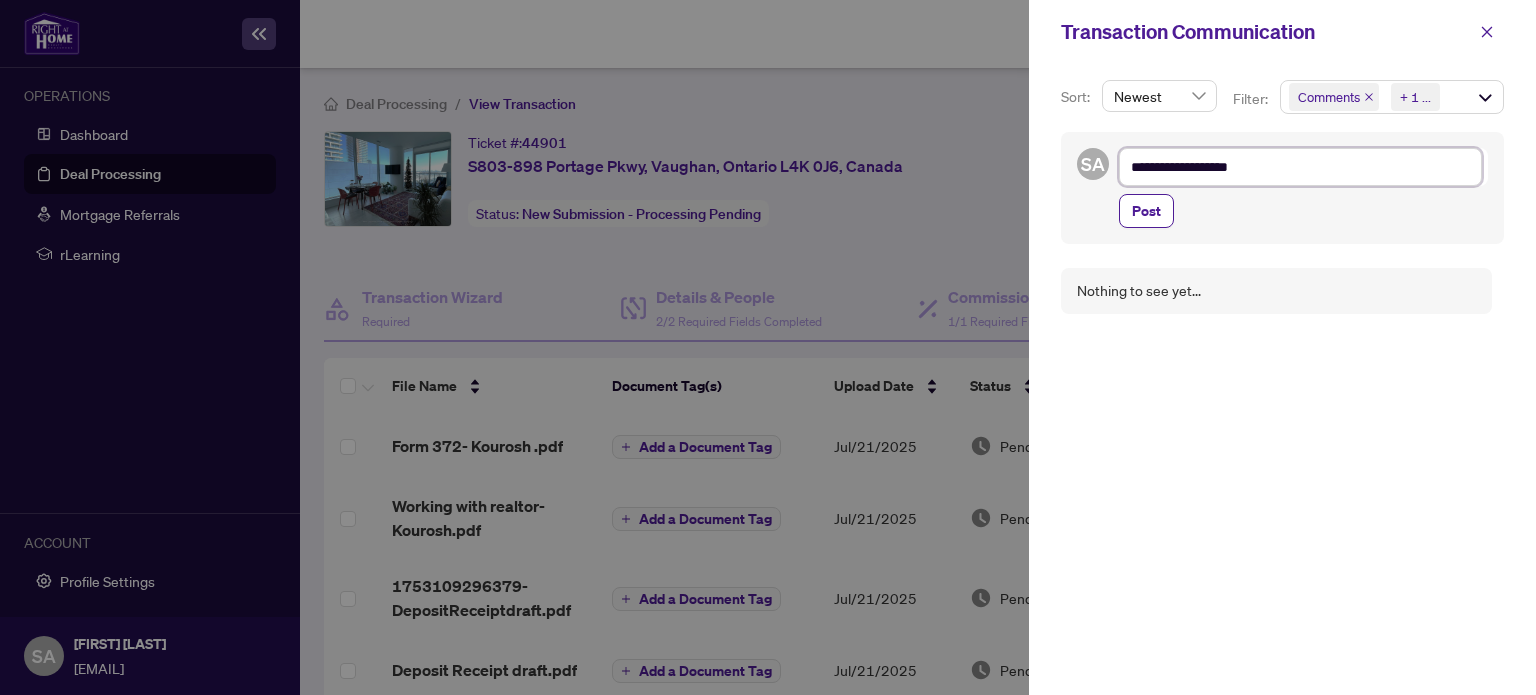 type on "**********" 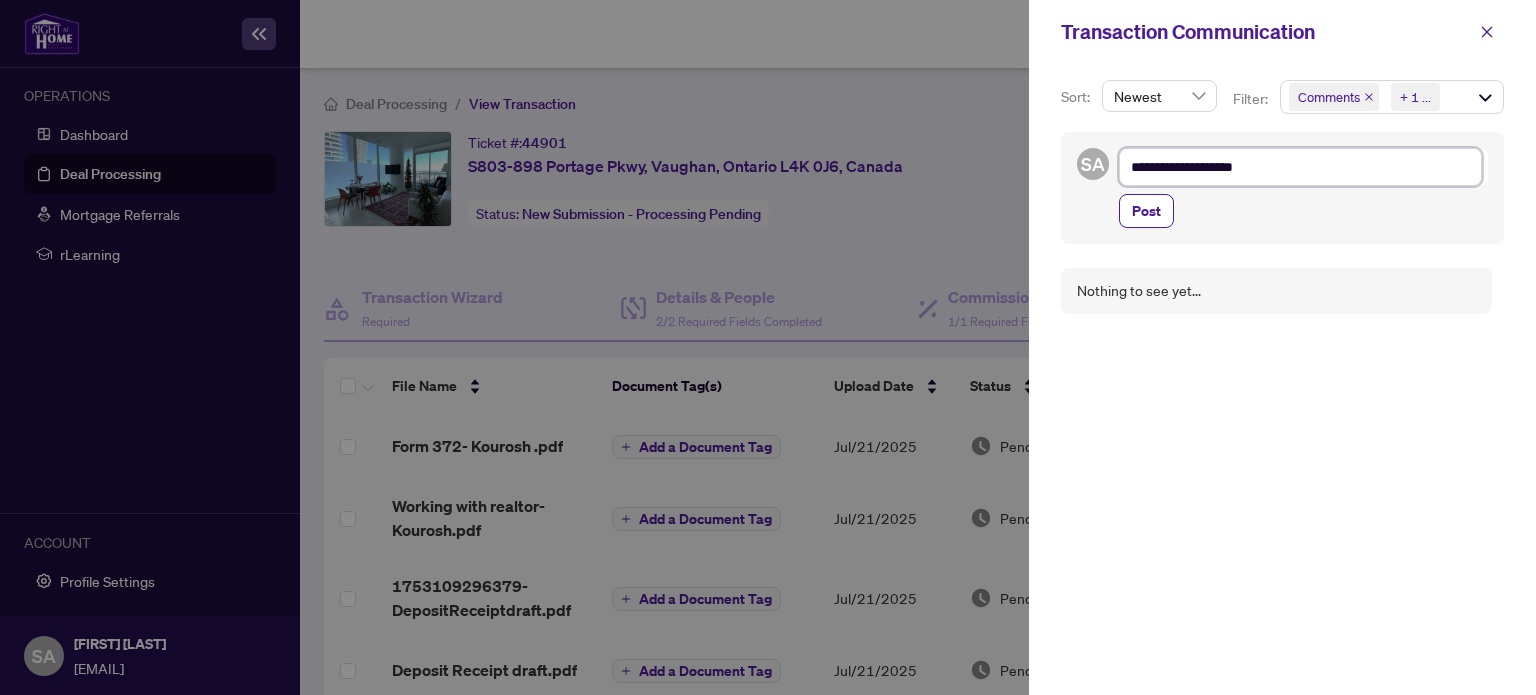 type on "**********" 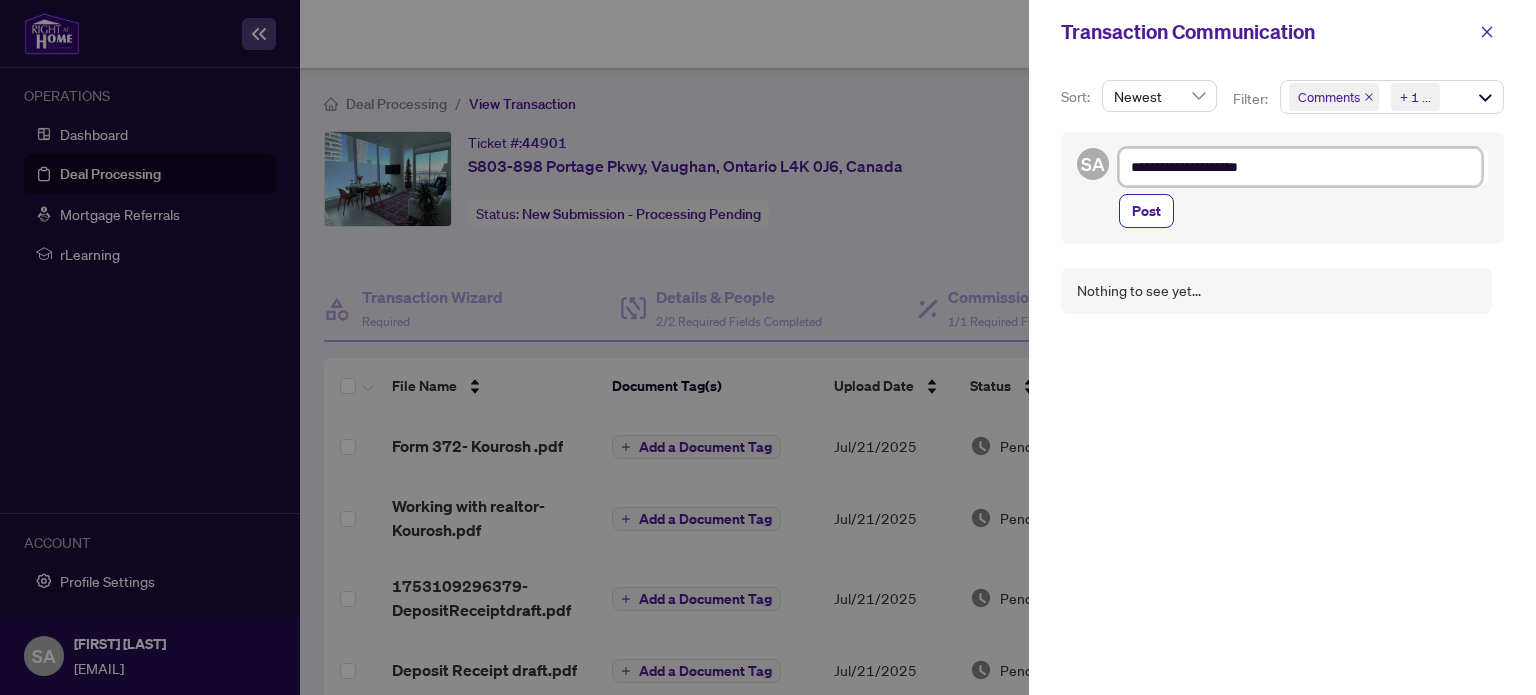 type on "**********" 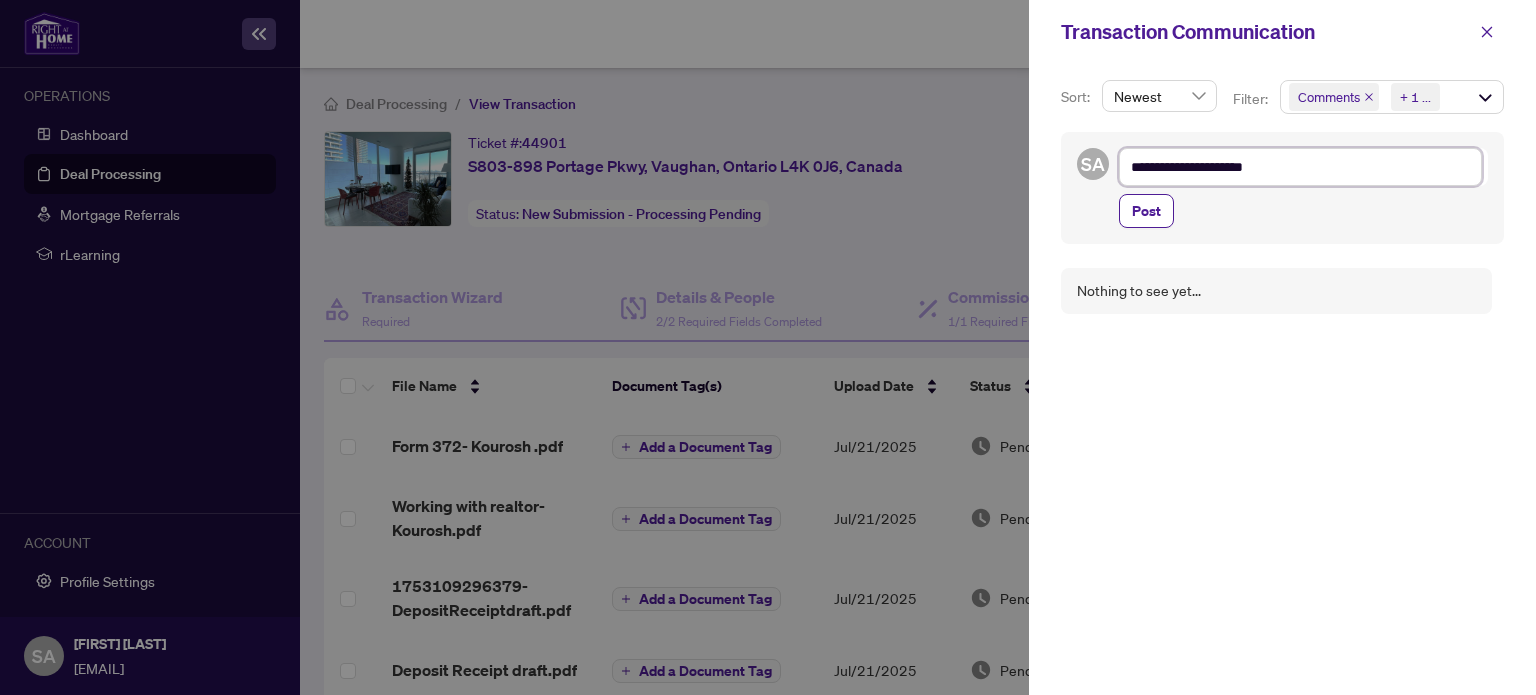 type on "**********" 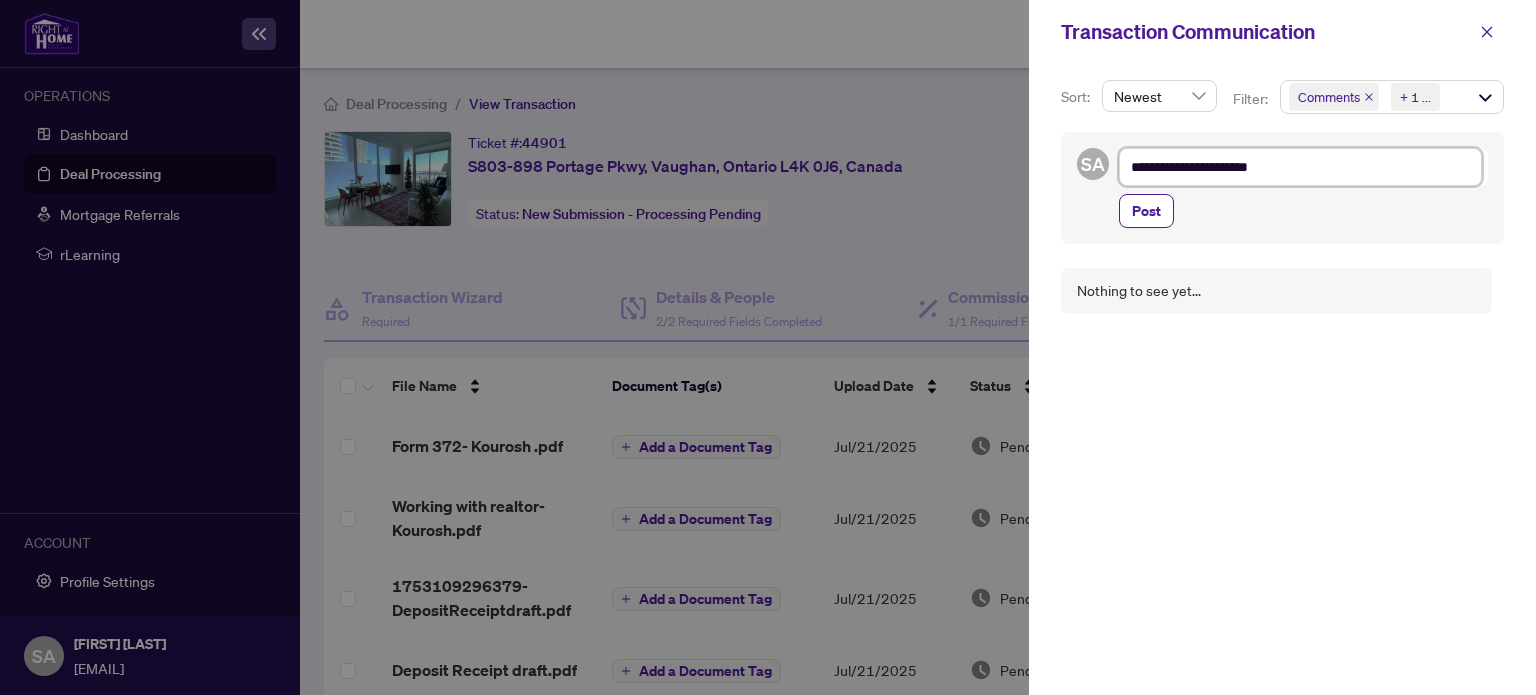 type on "**********" 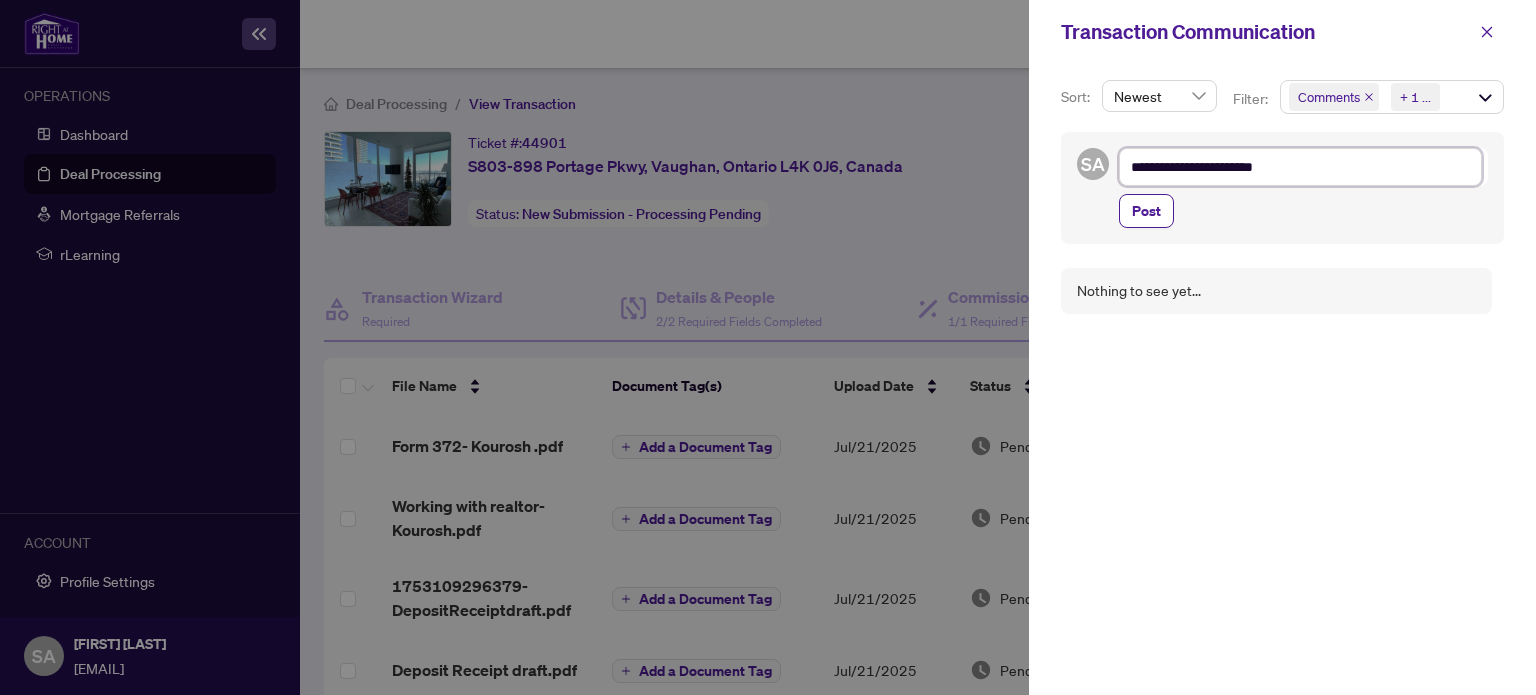 type on "**********" 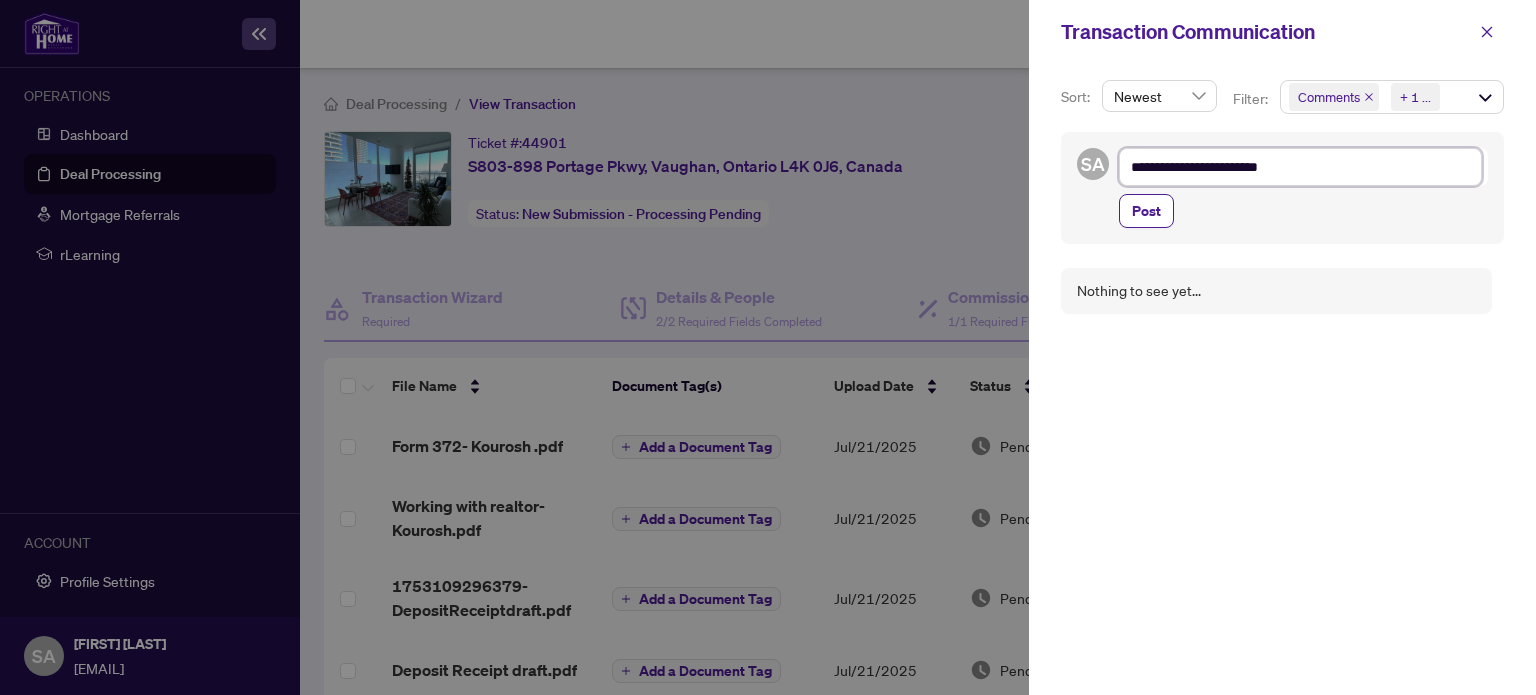 type on "**********" 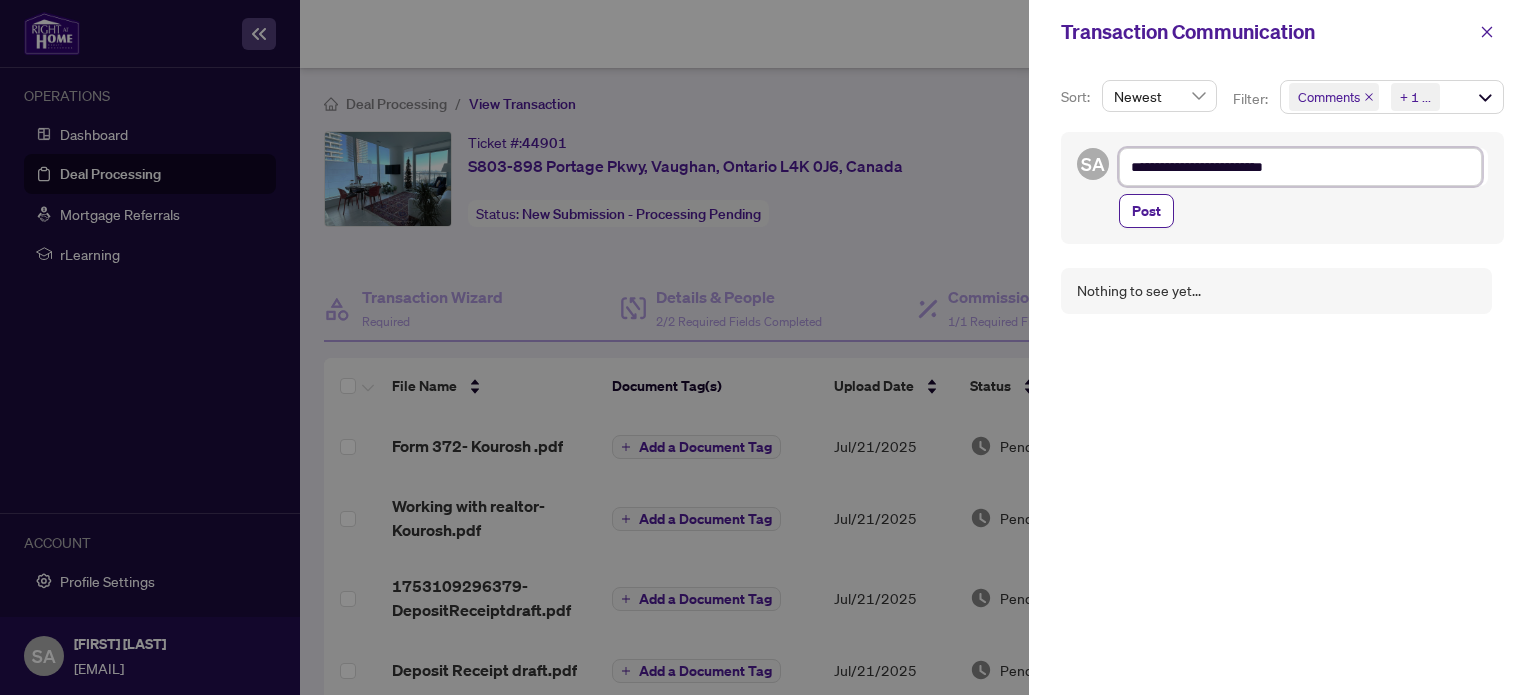 type on "**********" 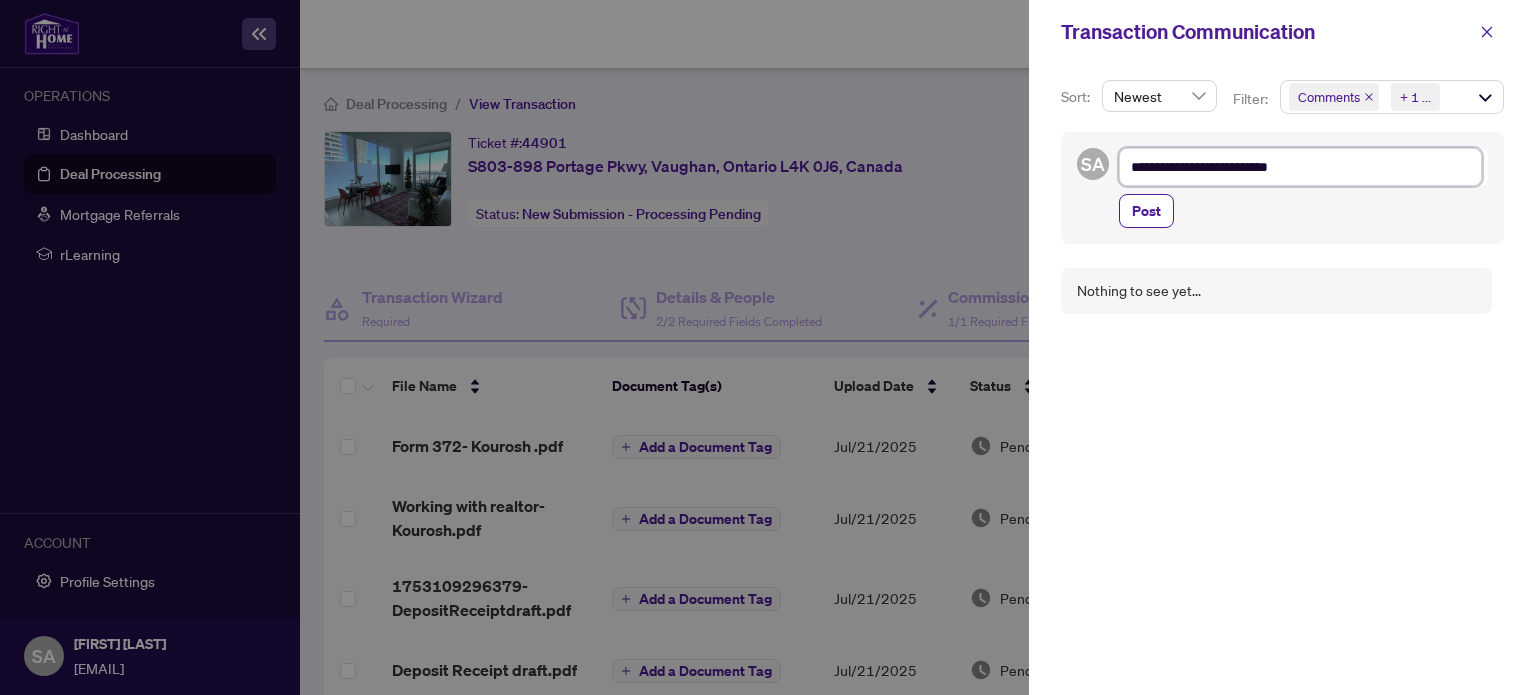 type on "**********" 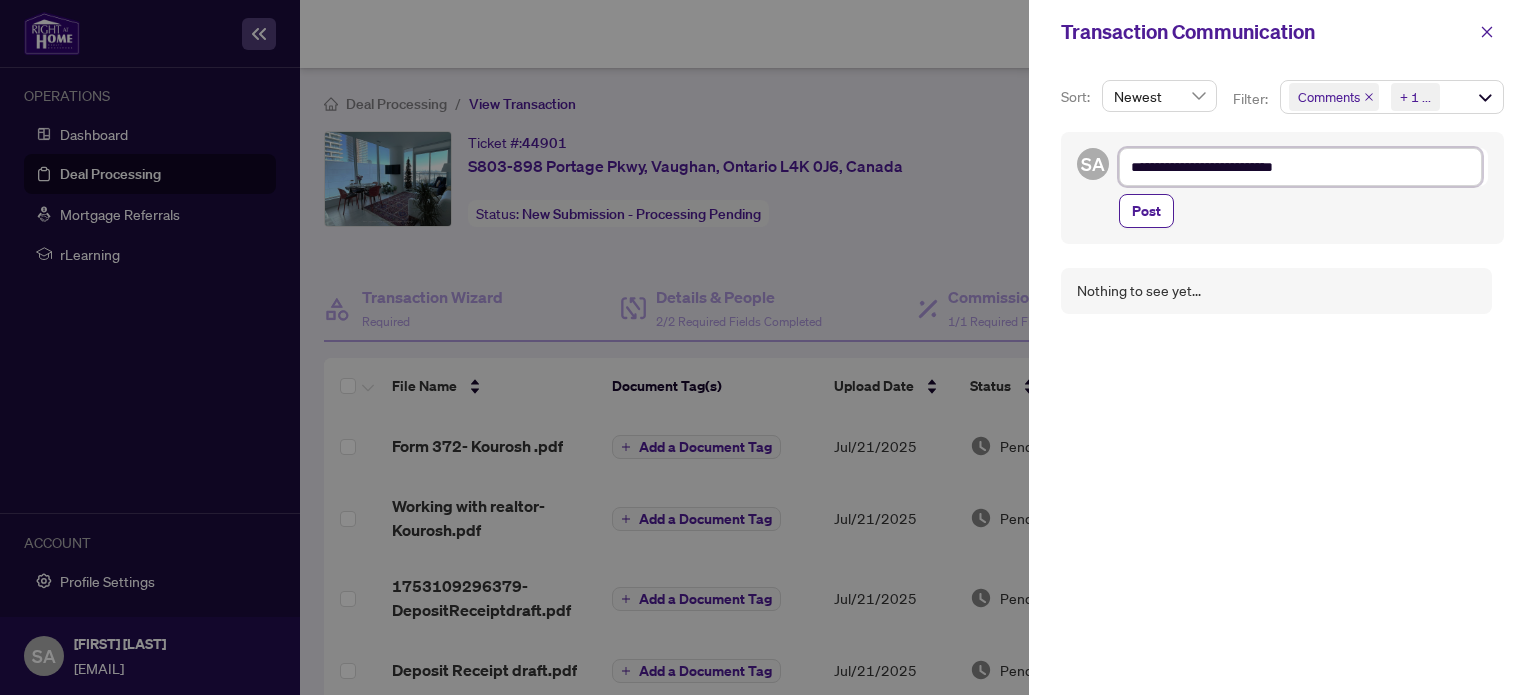 type on "**********" 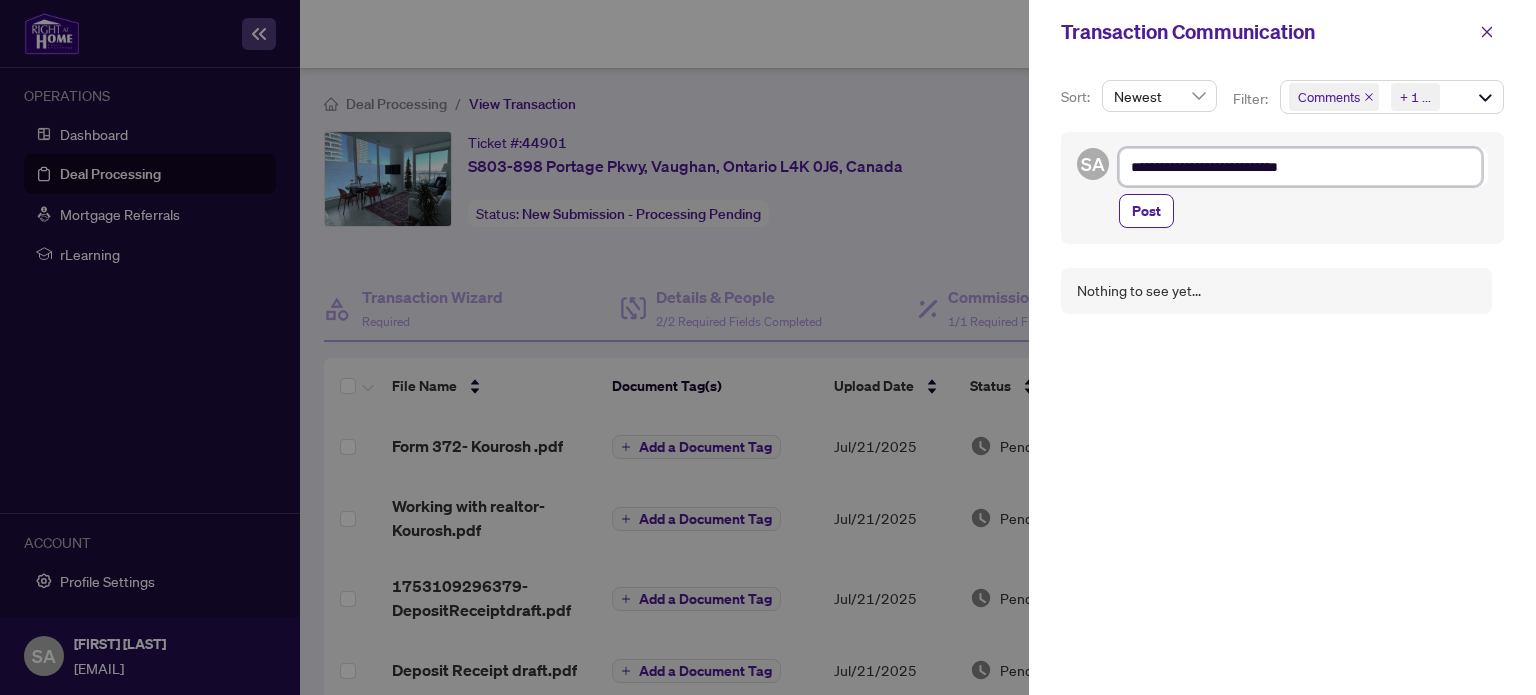 type on "**********" 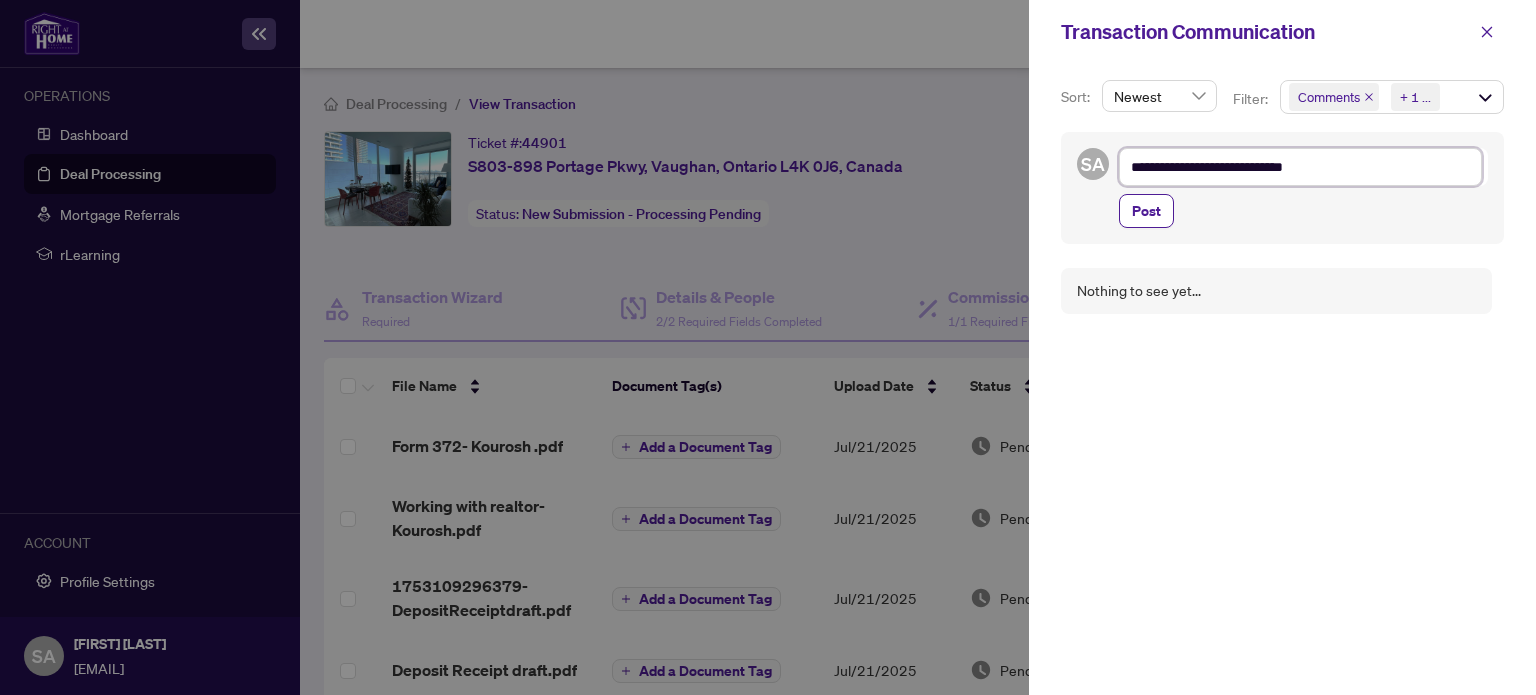 type on "**********" 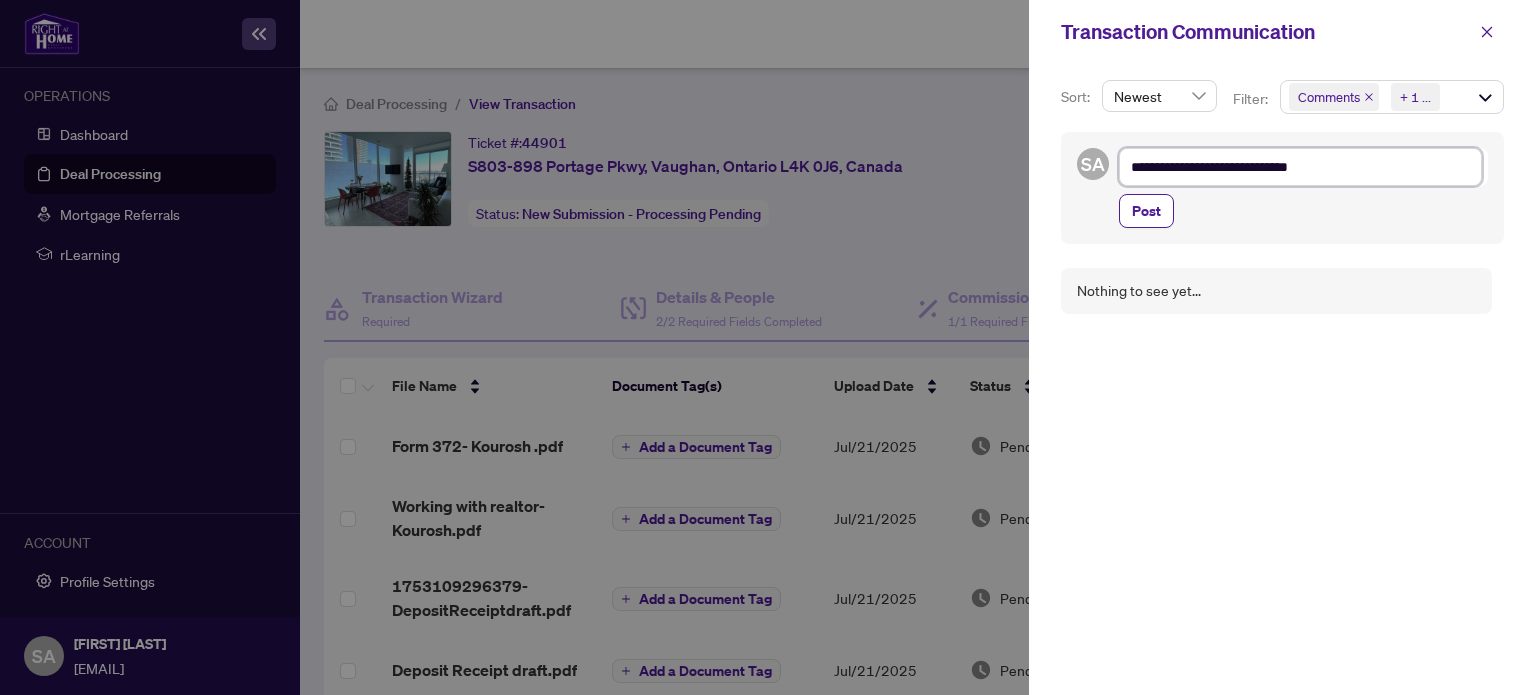 type on "**********" 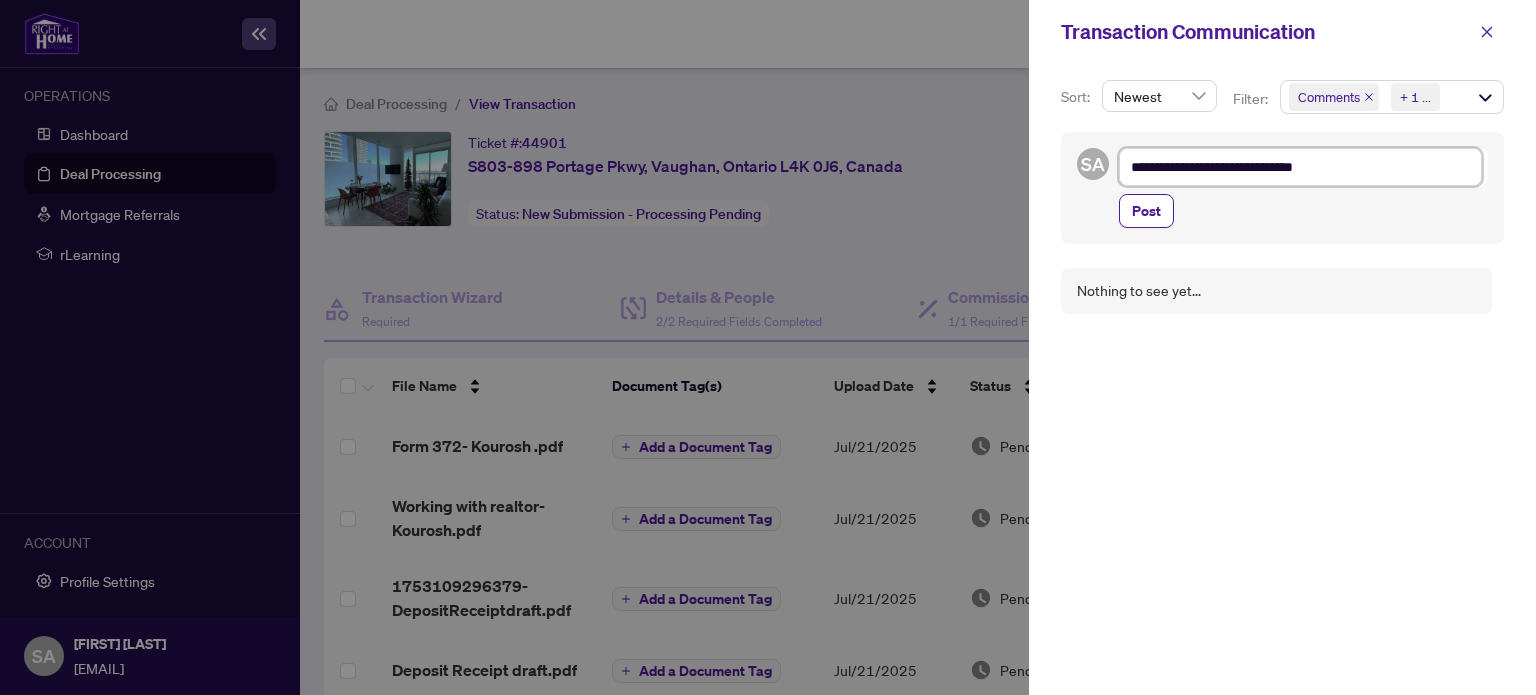 type on "**********" 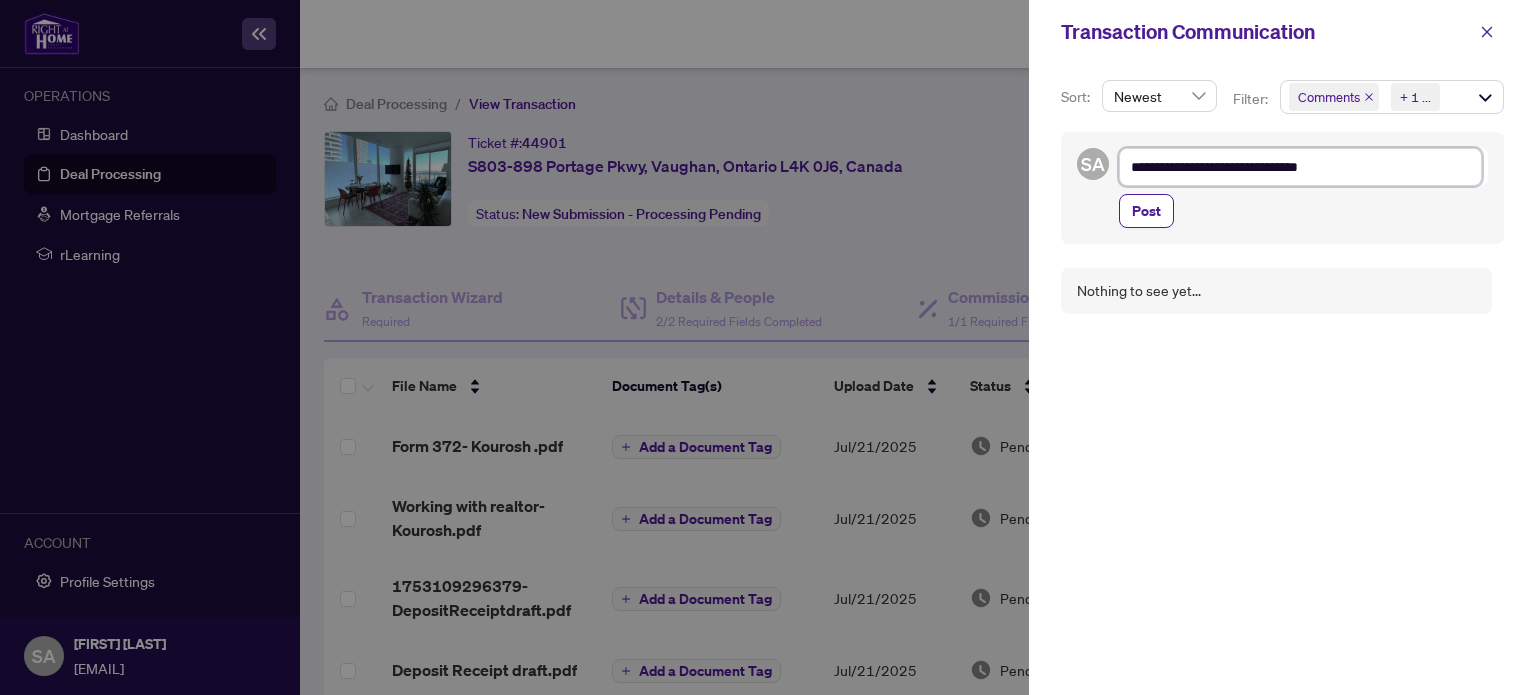 type on "**********" 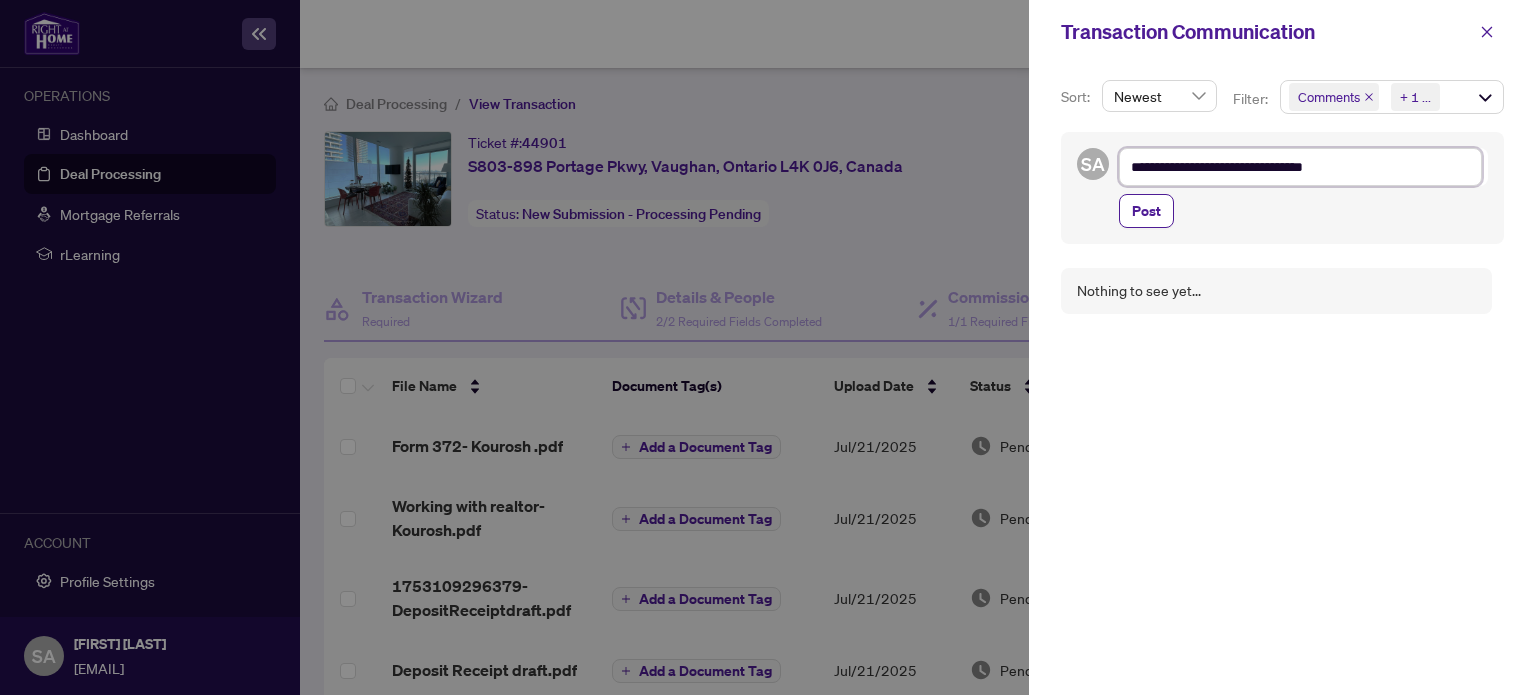 type on "**********" 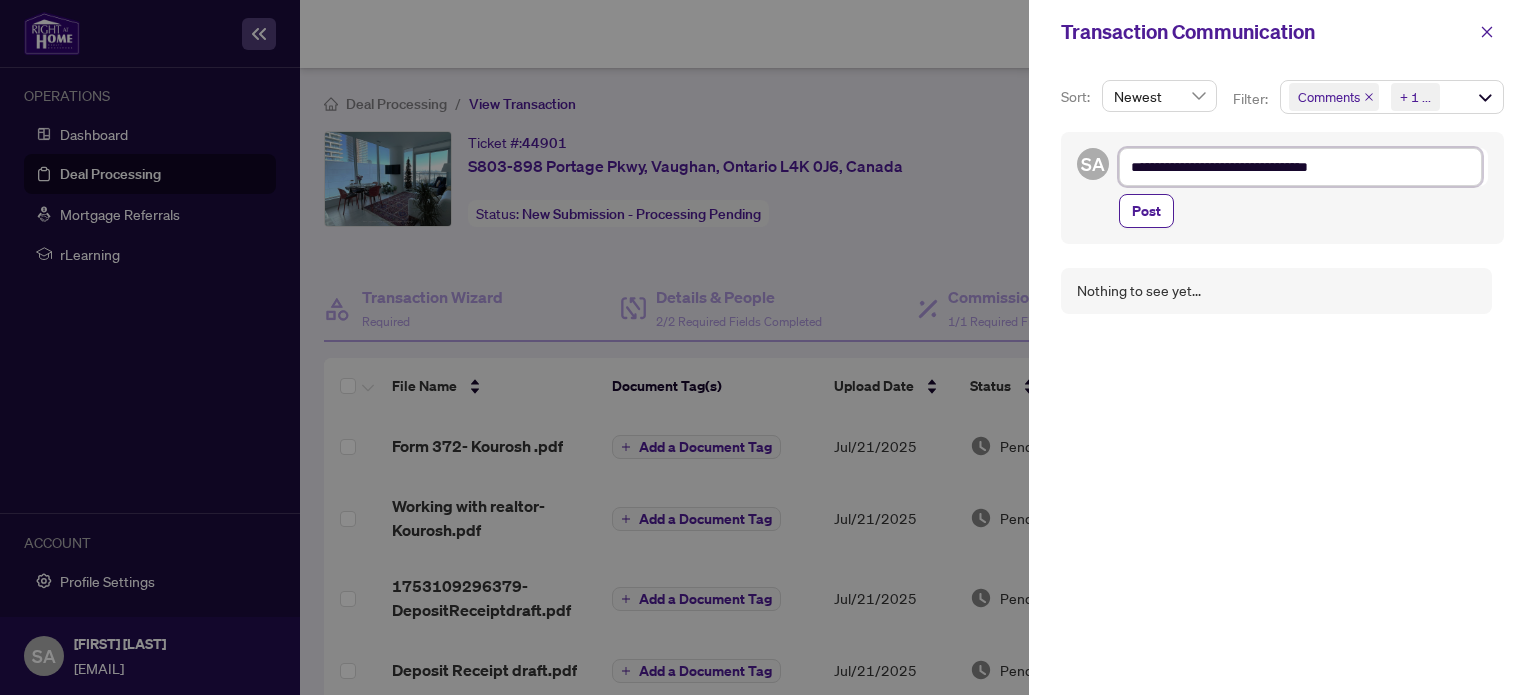 type on "**********" 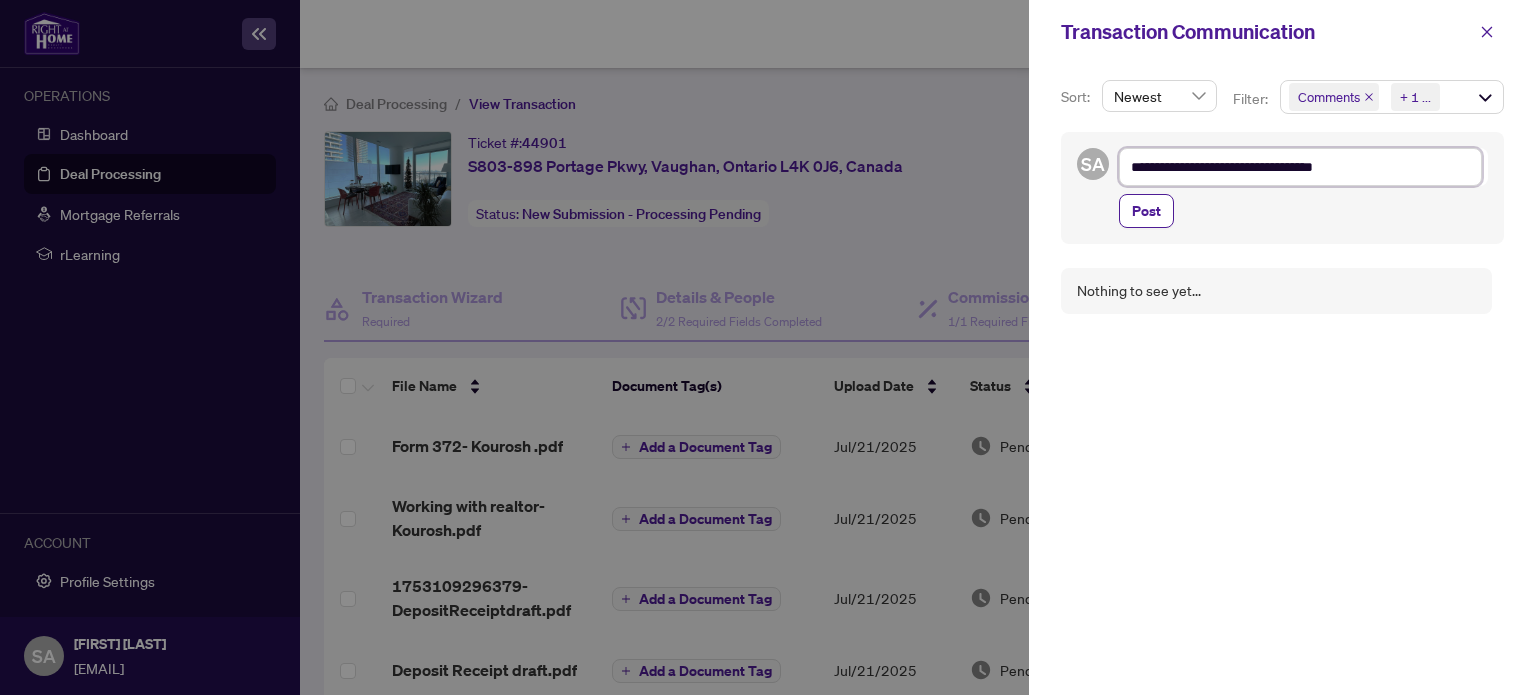 type on "**********" 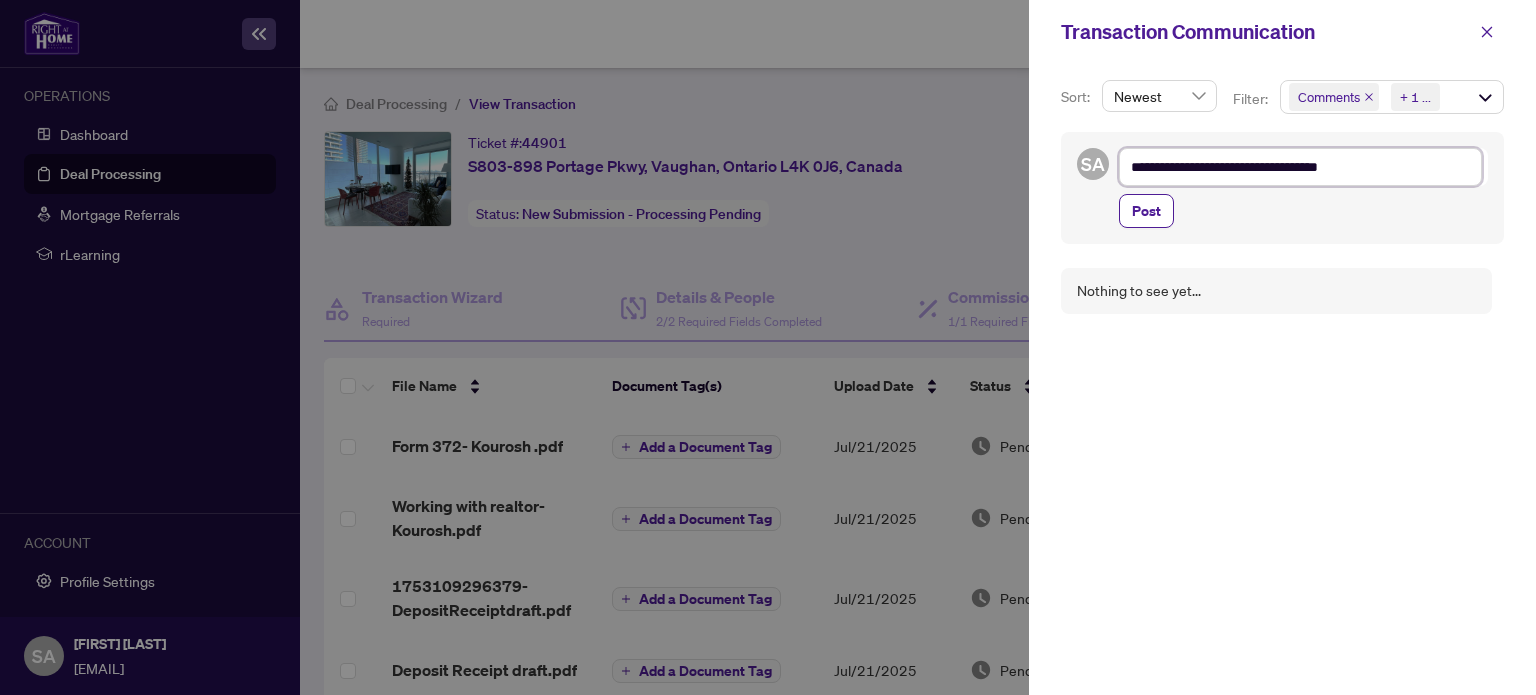 type on "**********" 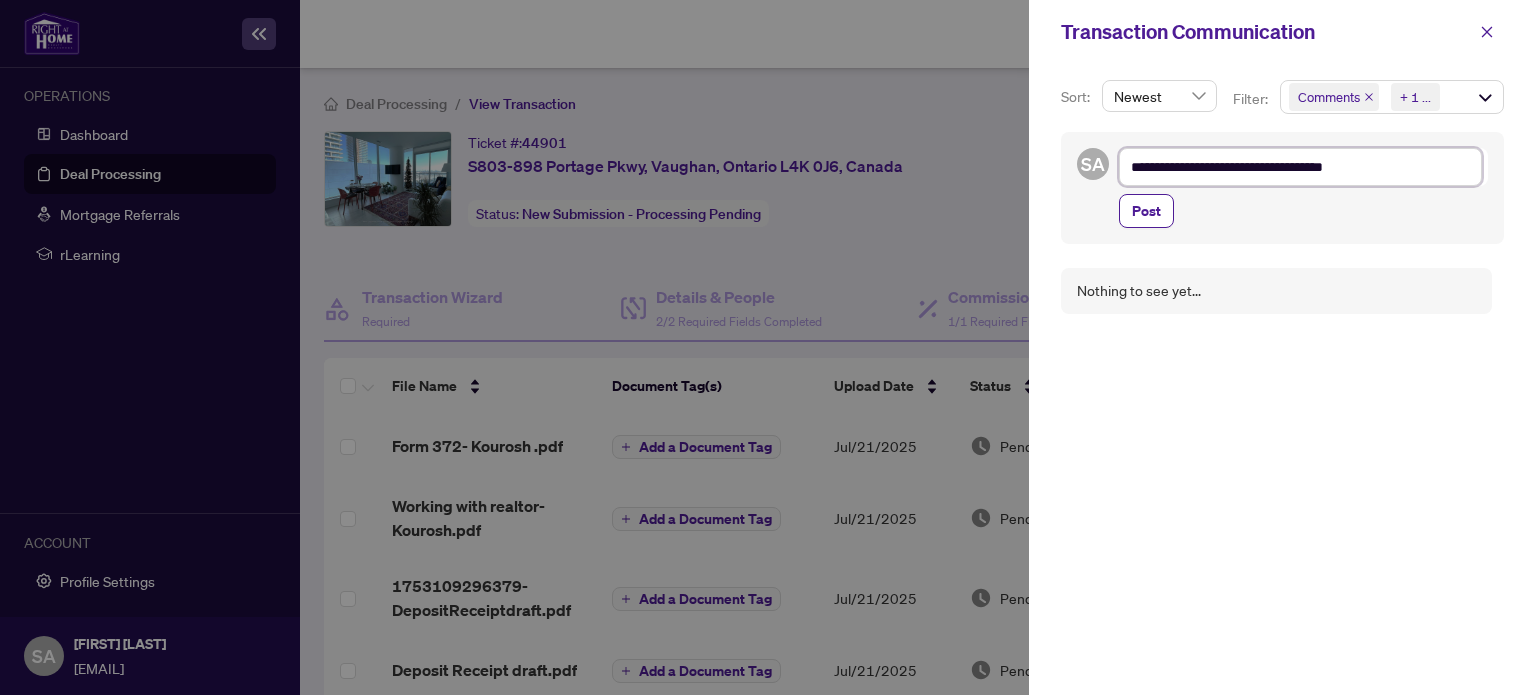 type on "**********" 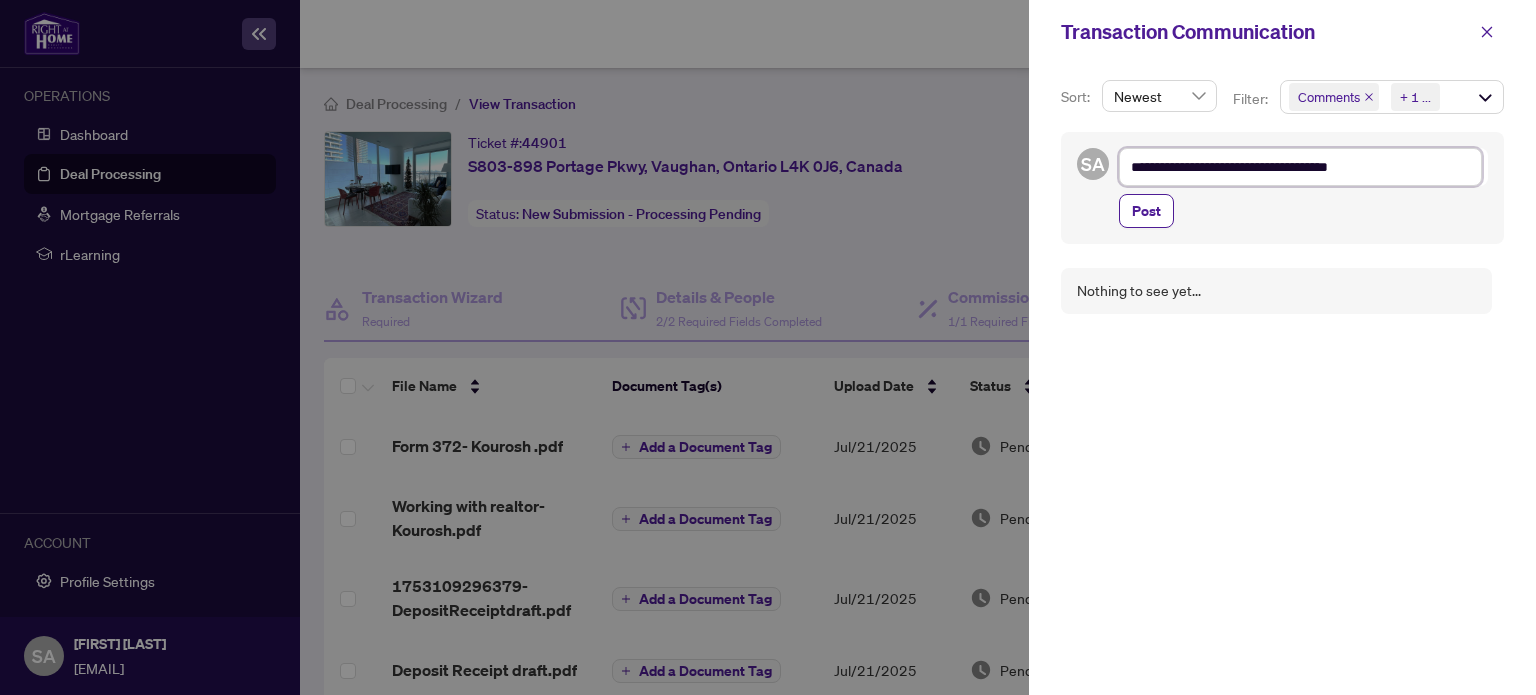 type on "**********" 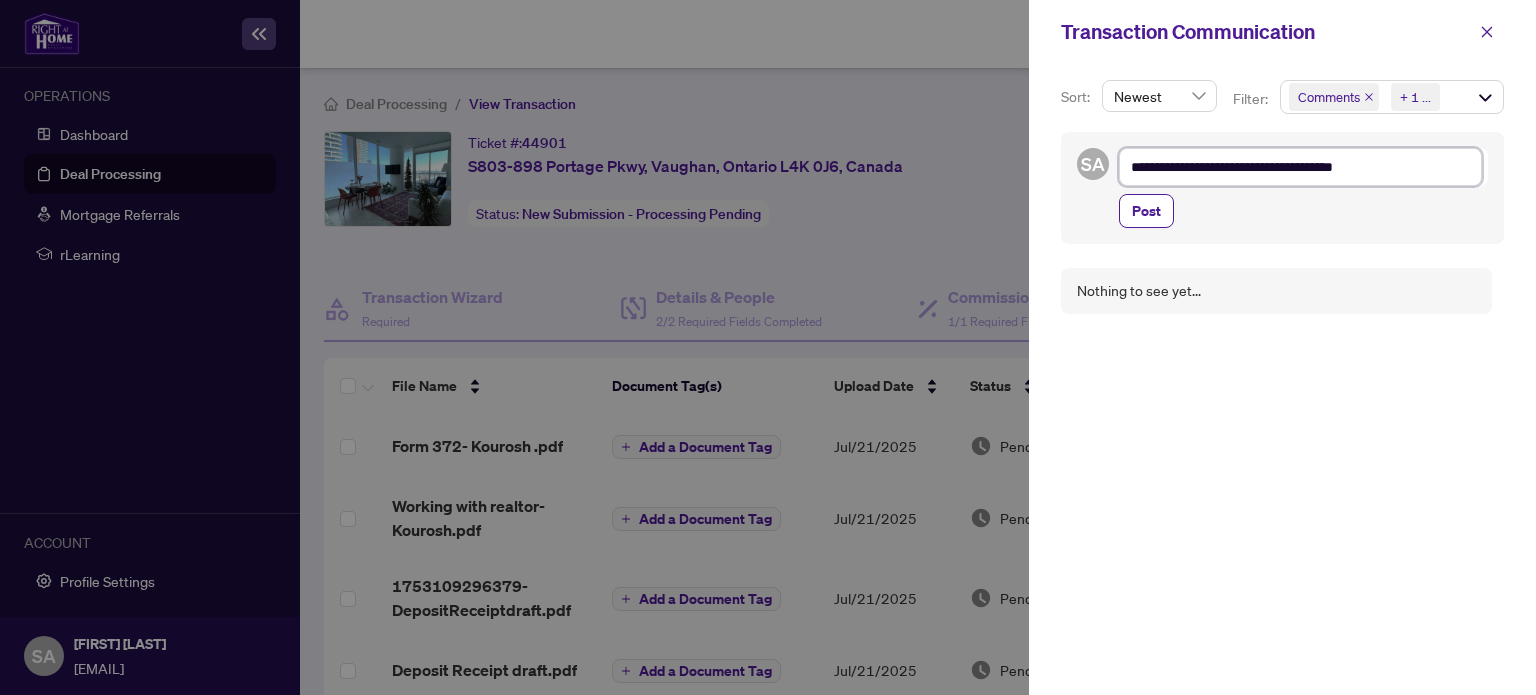 type on "**********" 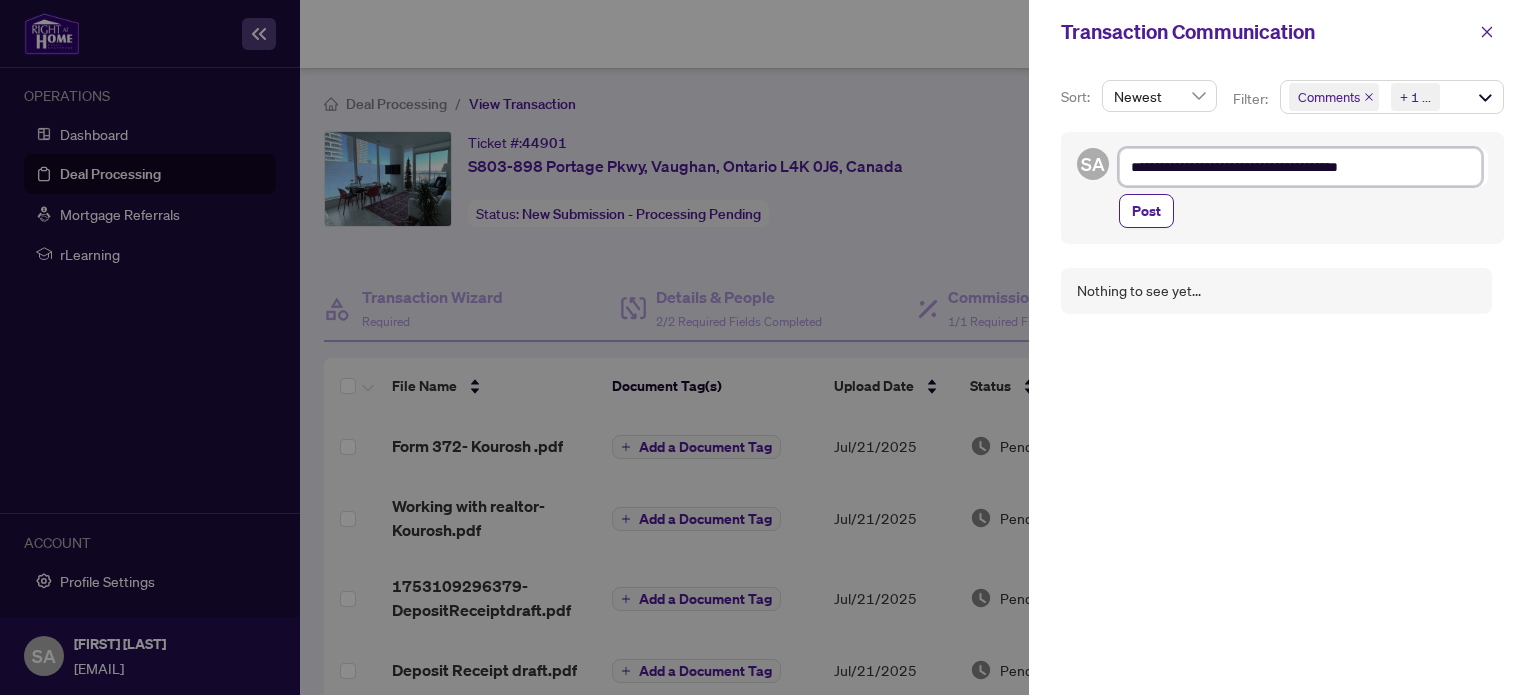 type on "**********" 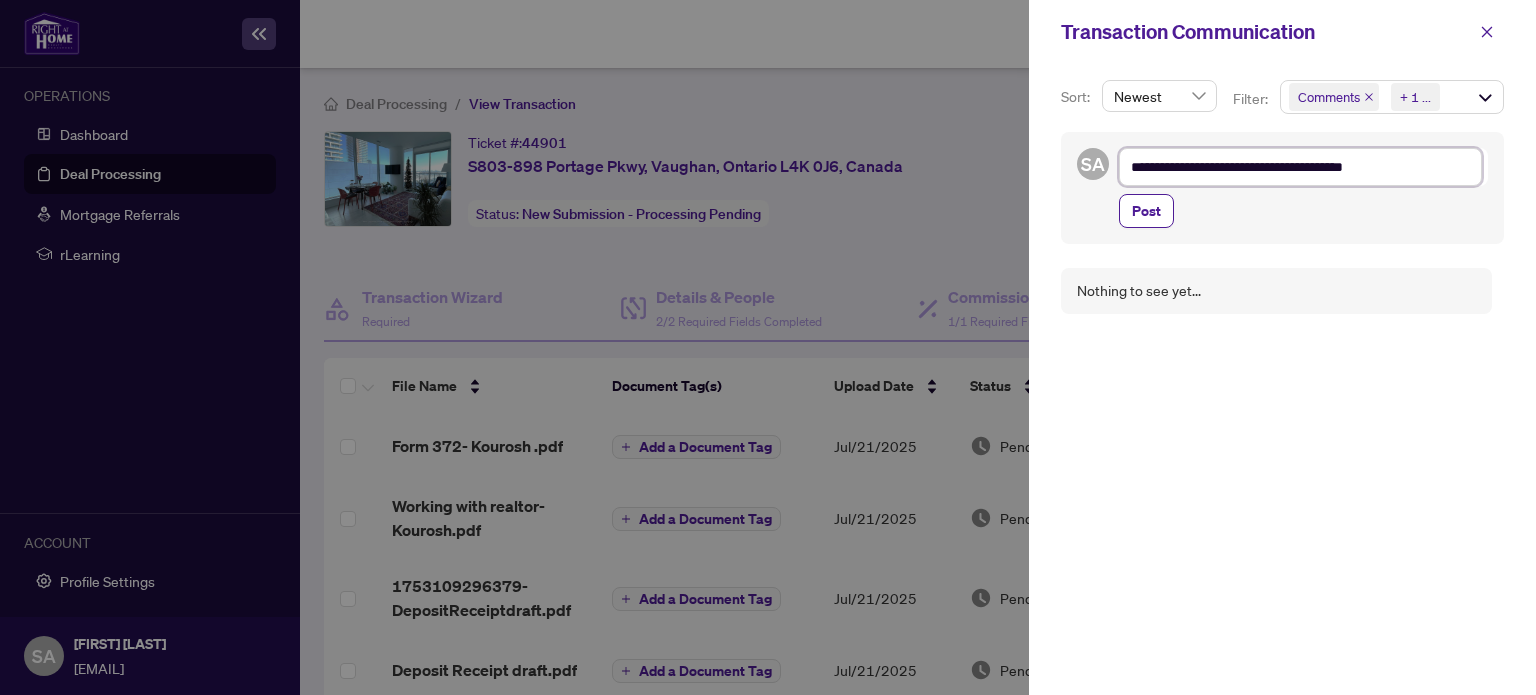 type on "**********" 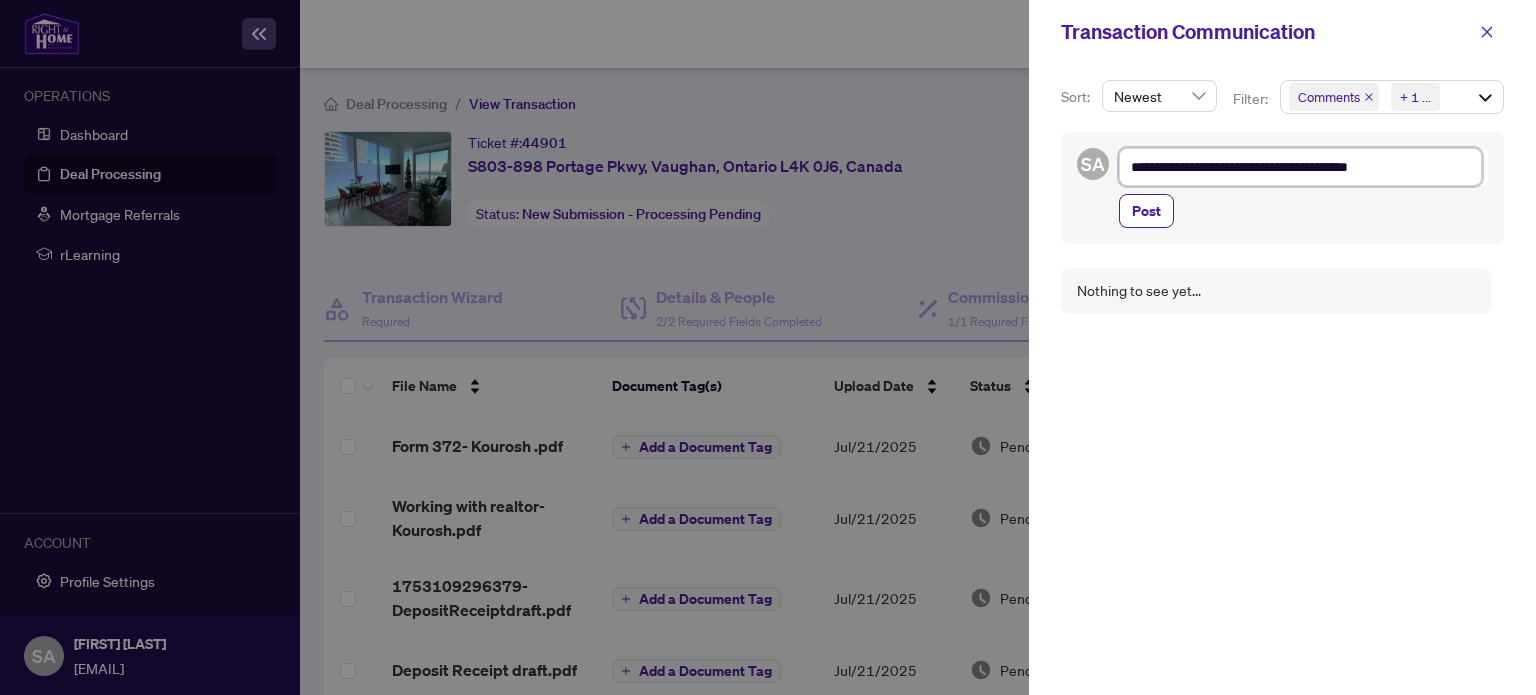 type on "**********" 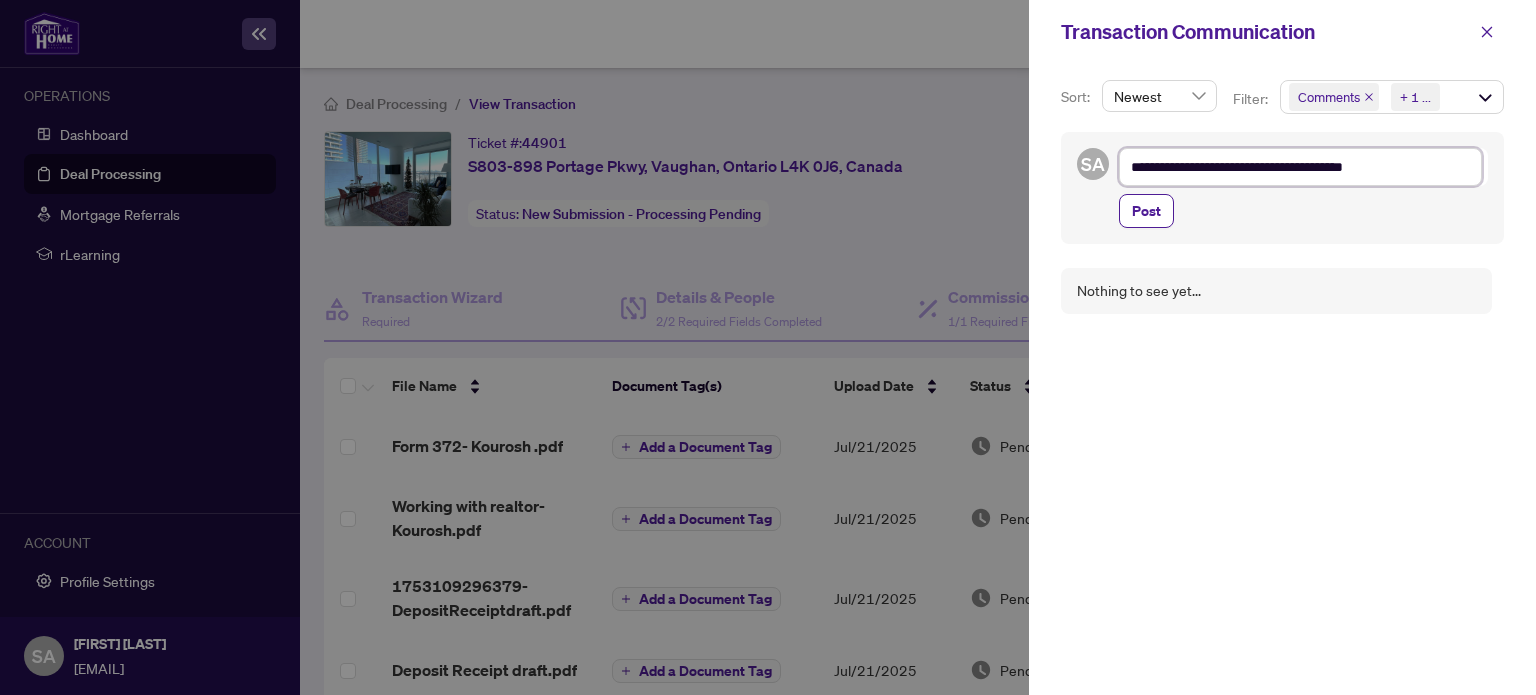 type on "**********" 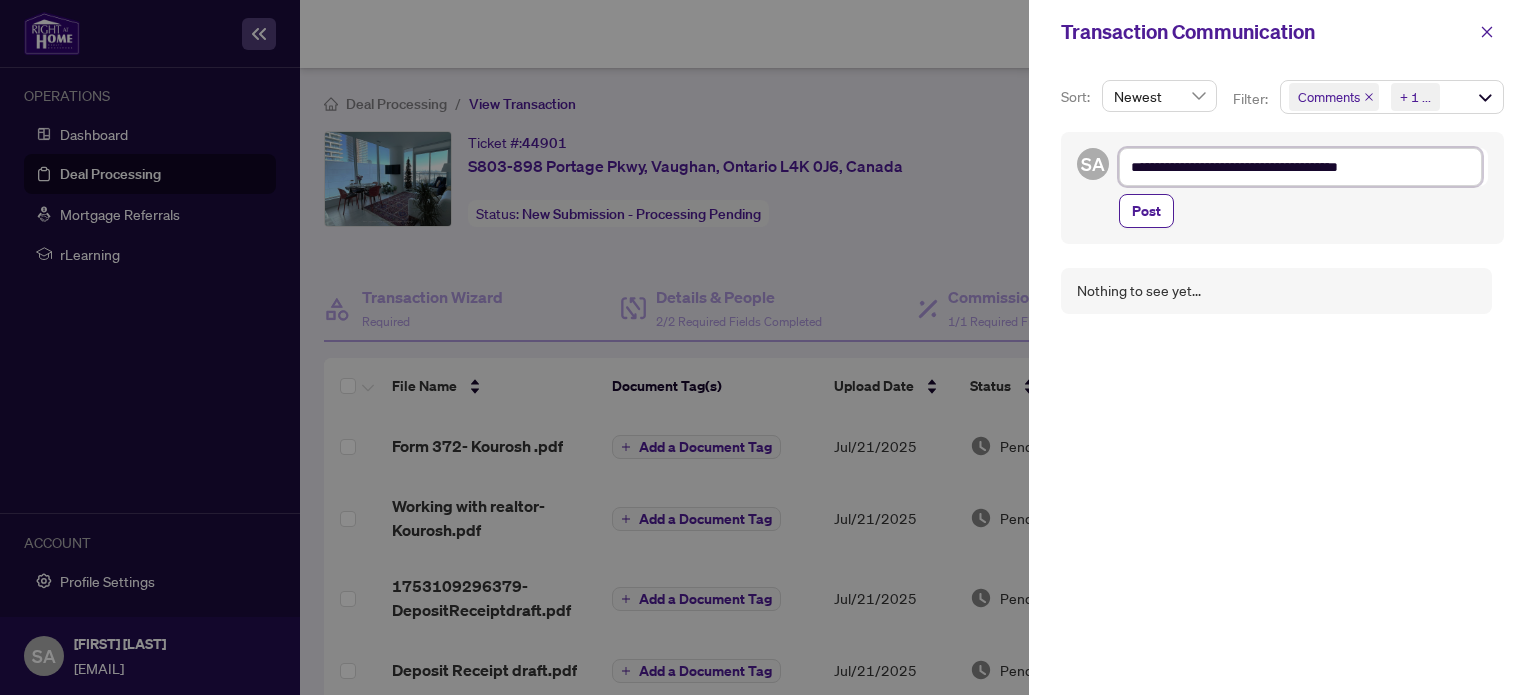 type on "**********" 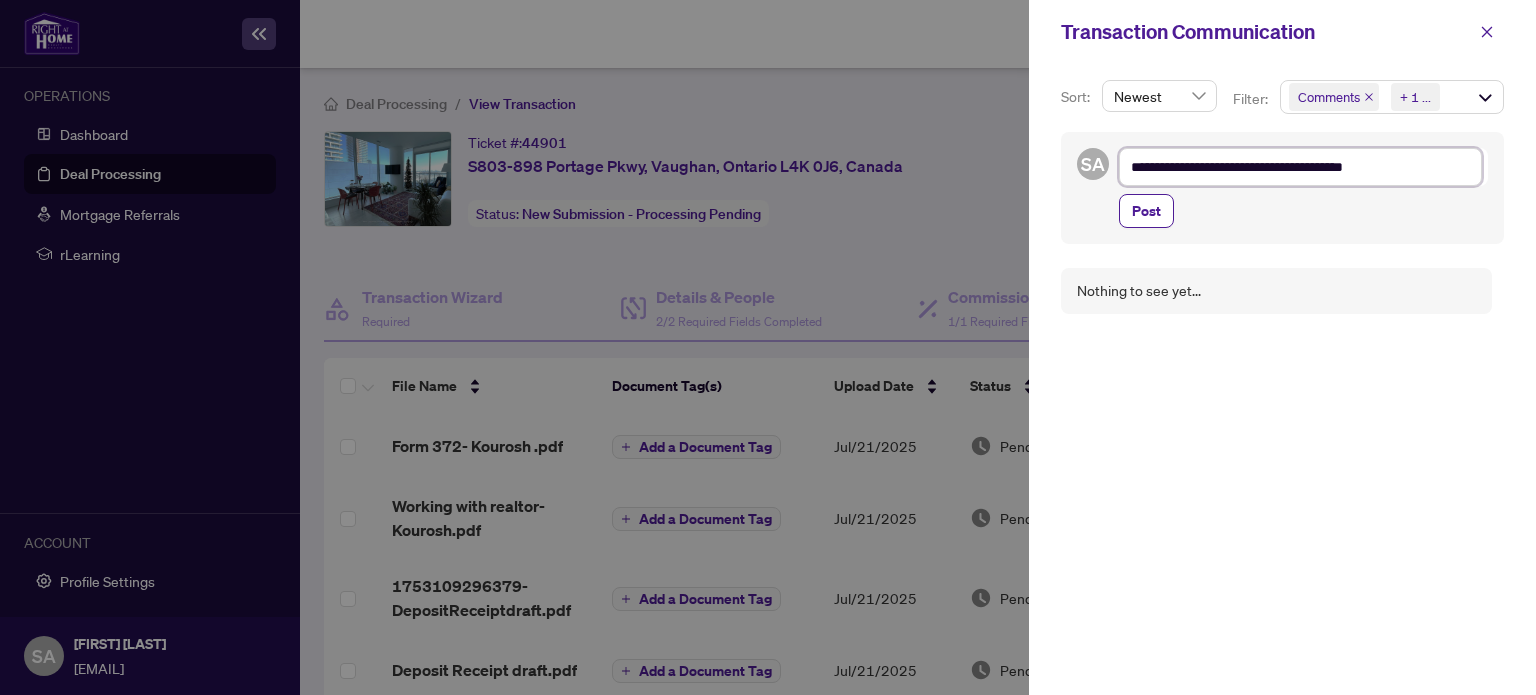 type on "**********" 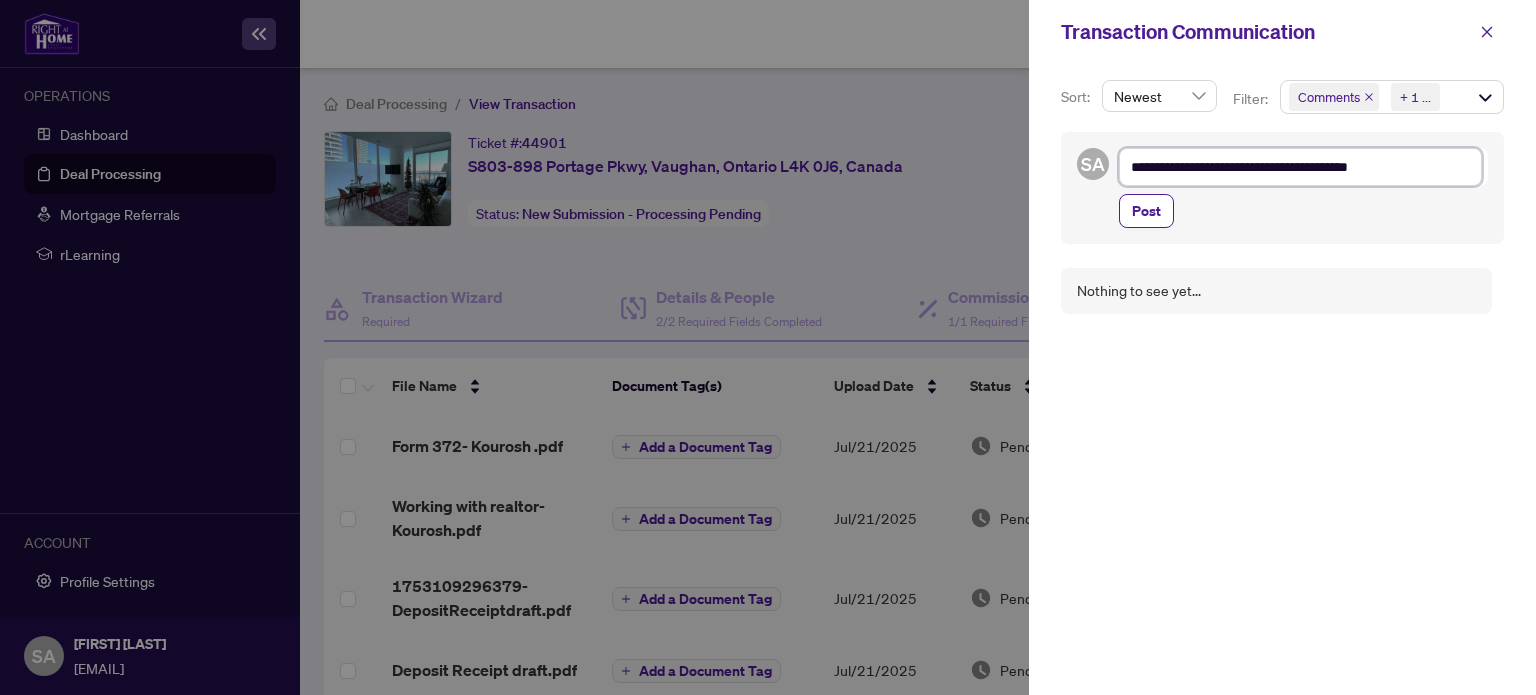 type on "**********" 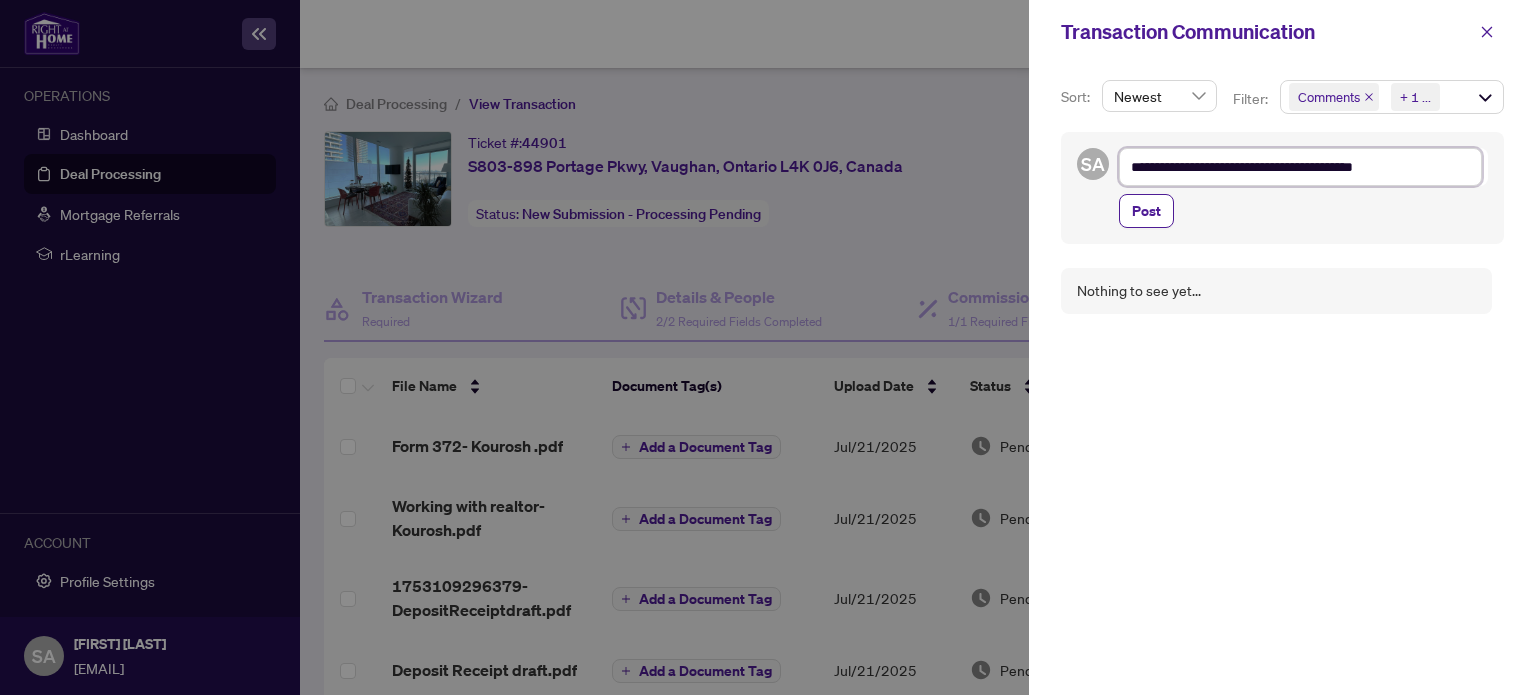 type on "**********" 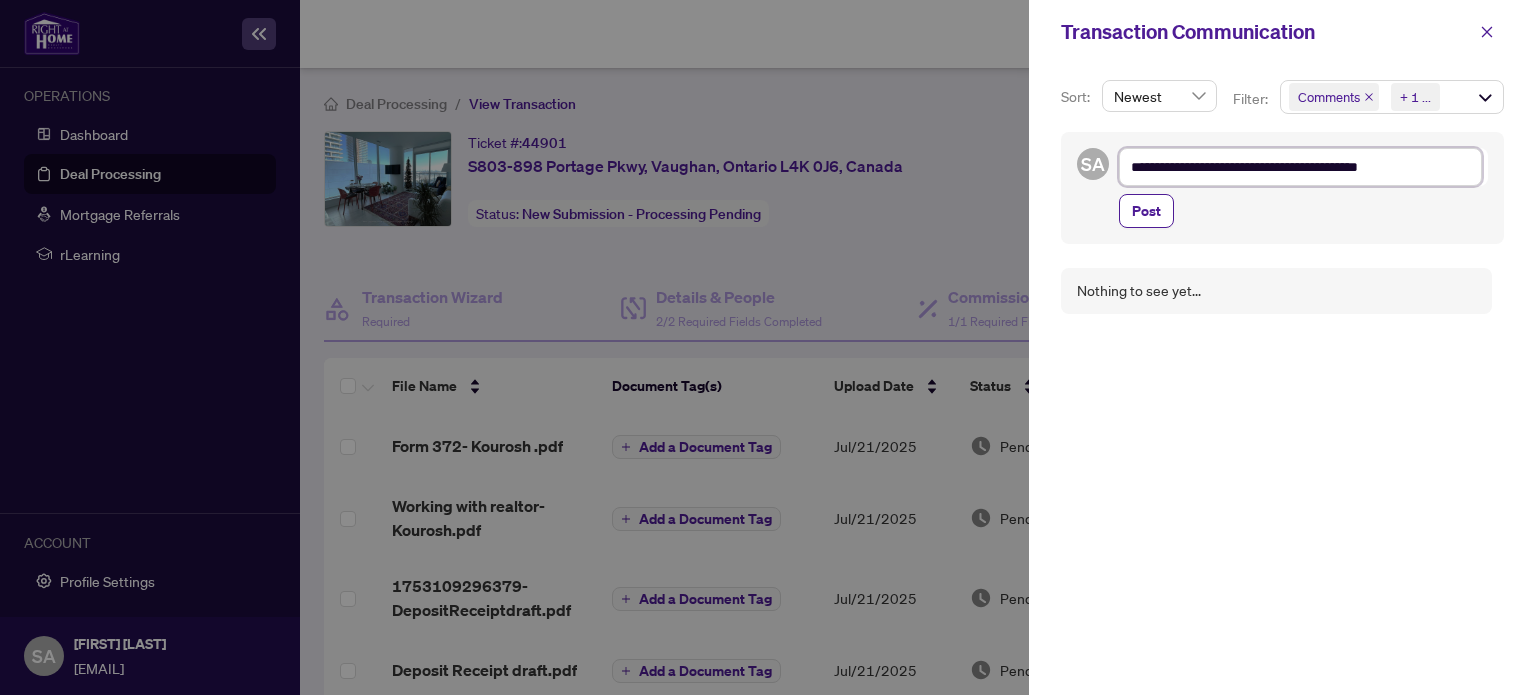 type on "**********" 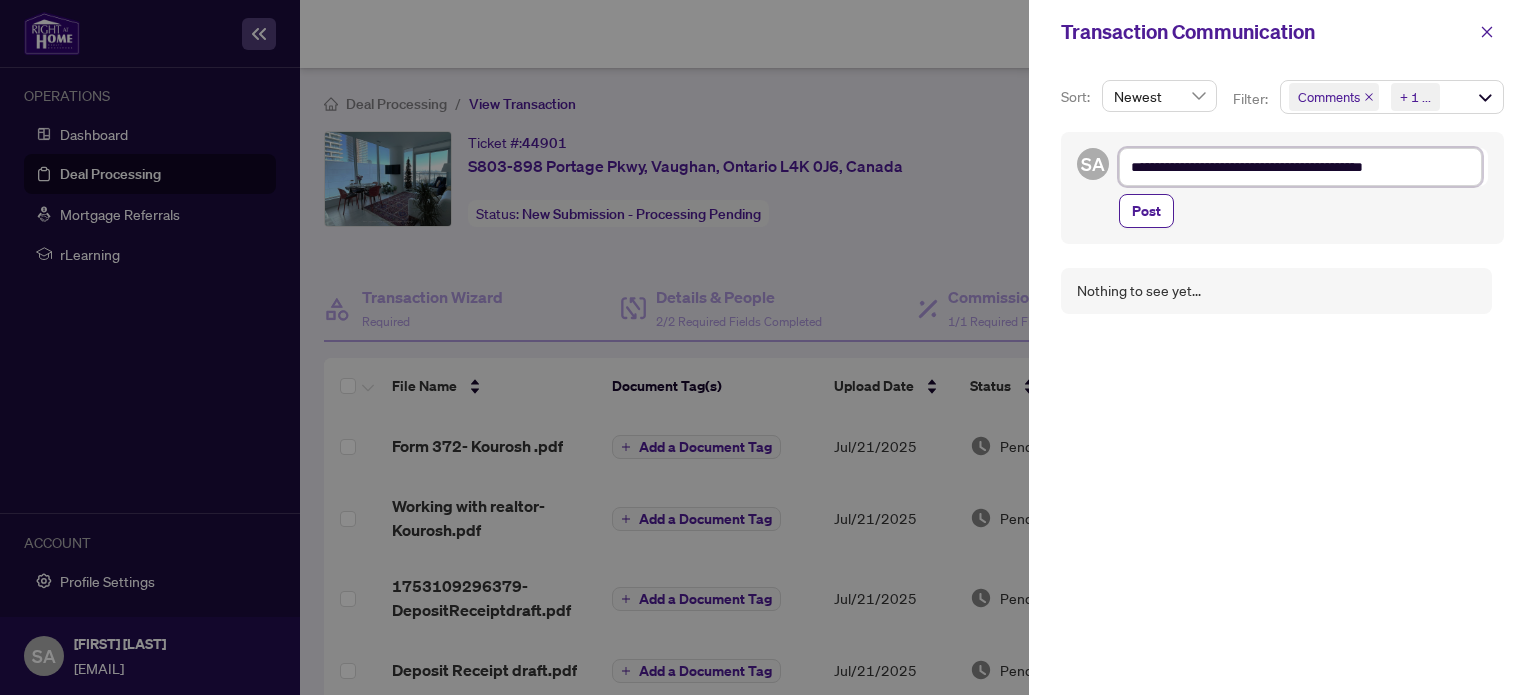 type on "**********" 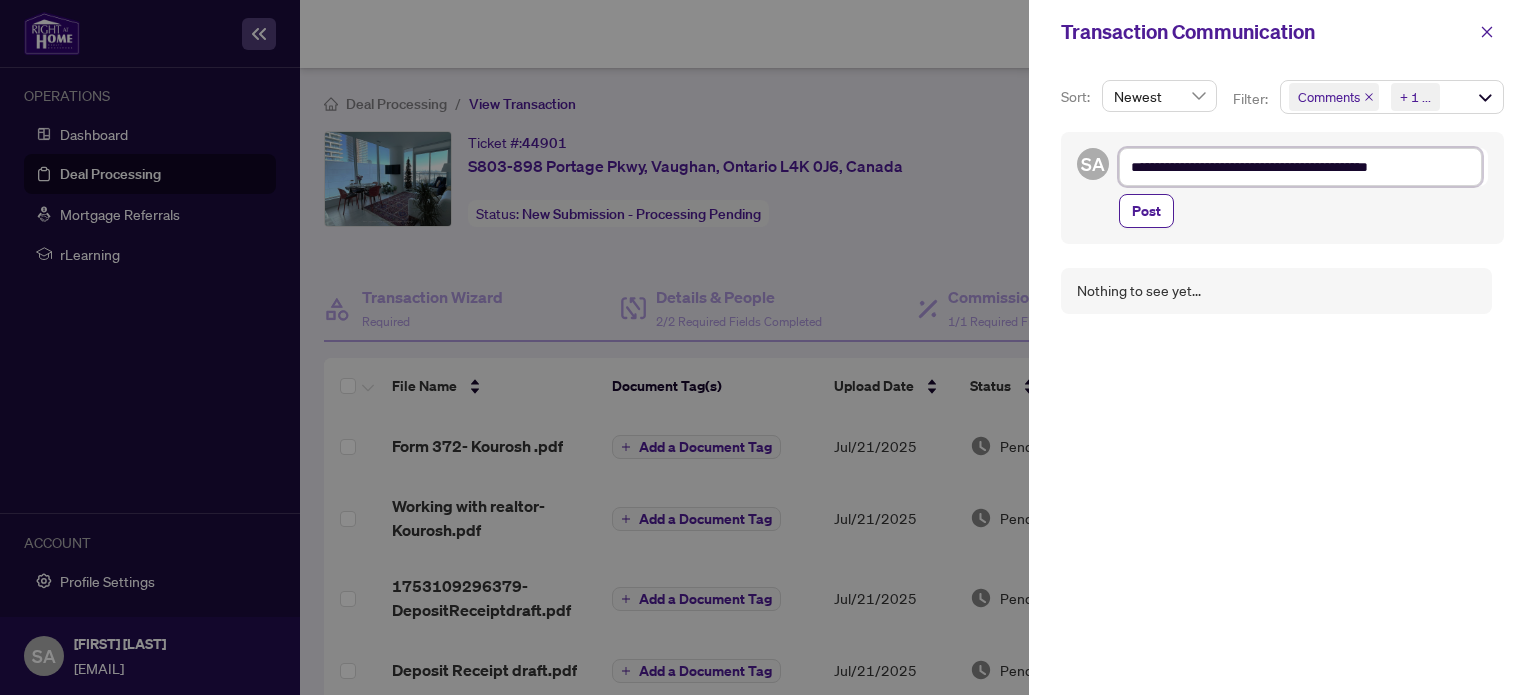 type on "**********" 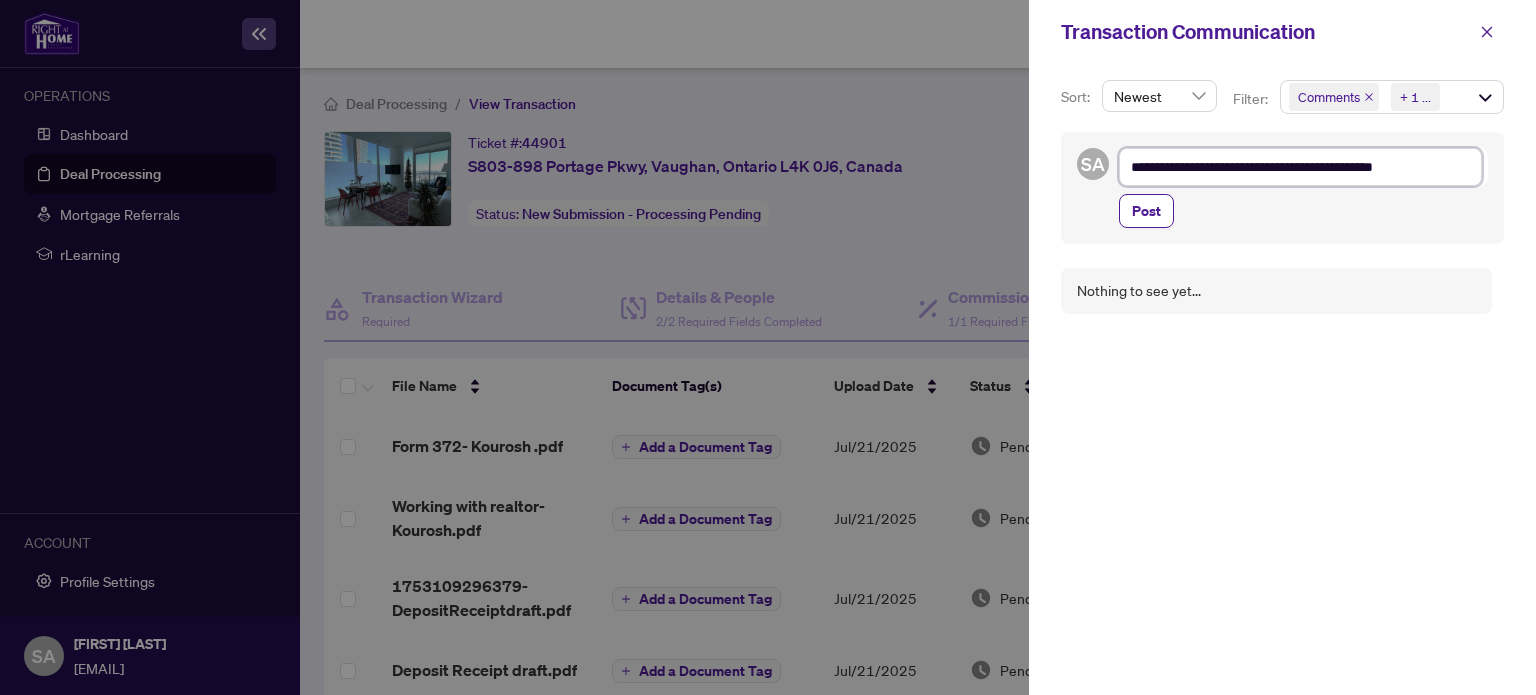 type on "**********" 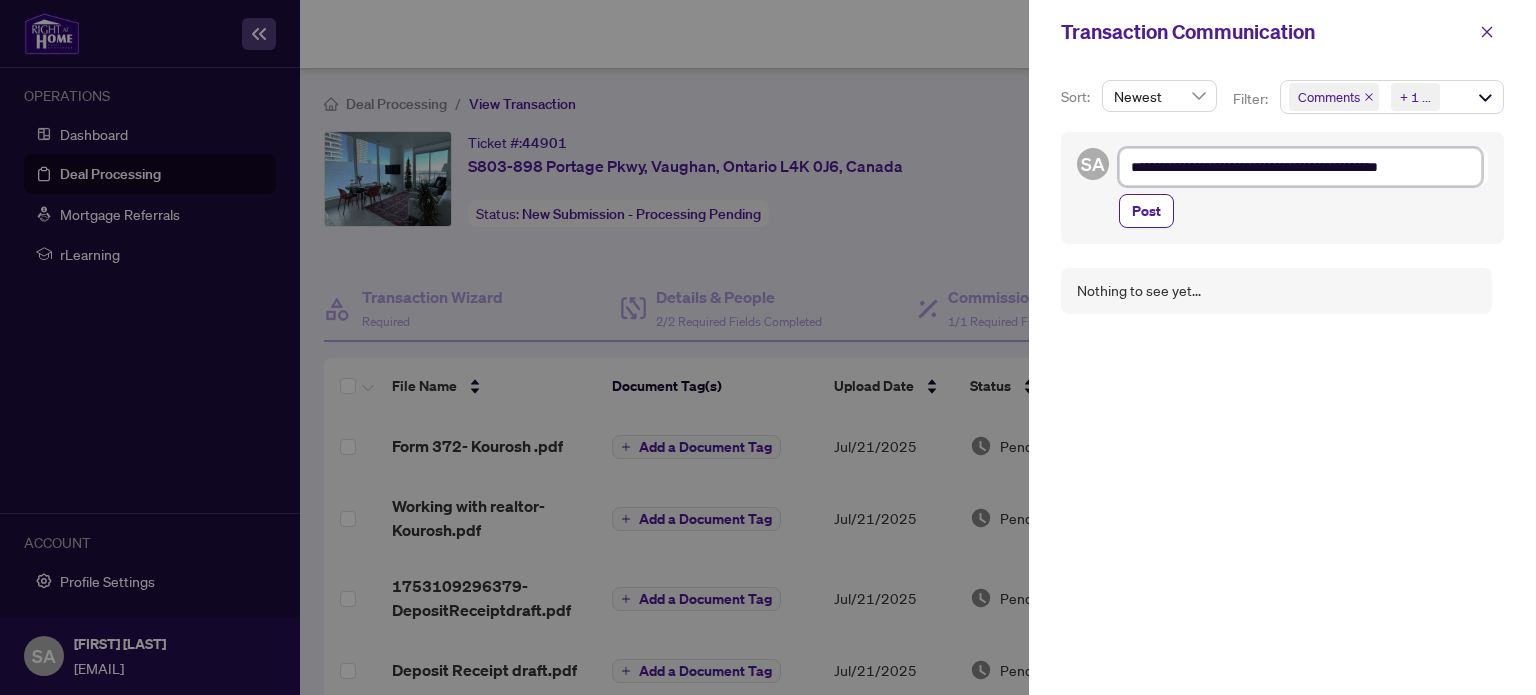 type on "**********" 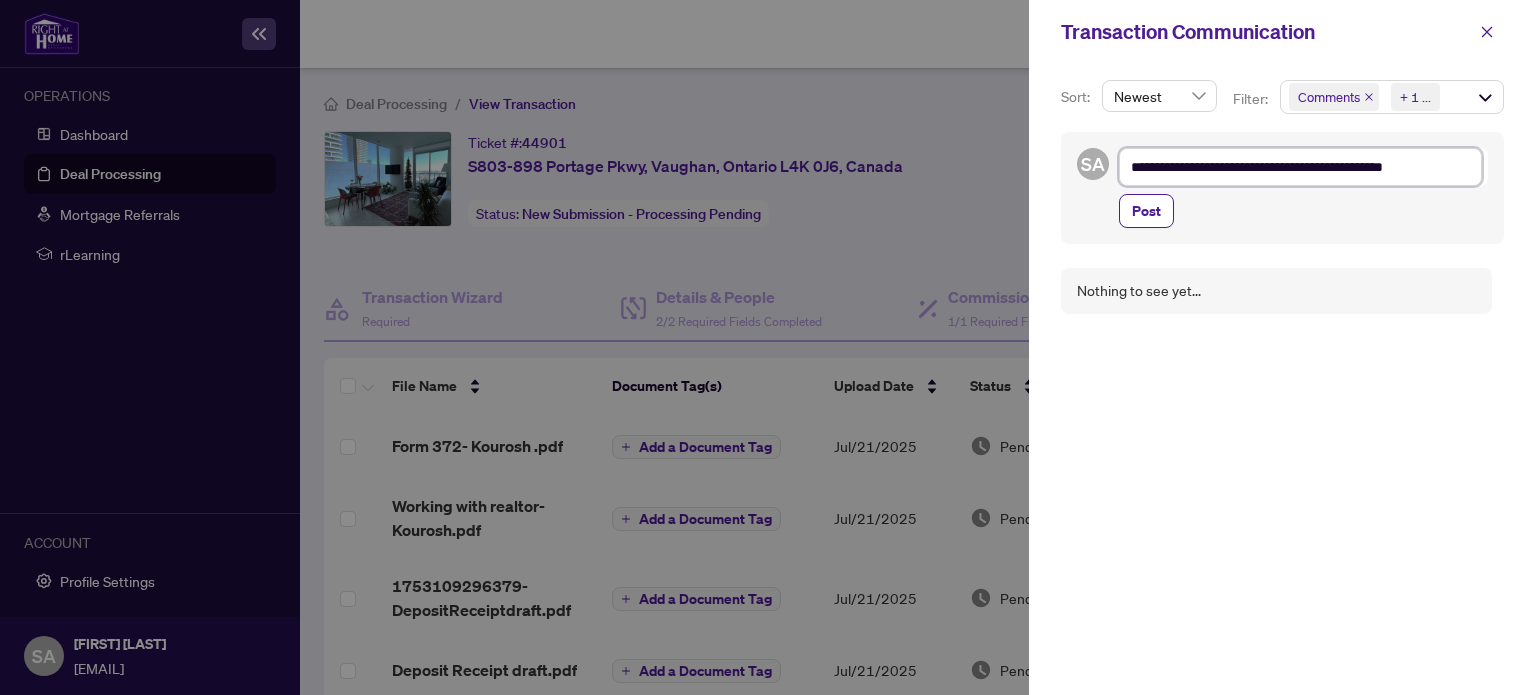 type on "**********" 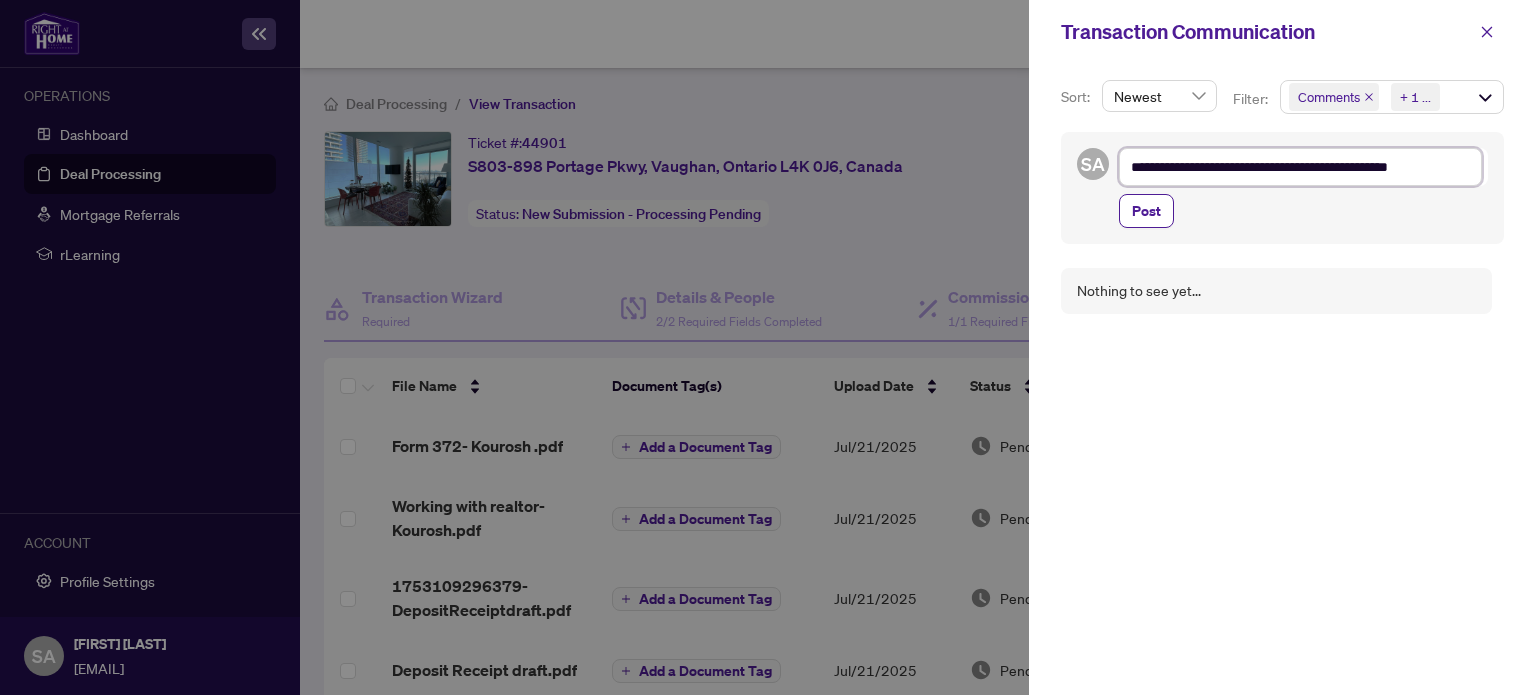 type on "**********" 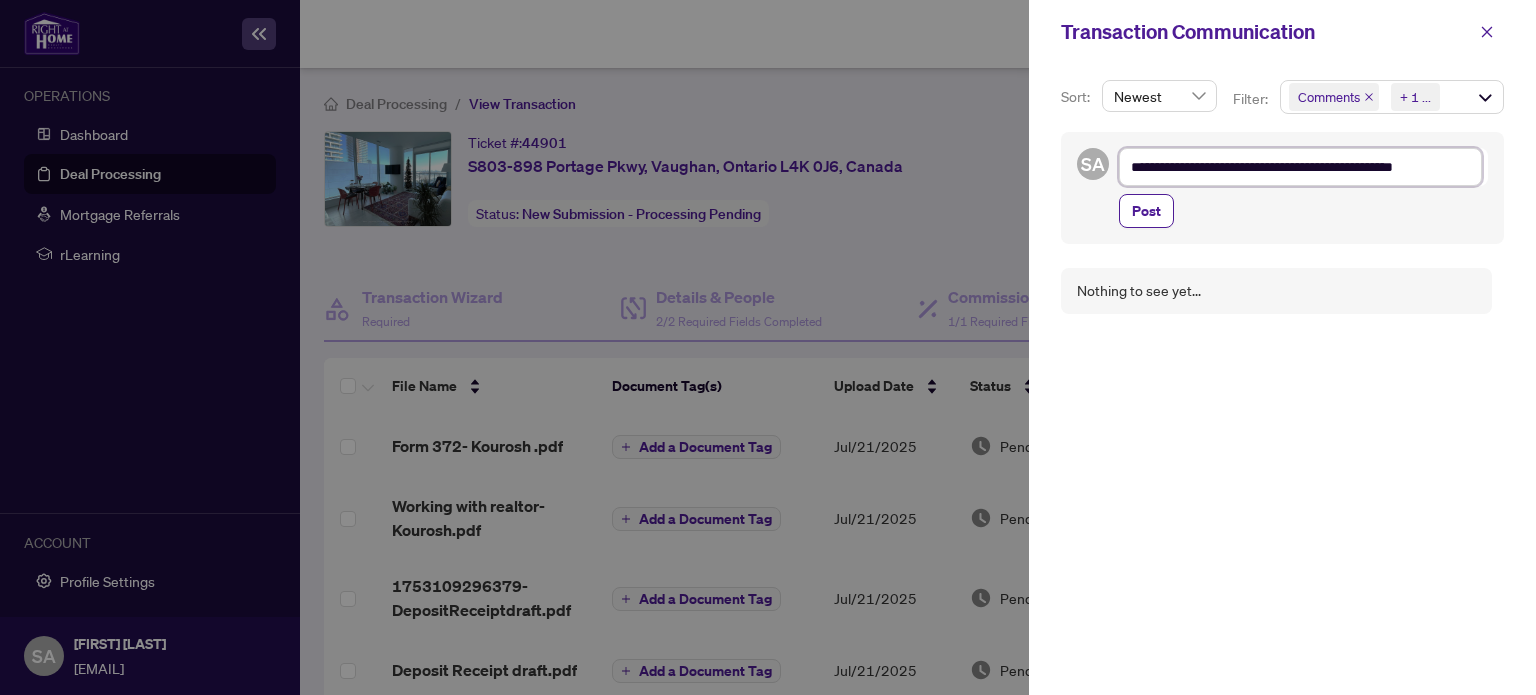 type on "**********" 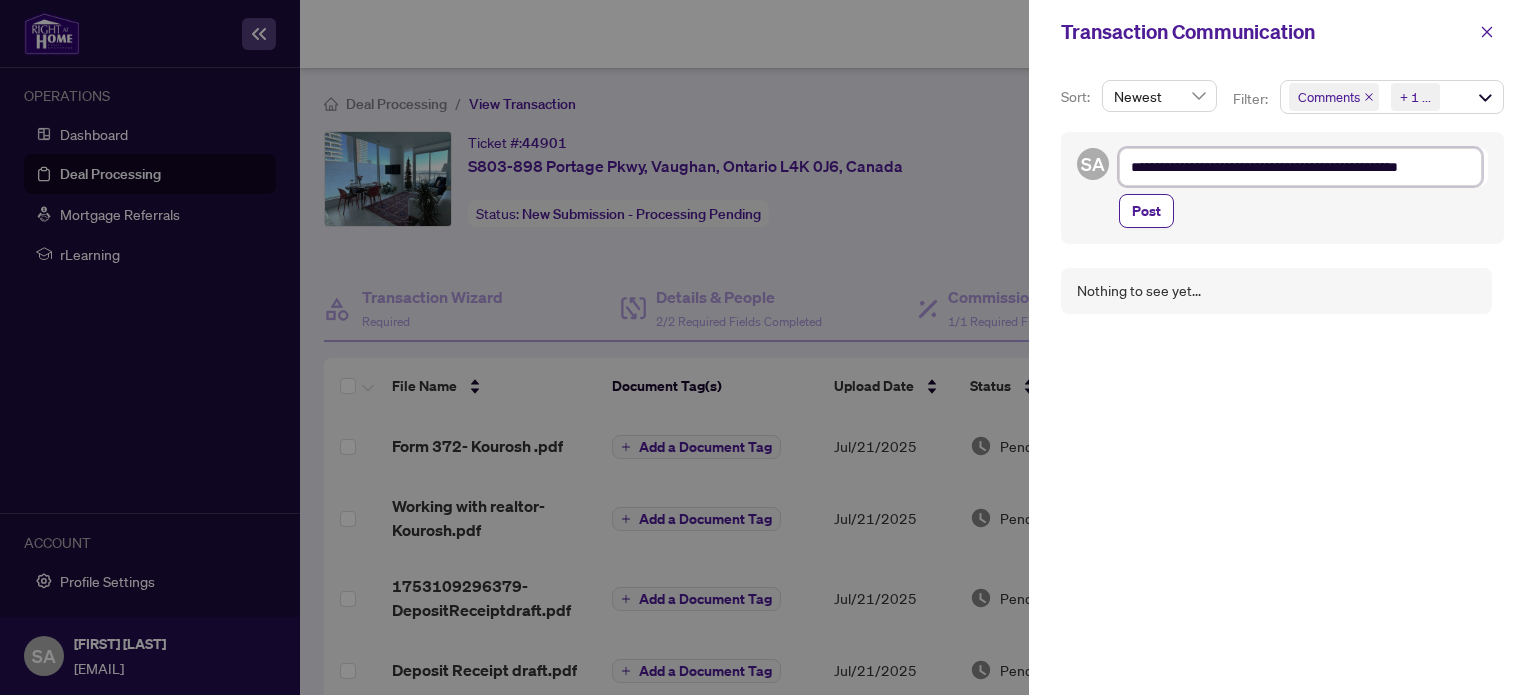 type on "**********" 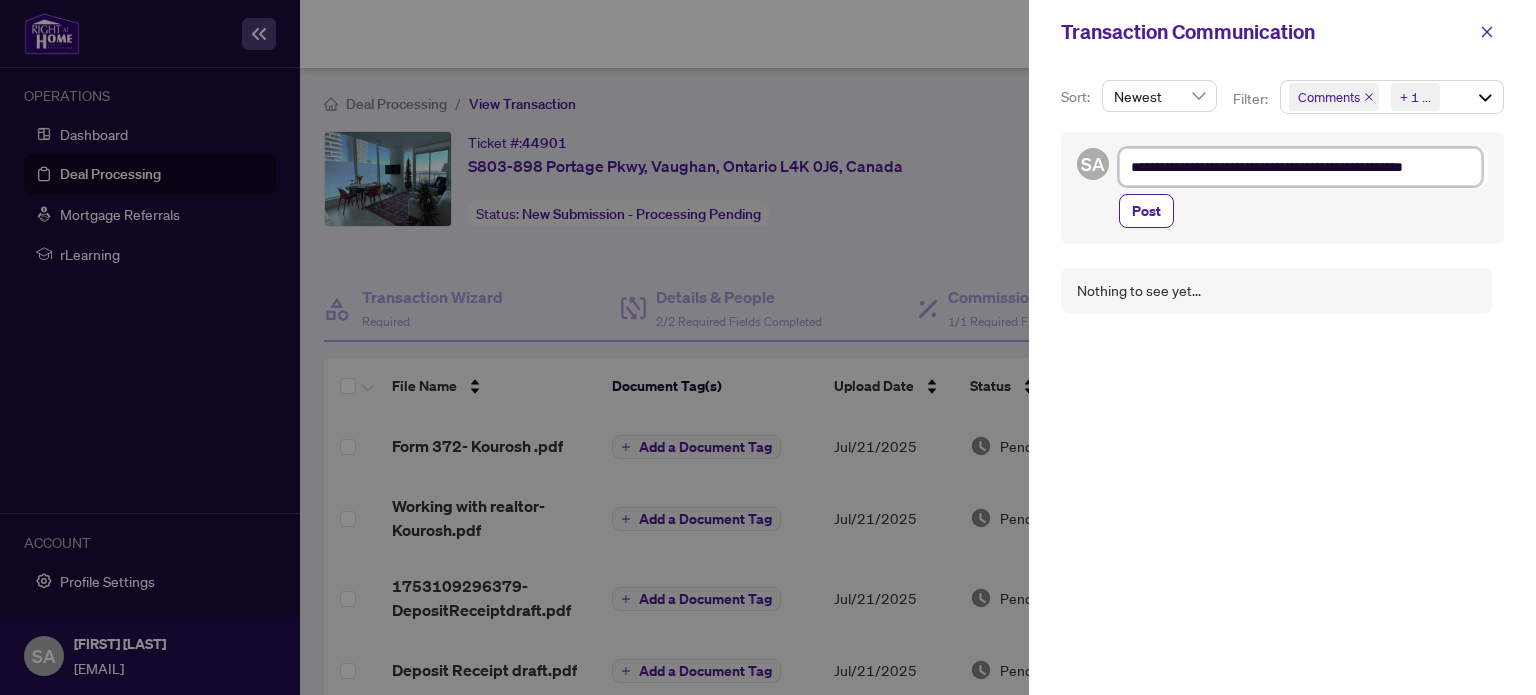 type on "**********" 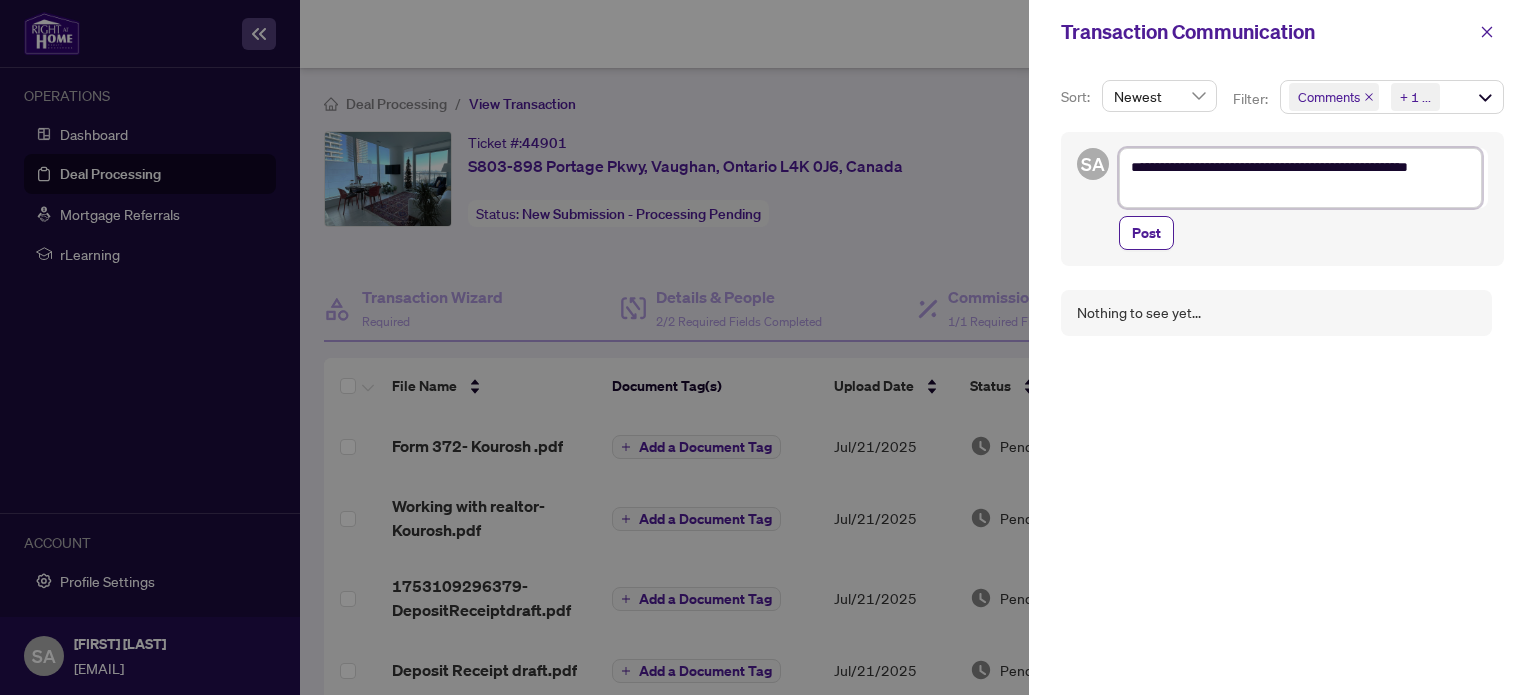 type on "**********" 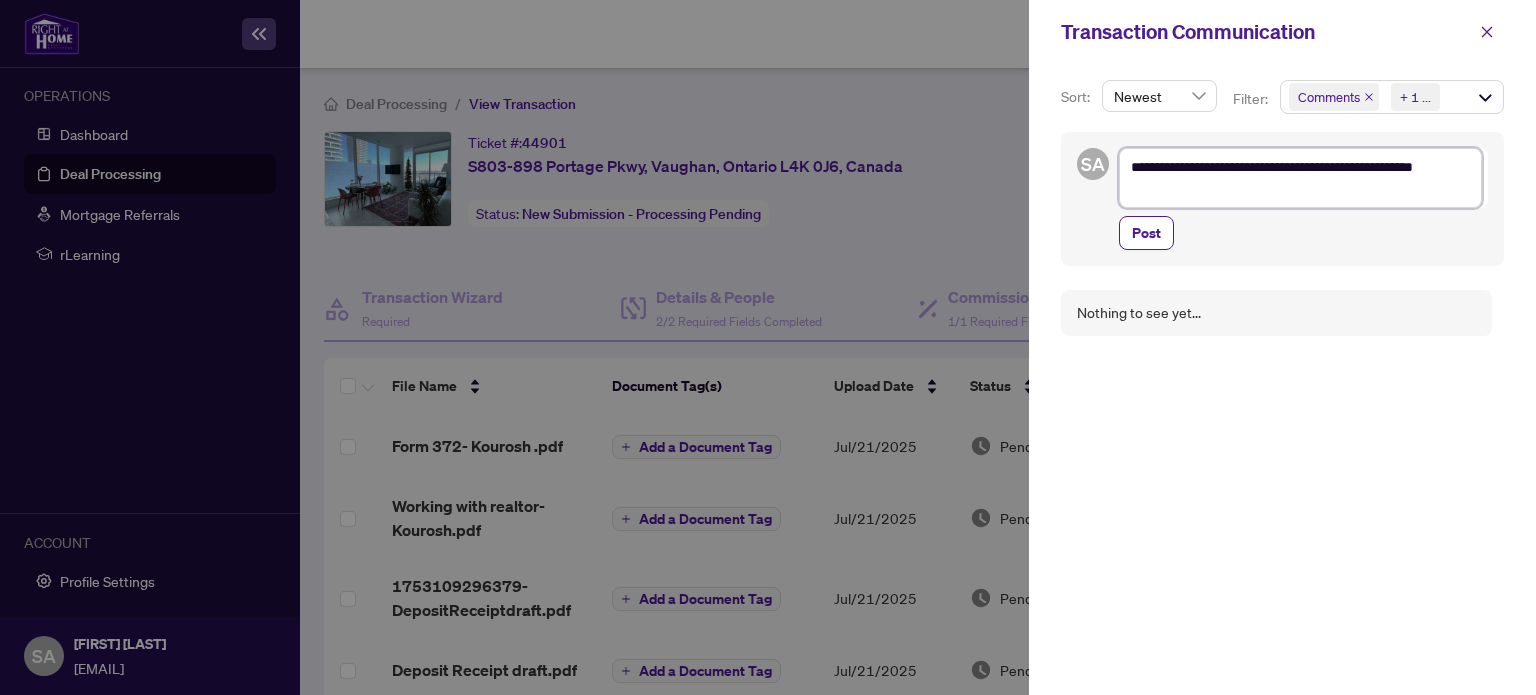 type on "**********" 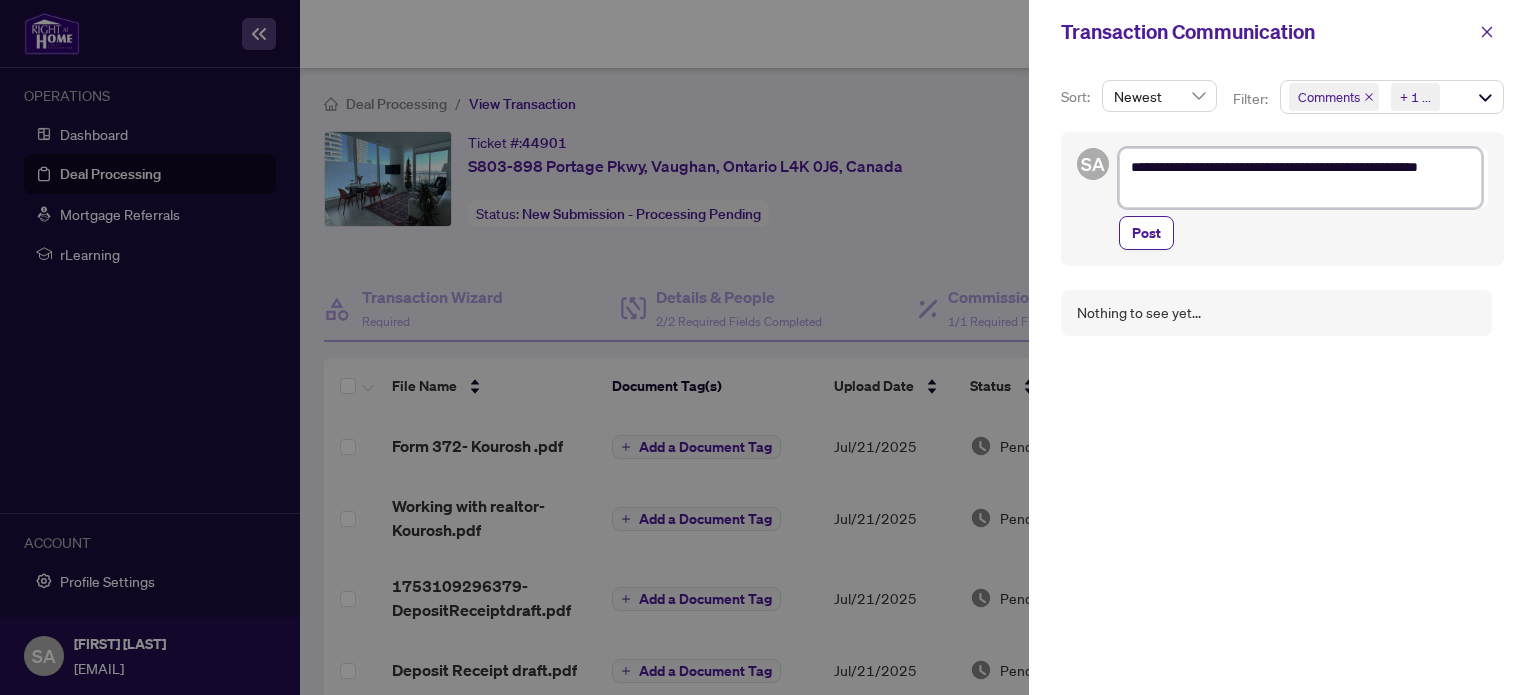 type on "**********" 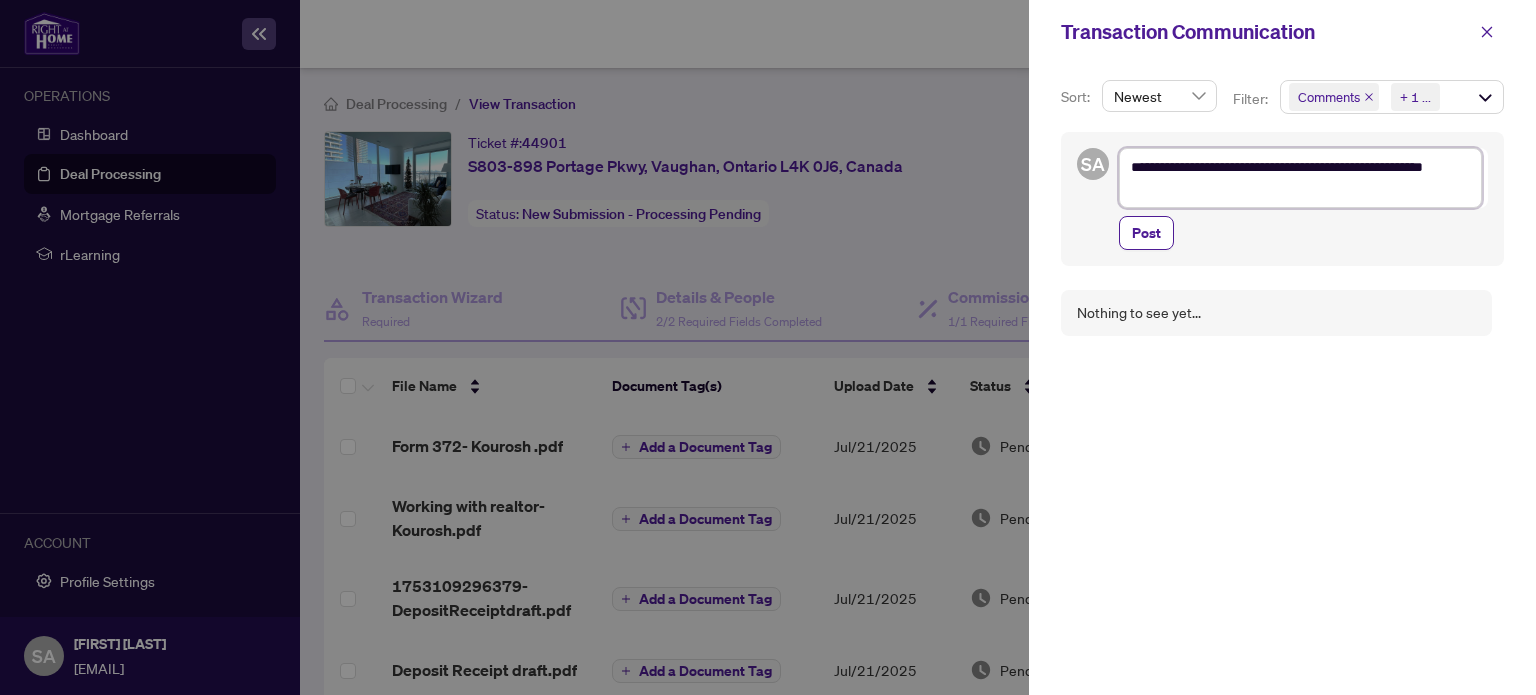type on "**********" 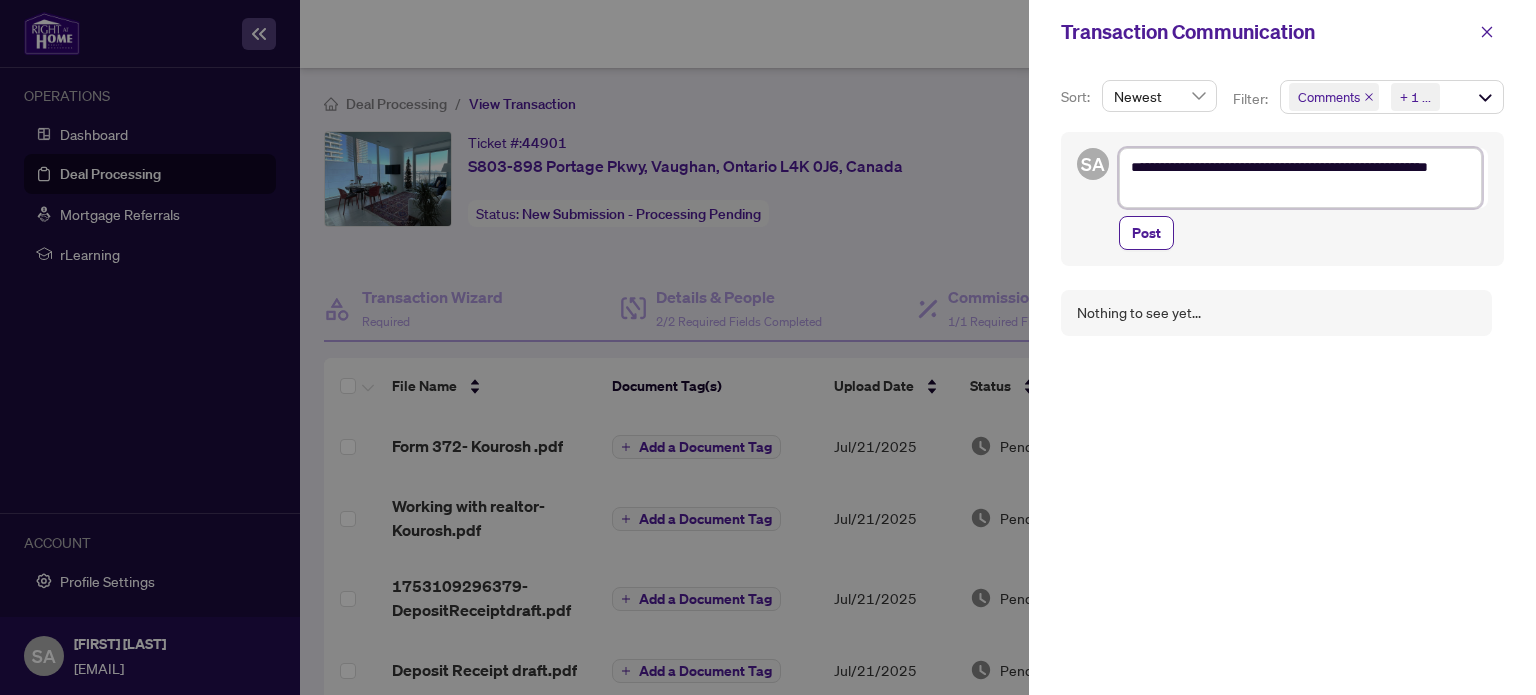 type on "**********" 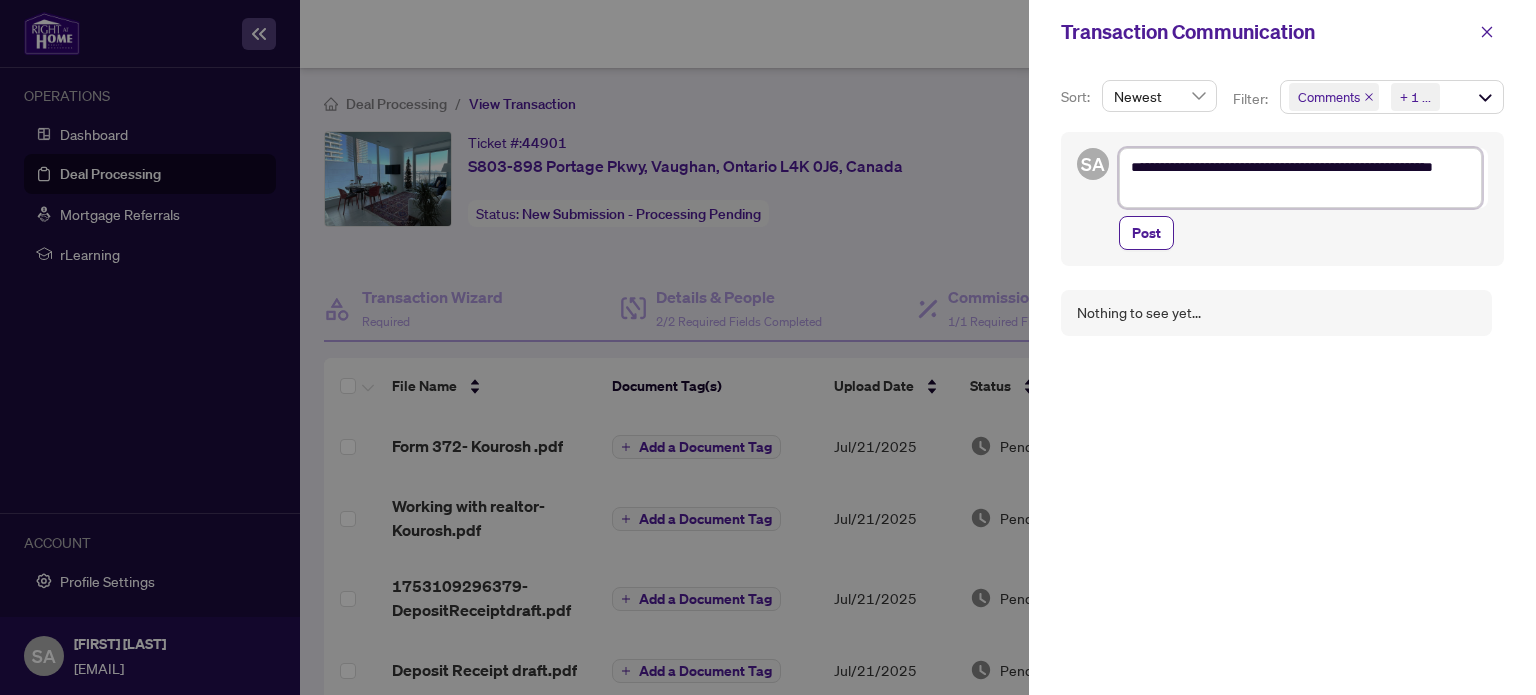 type on "**********" 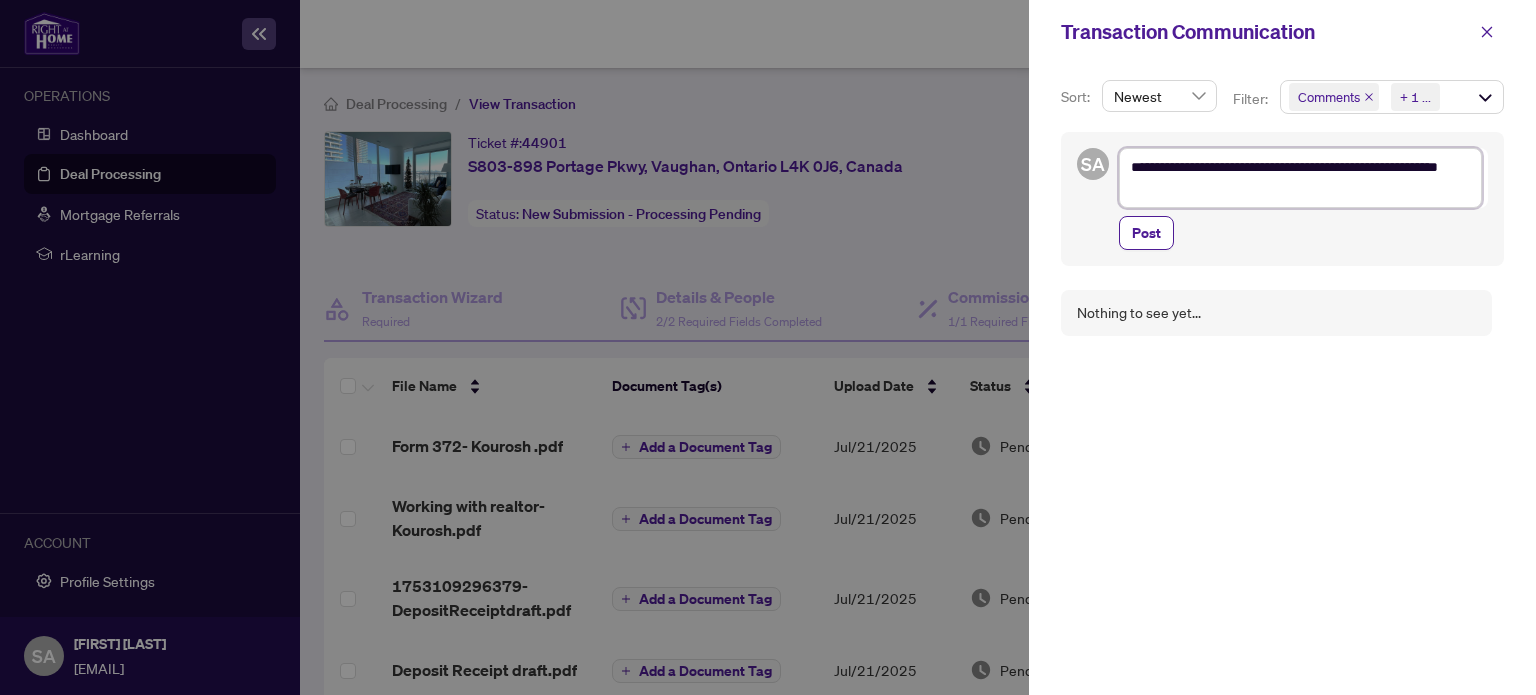 type on "**********" 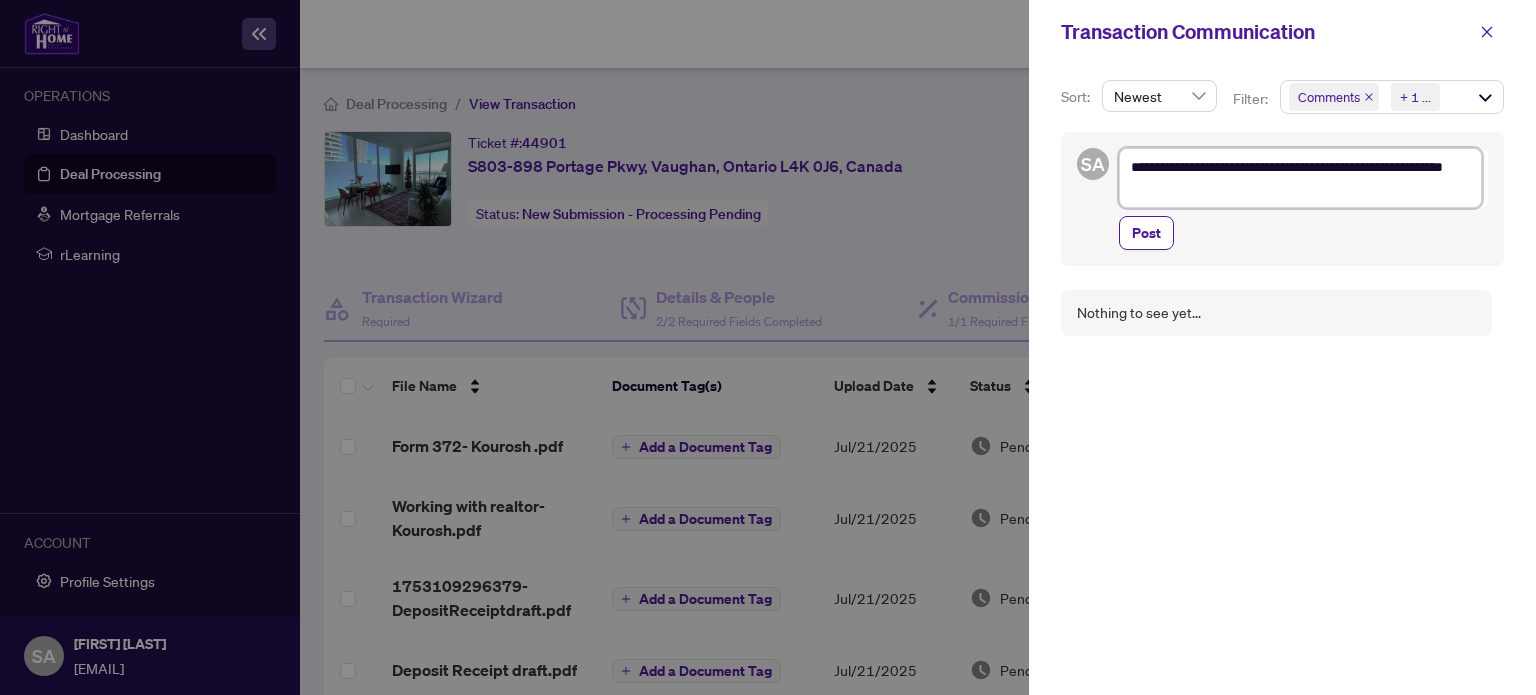 type on "**********" 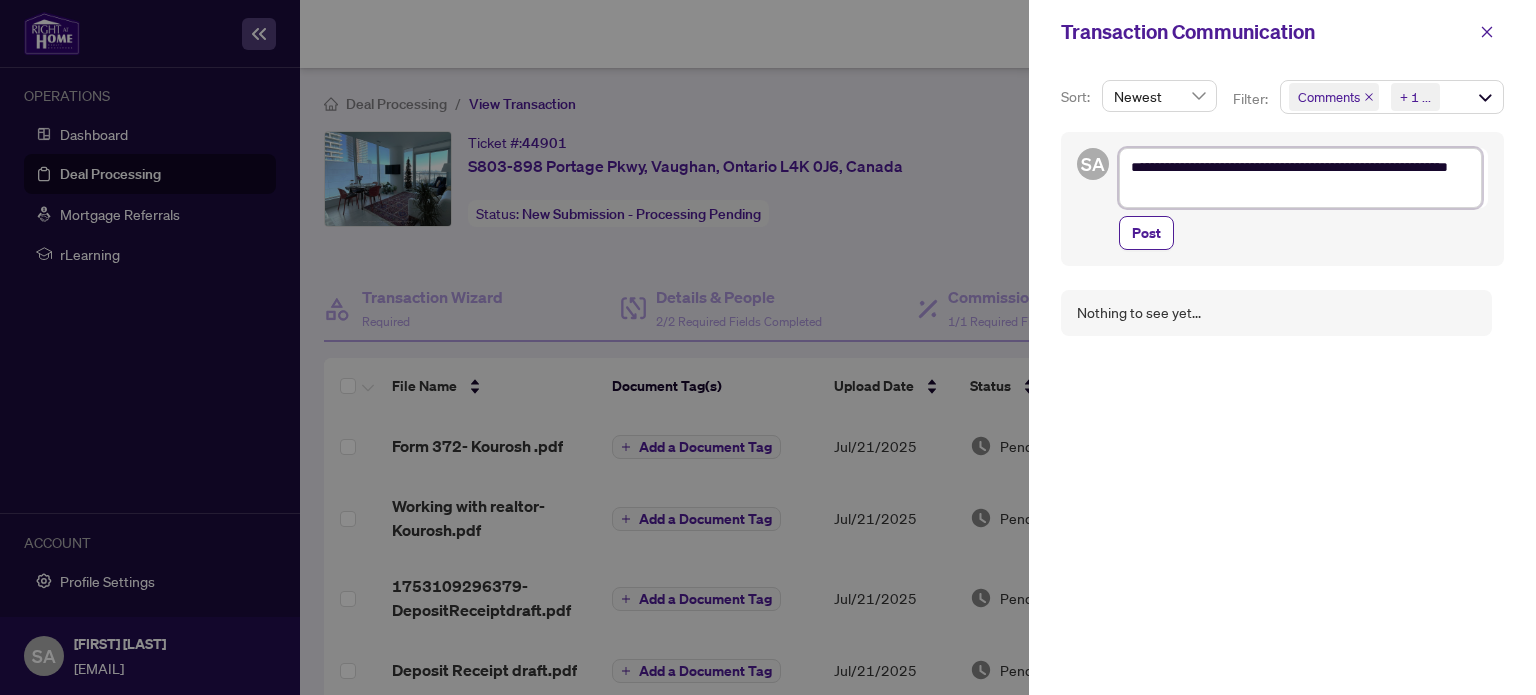 type on "**********" 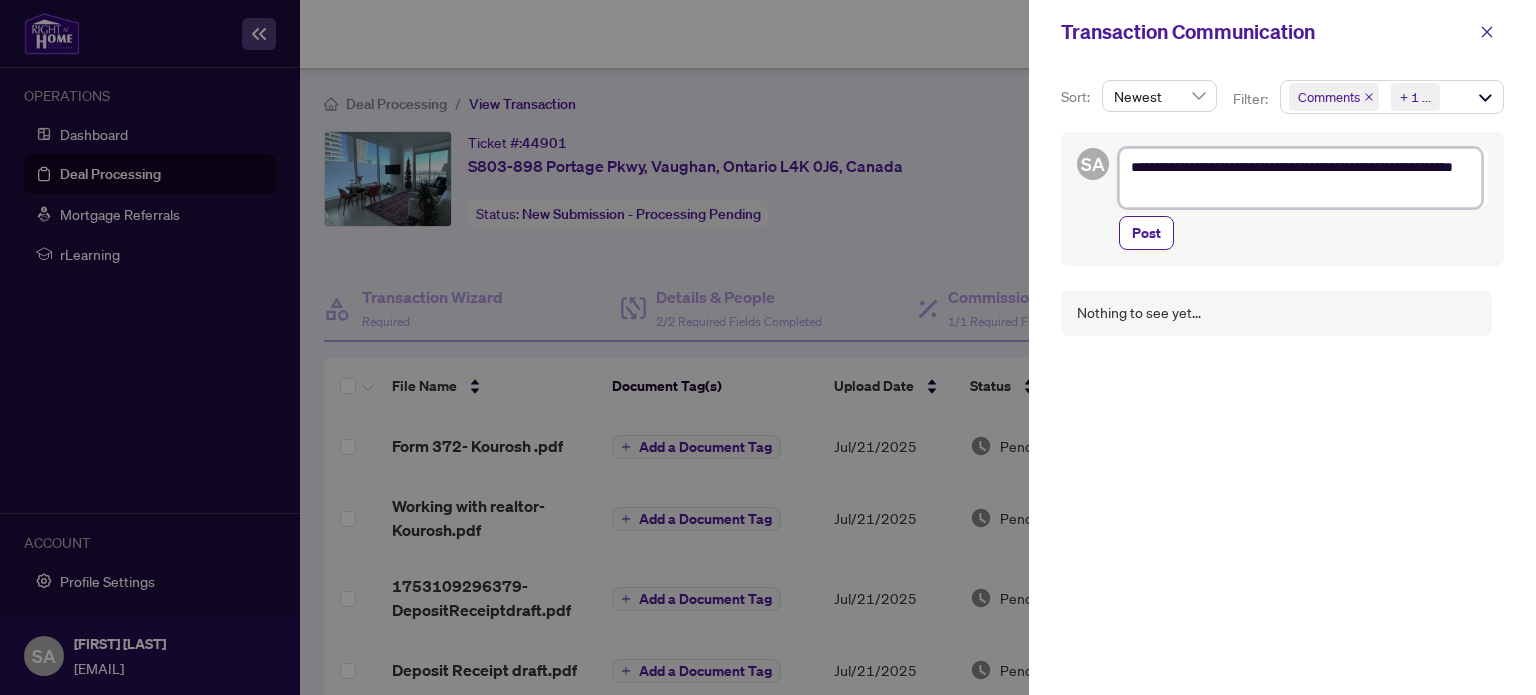 type on "**********" 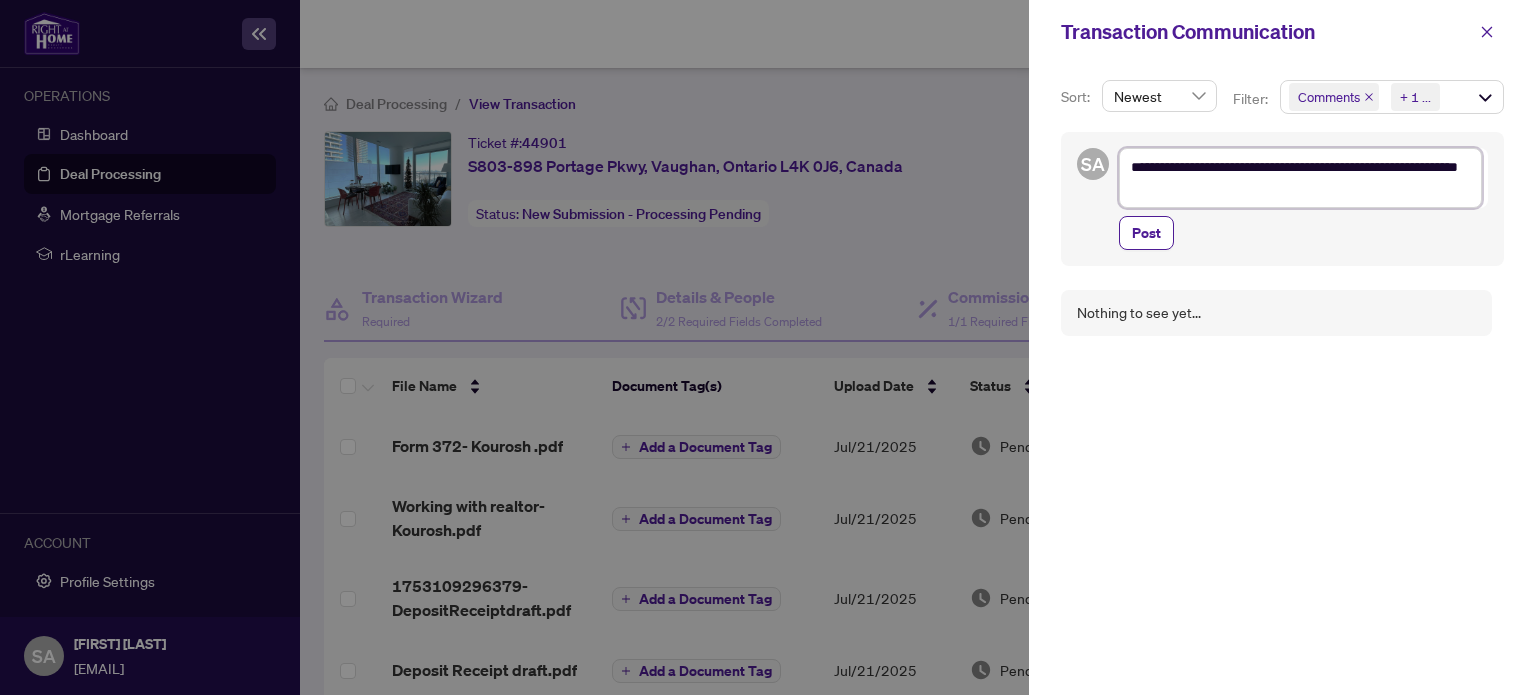 type on "**********" 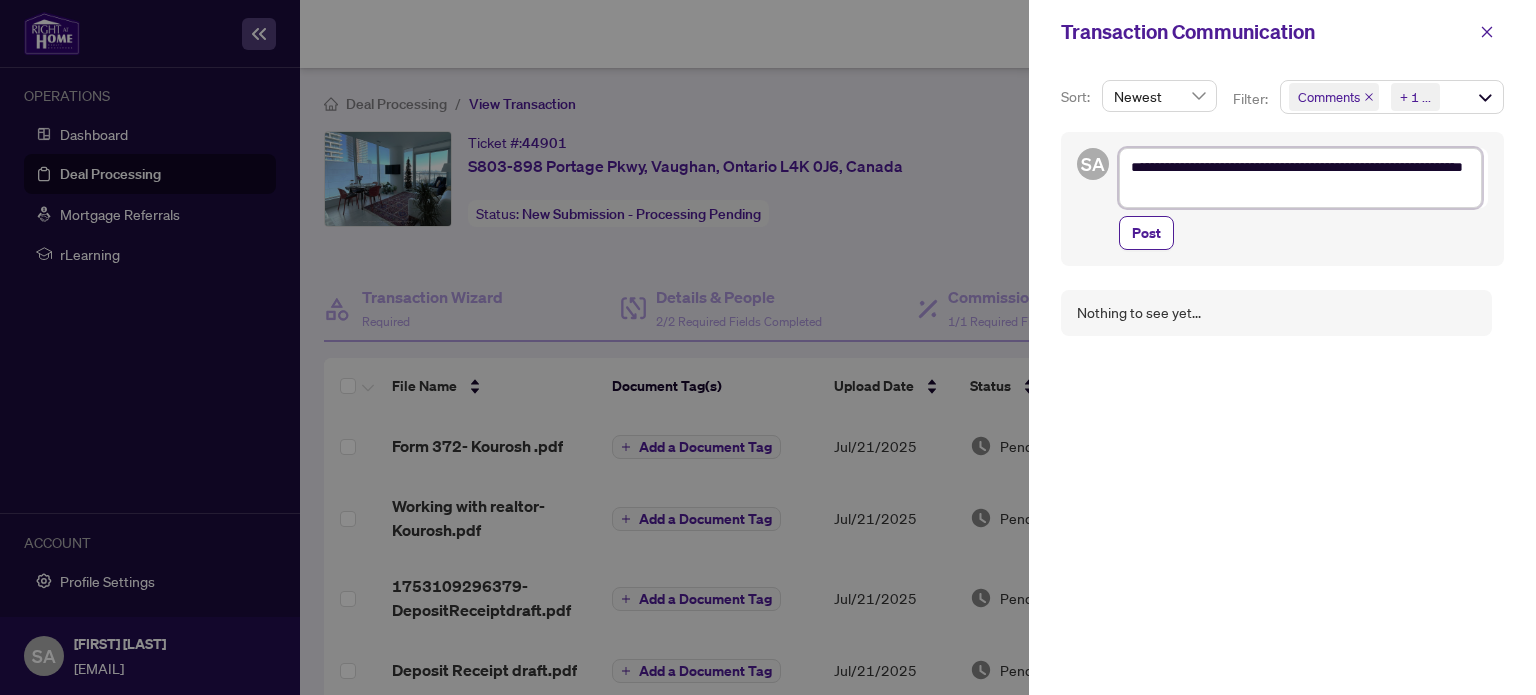 type on "**********" 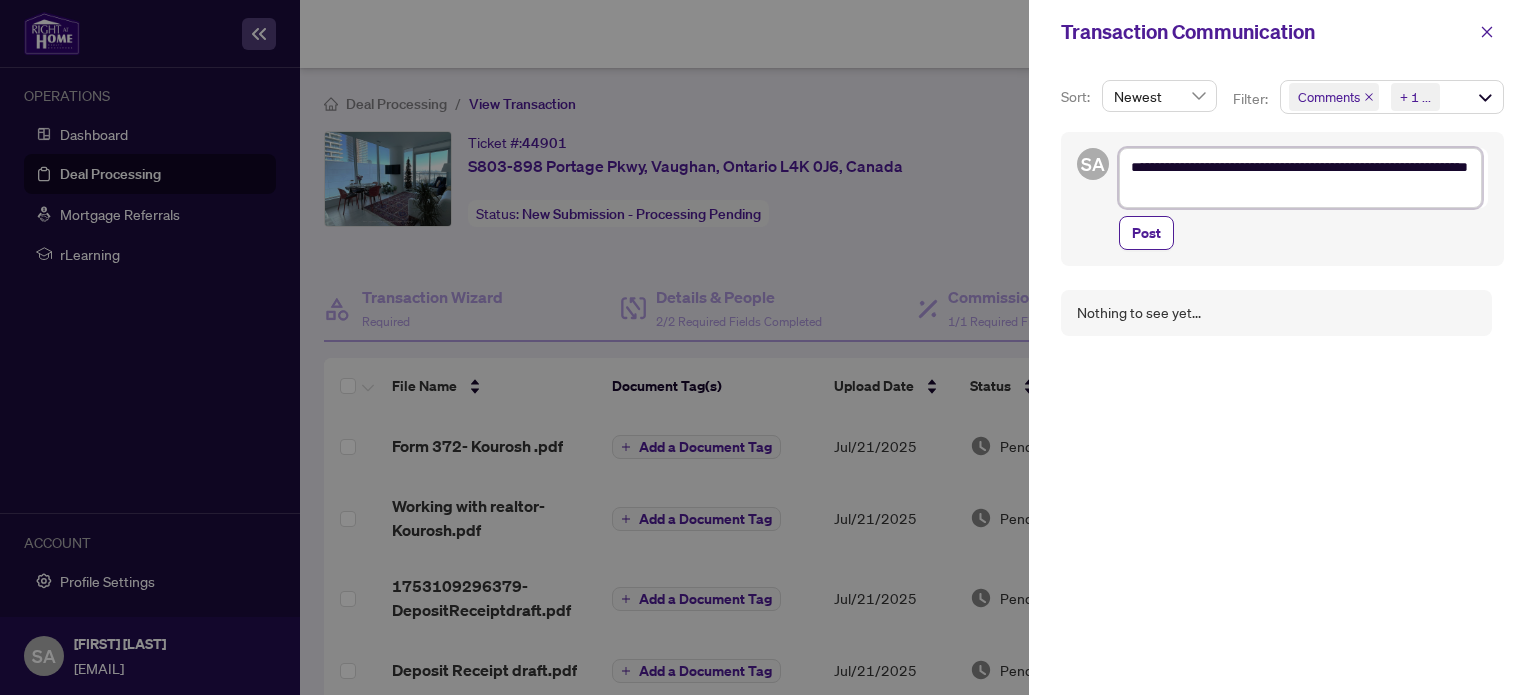 type on "**********" 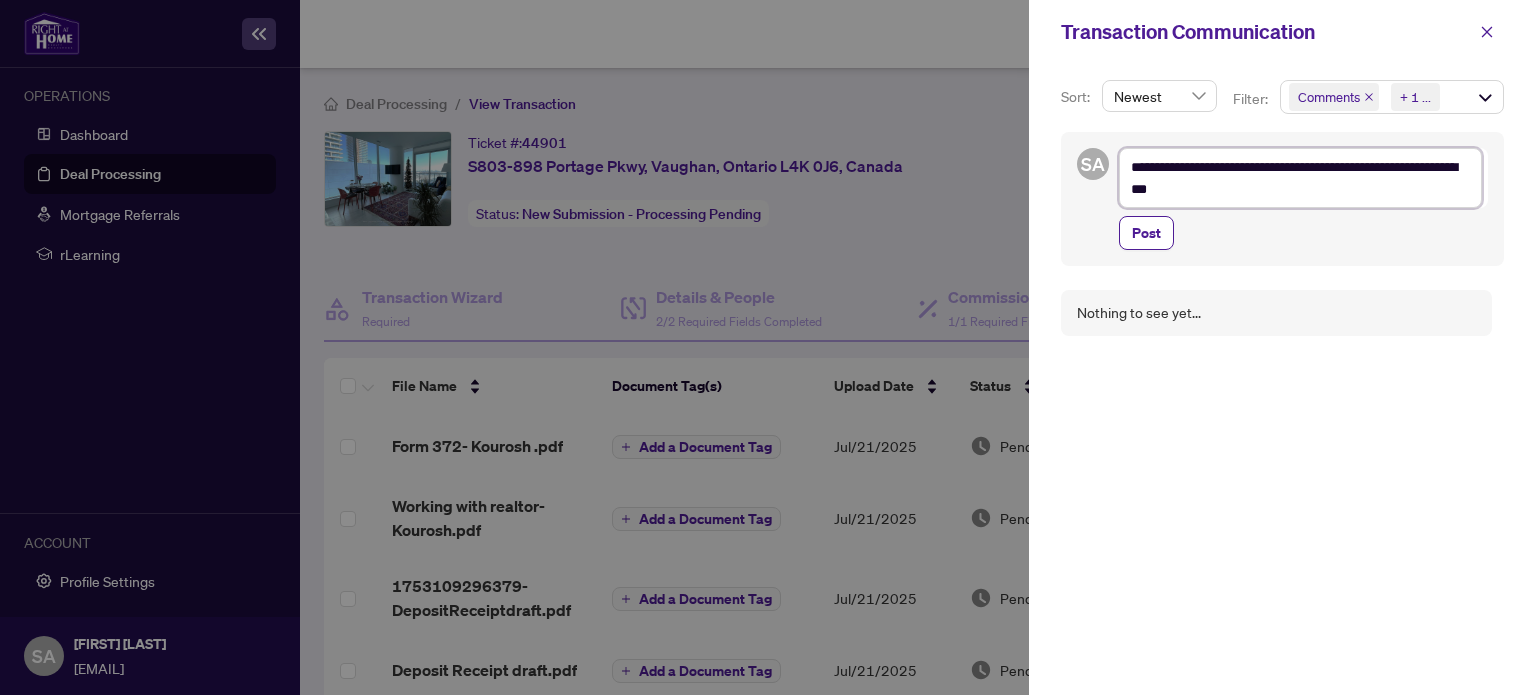 type on "**********" 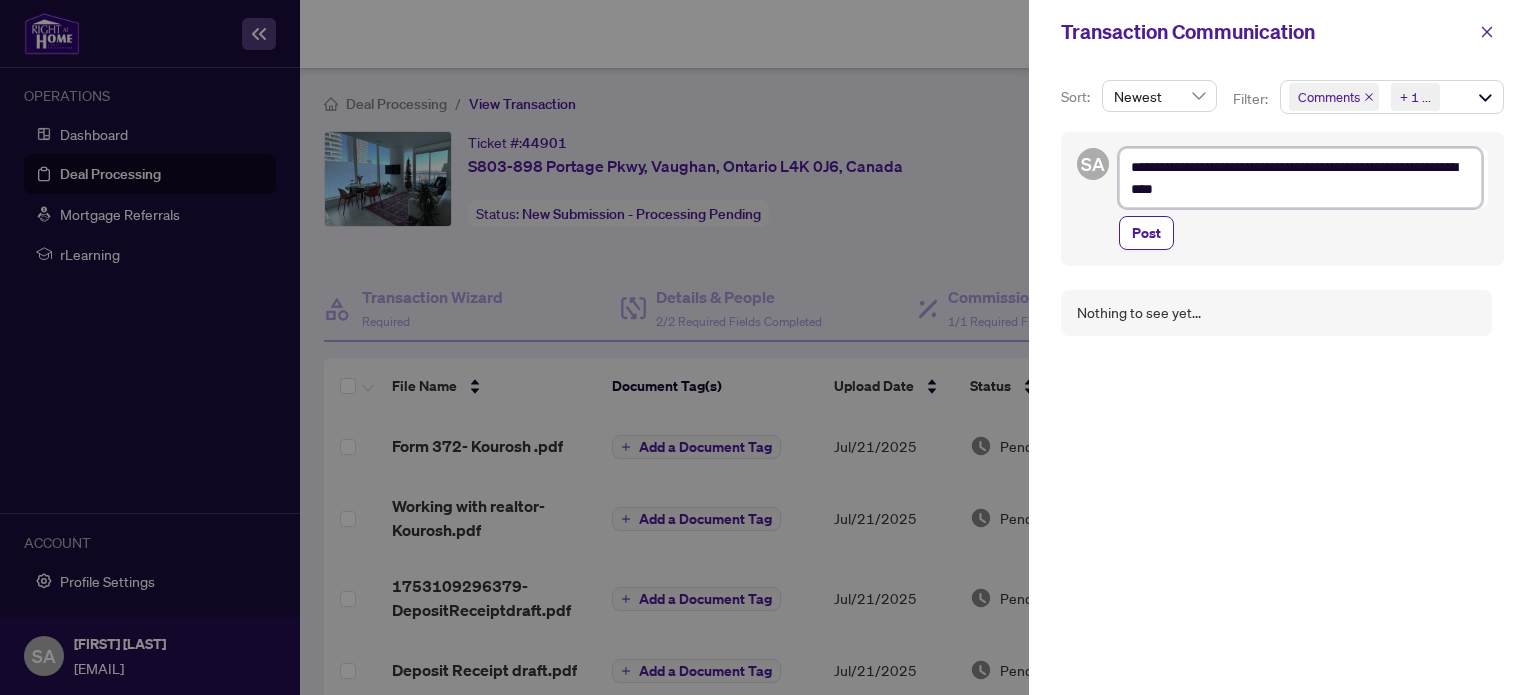 type on "**********" 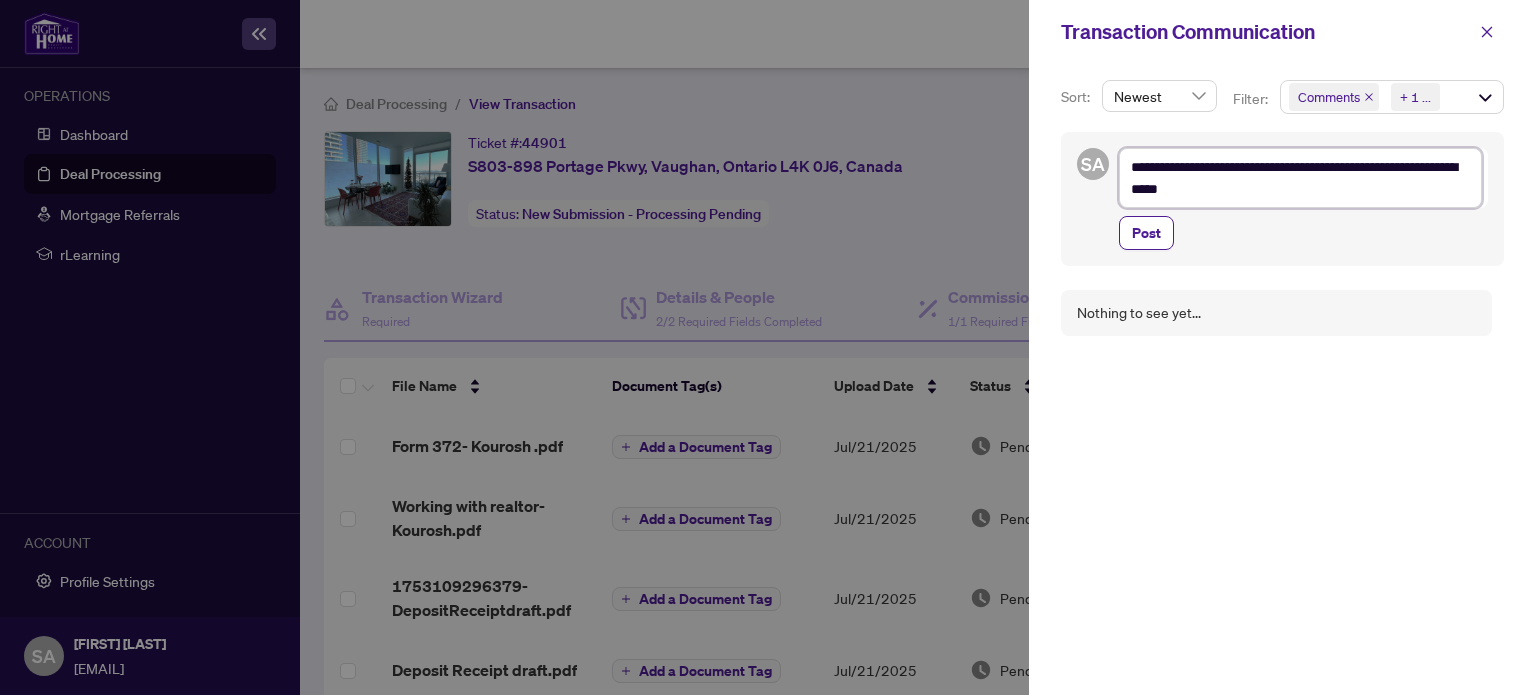 type on "**********" 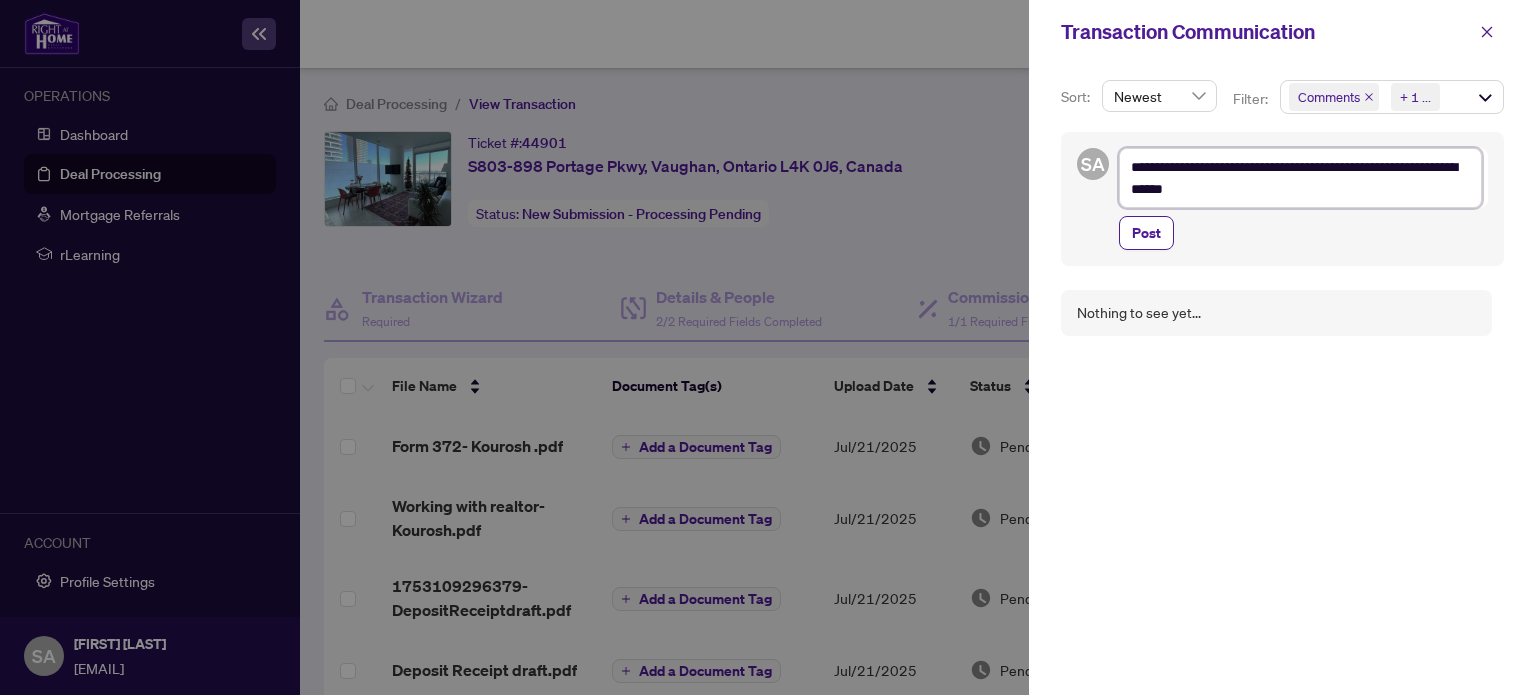 type on "**********" 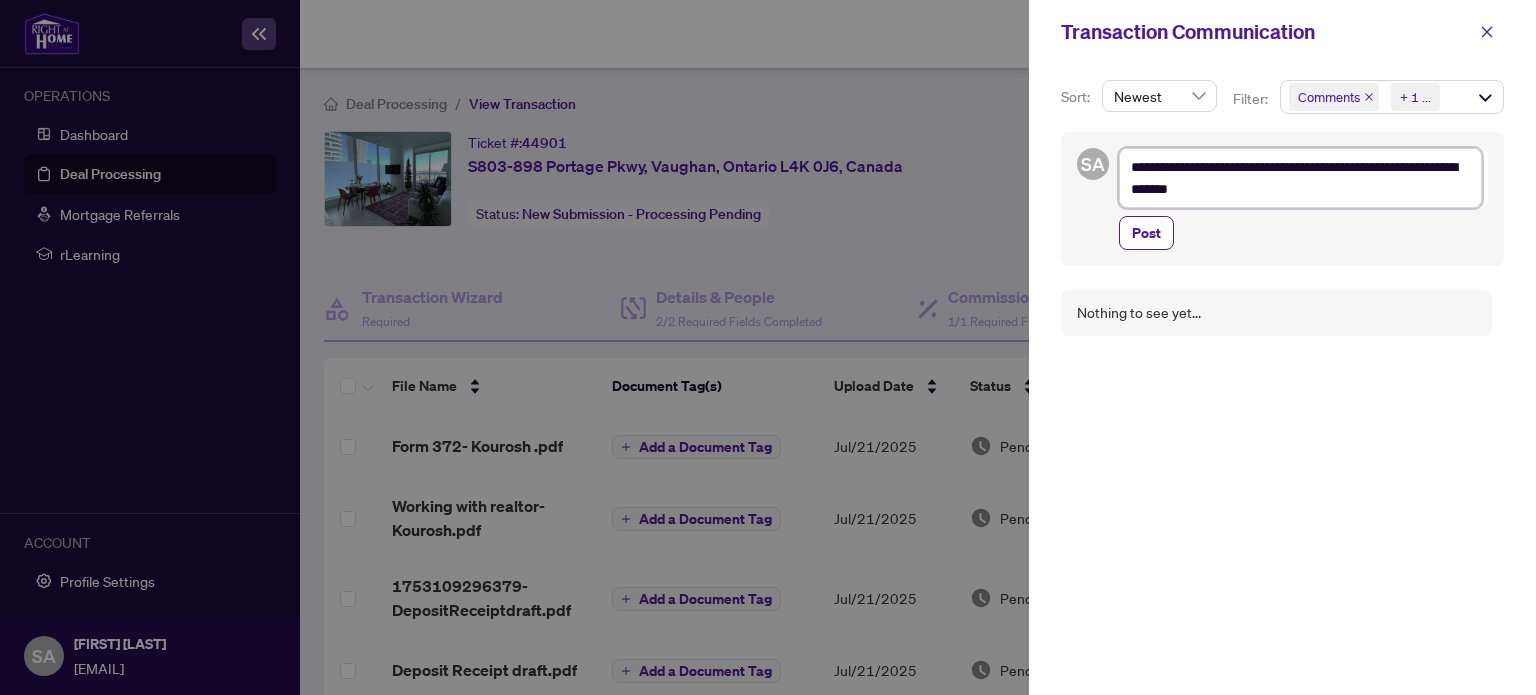type on "**********" 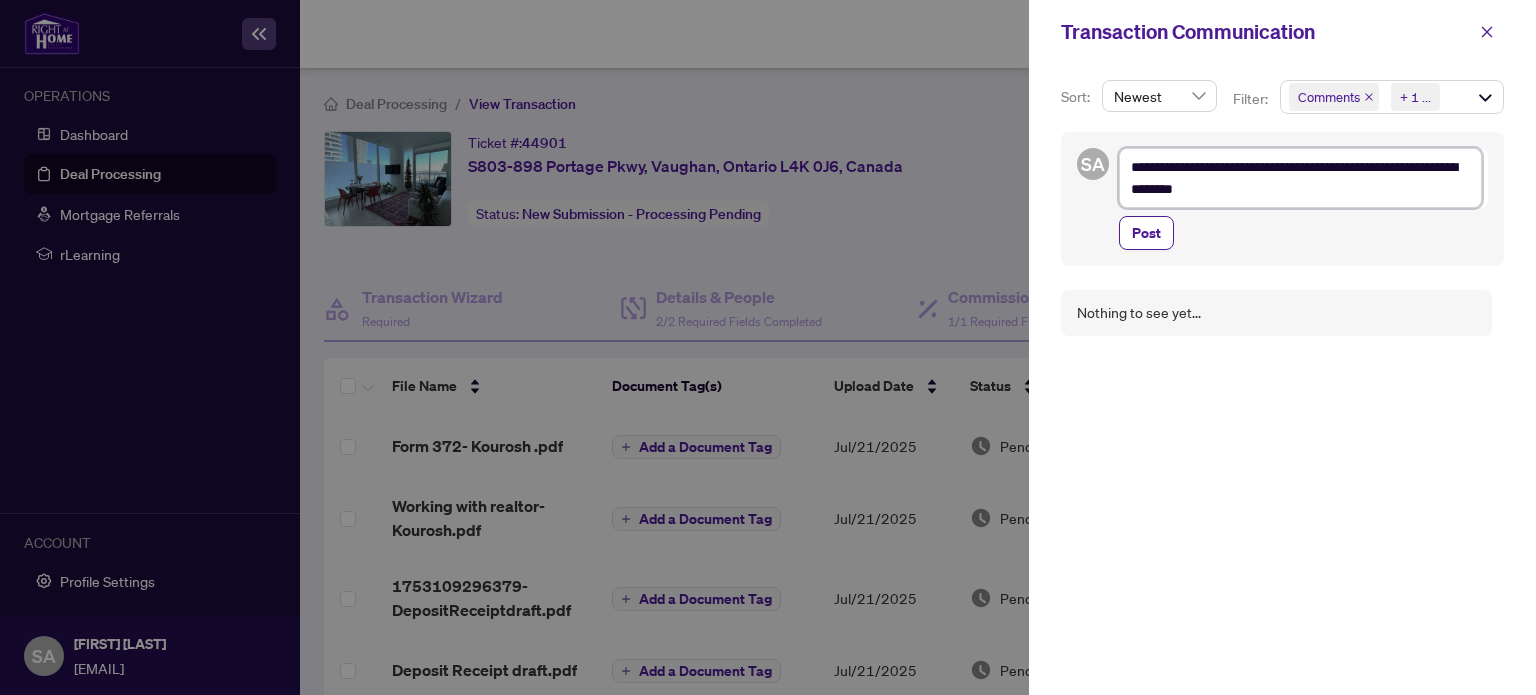 type on "**********" 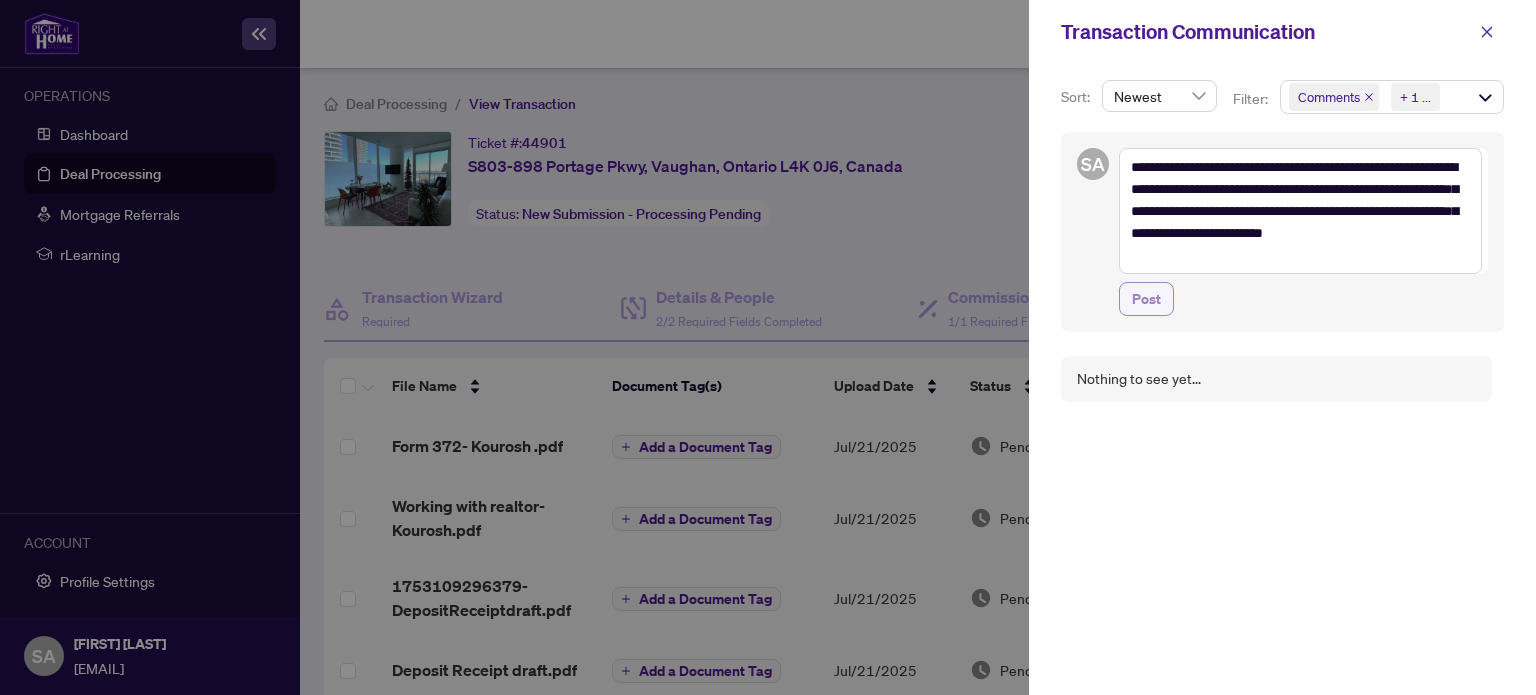 click on "Post" at bounding box center (1146, 299) 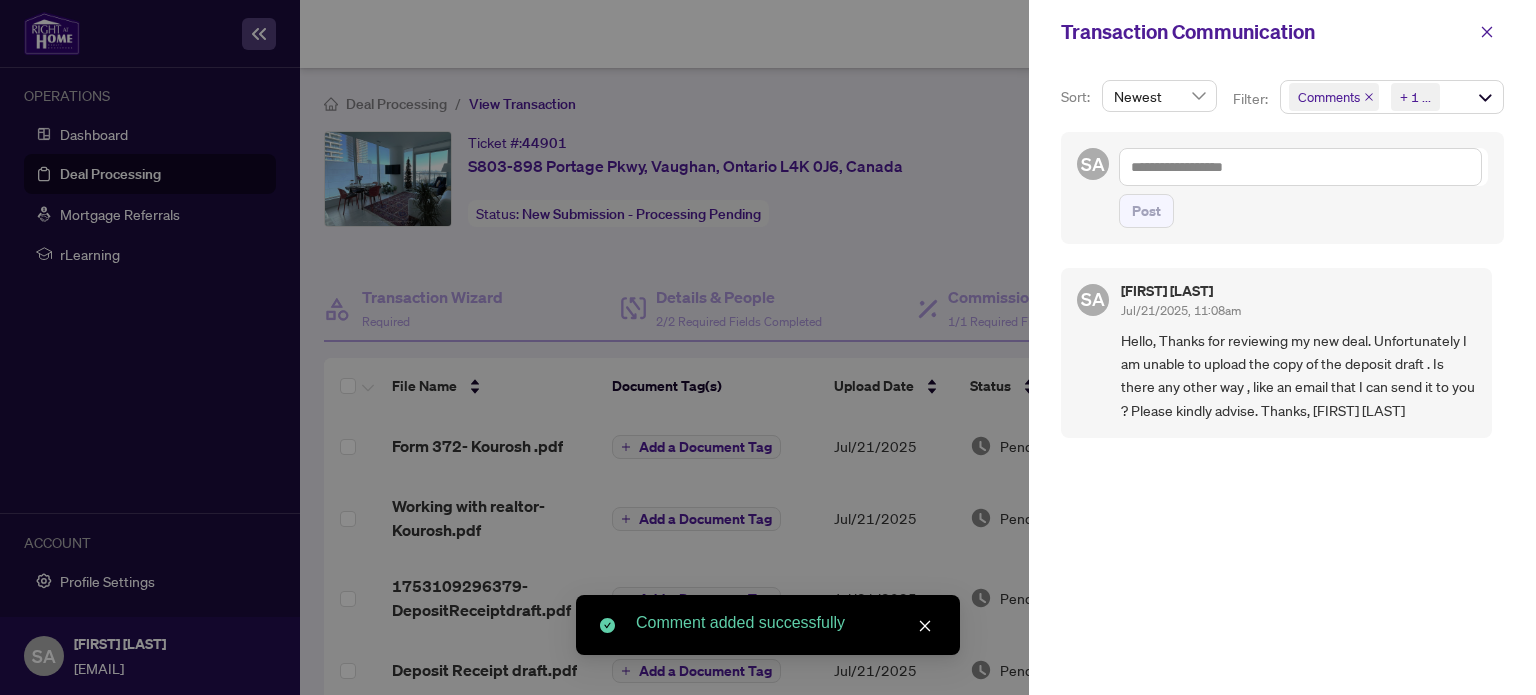 click 